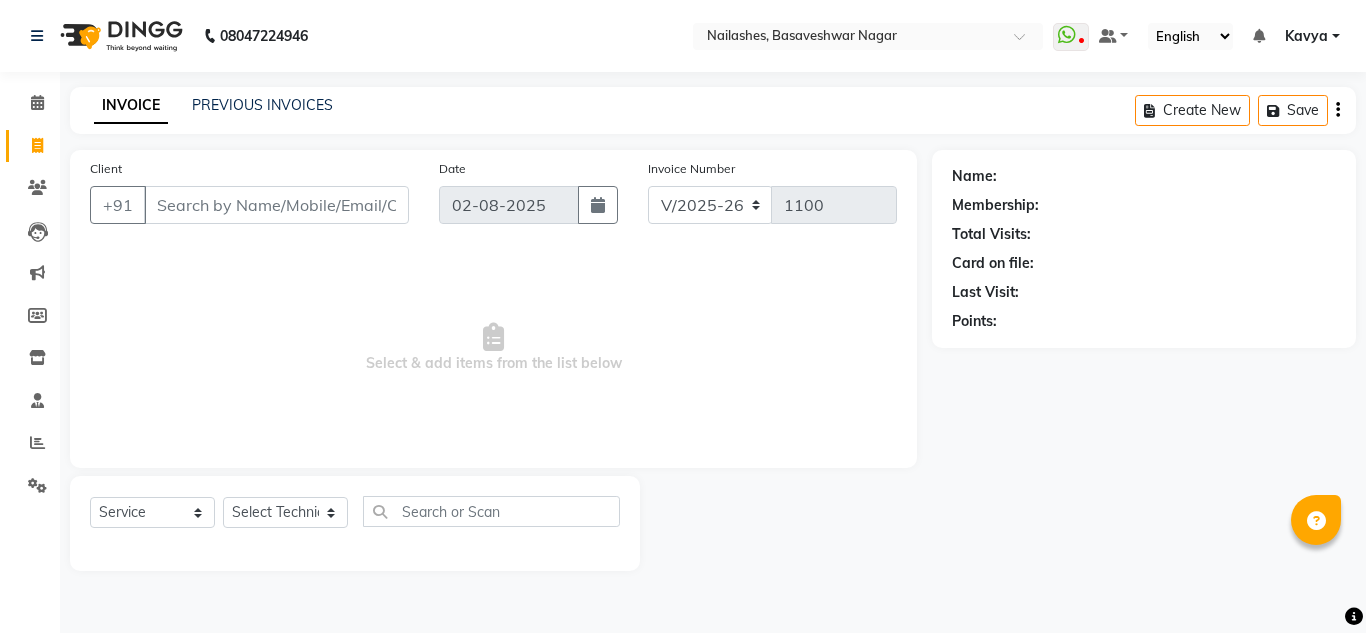 select on "7686" 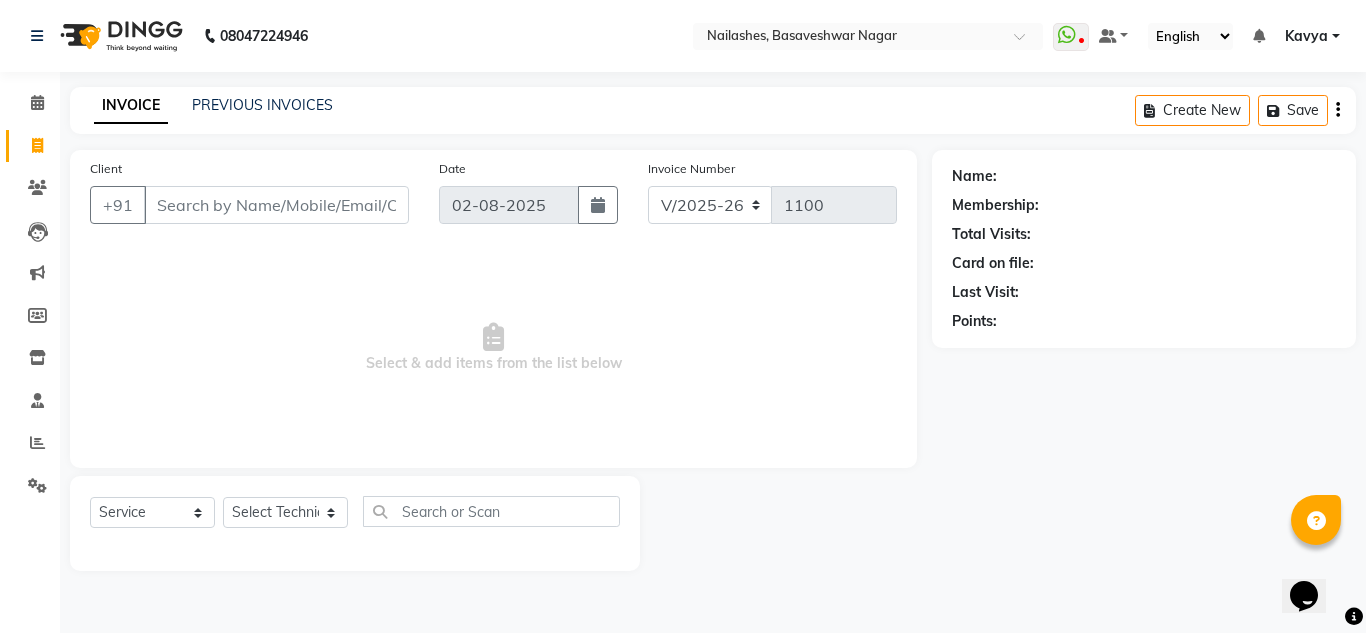 scroll, scrollTop: 0, scrollLeft: 0, axis: both 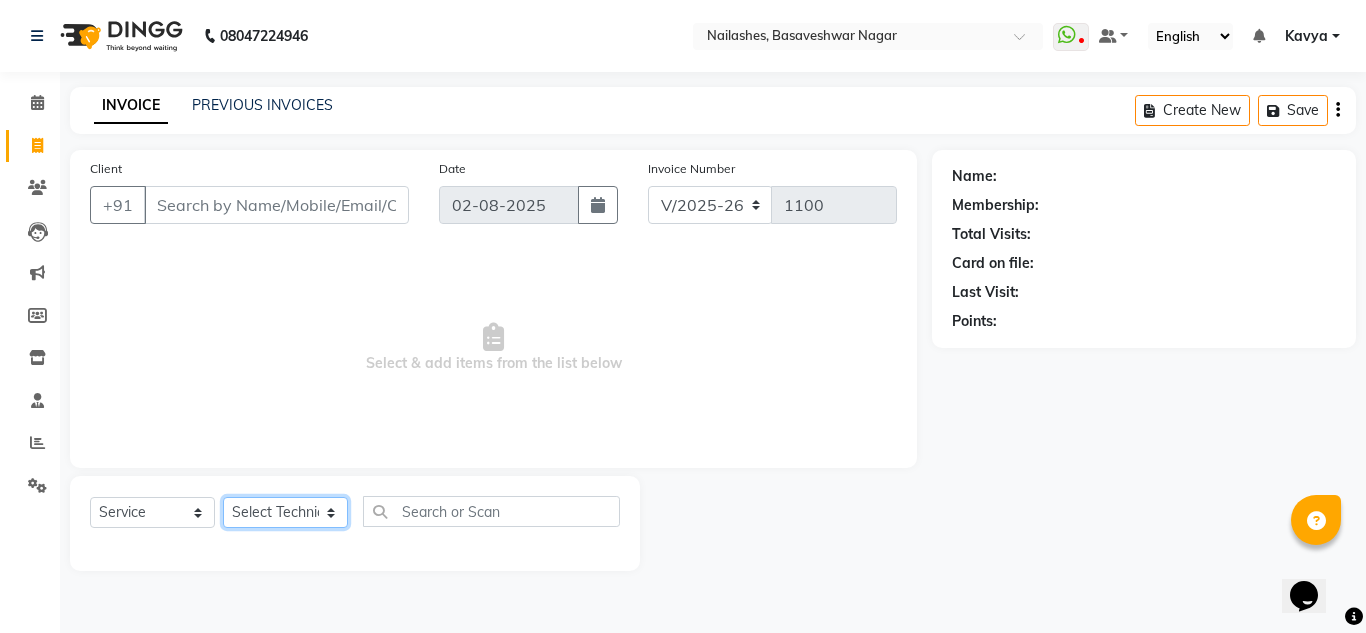 click on "Select Technician akki rahul Basiya Sultha Bilal jin kabir Kavya Kiruba  kunal Manager Rahul swangamlu" 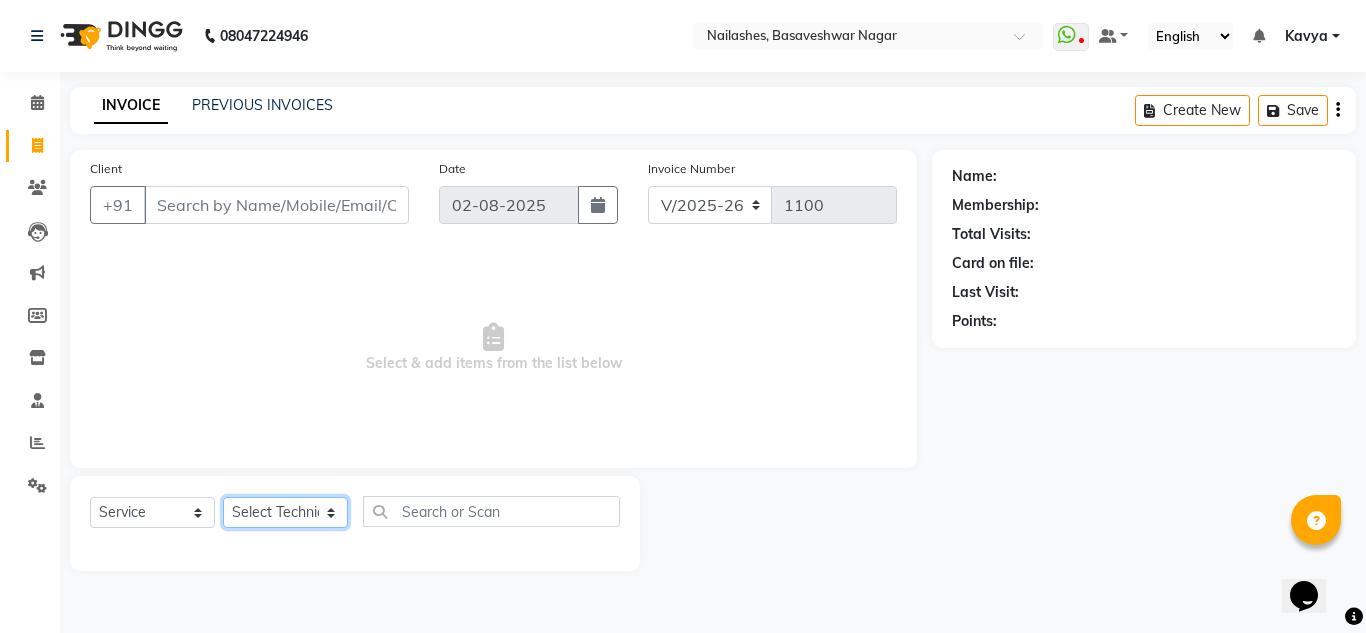 select on "81673" 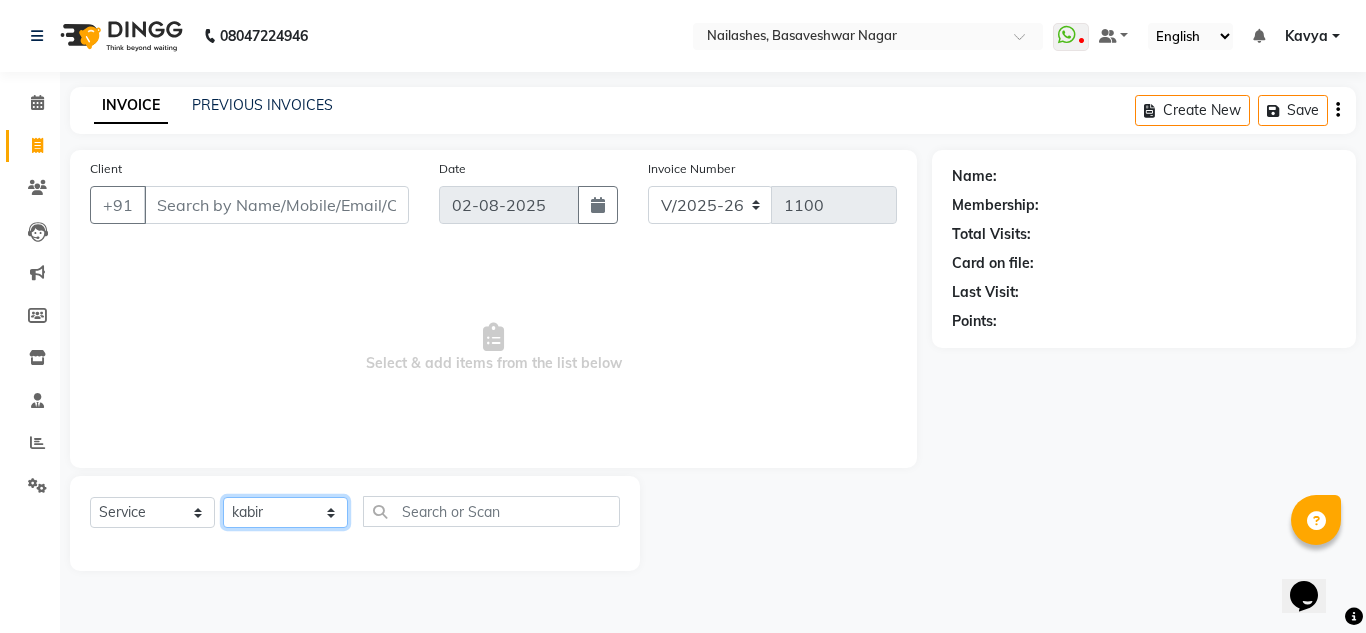 click on "Select Technician akki rahul Basiya Sultha Bilal jin kabir Kavya Kiruba  kunal Manager Rahul swangamlu" 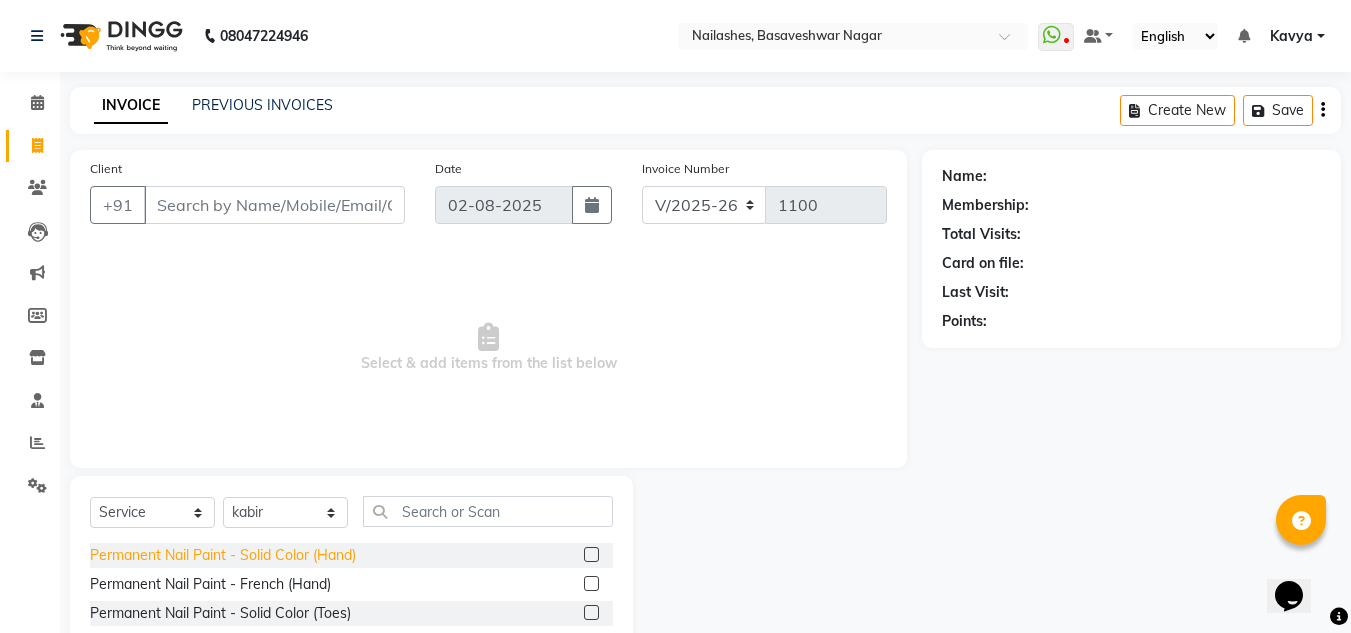 click on "Permanent Nail Paint - Solid Color (Hand)" 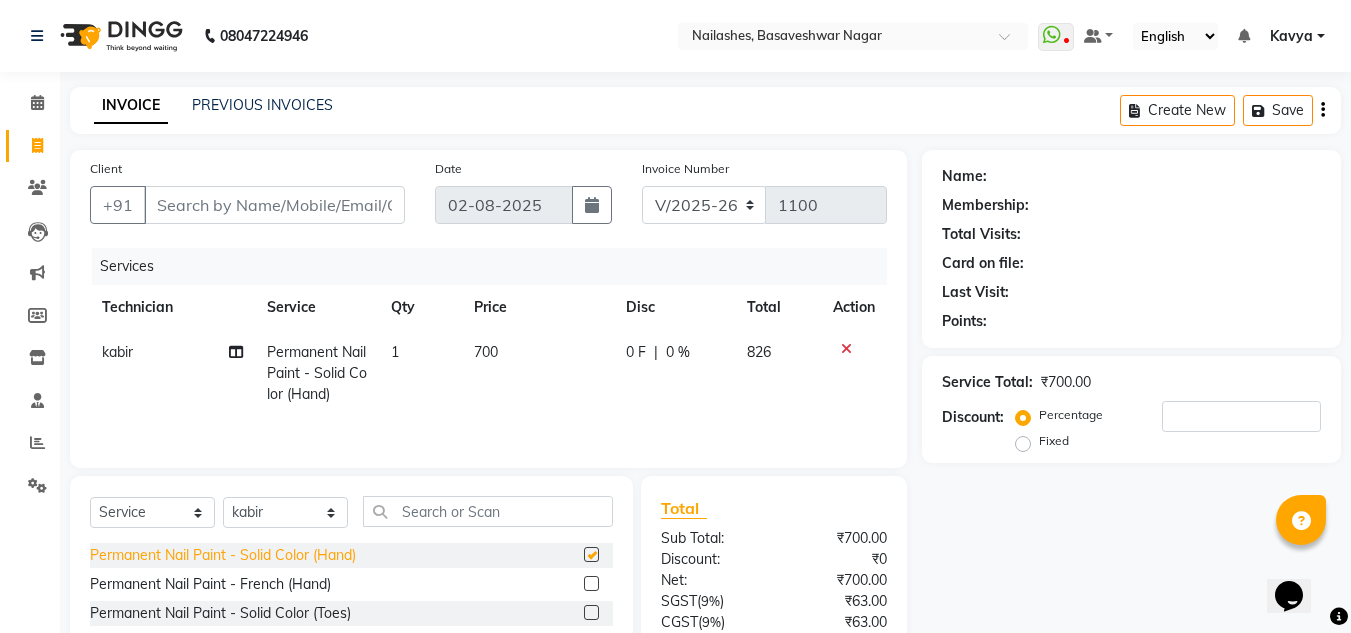checkbox on "false" 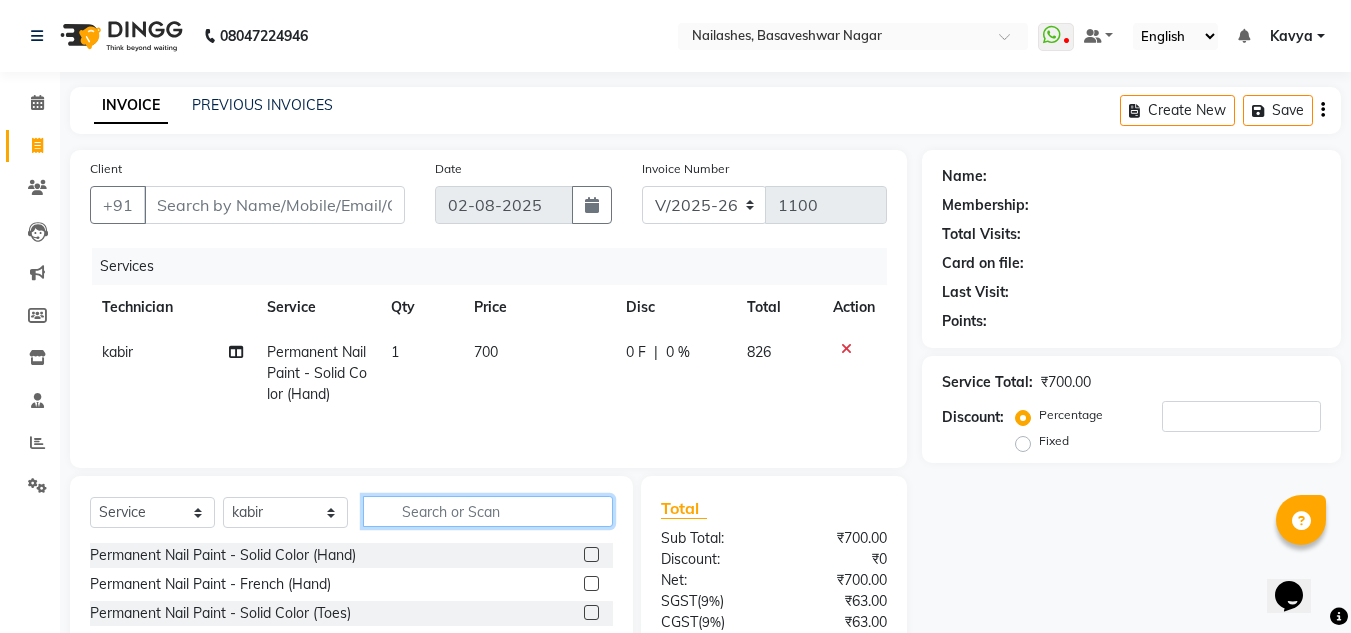 click 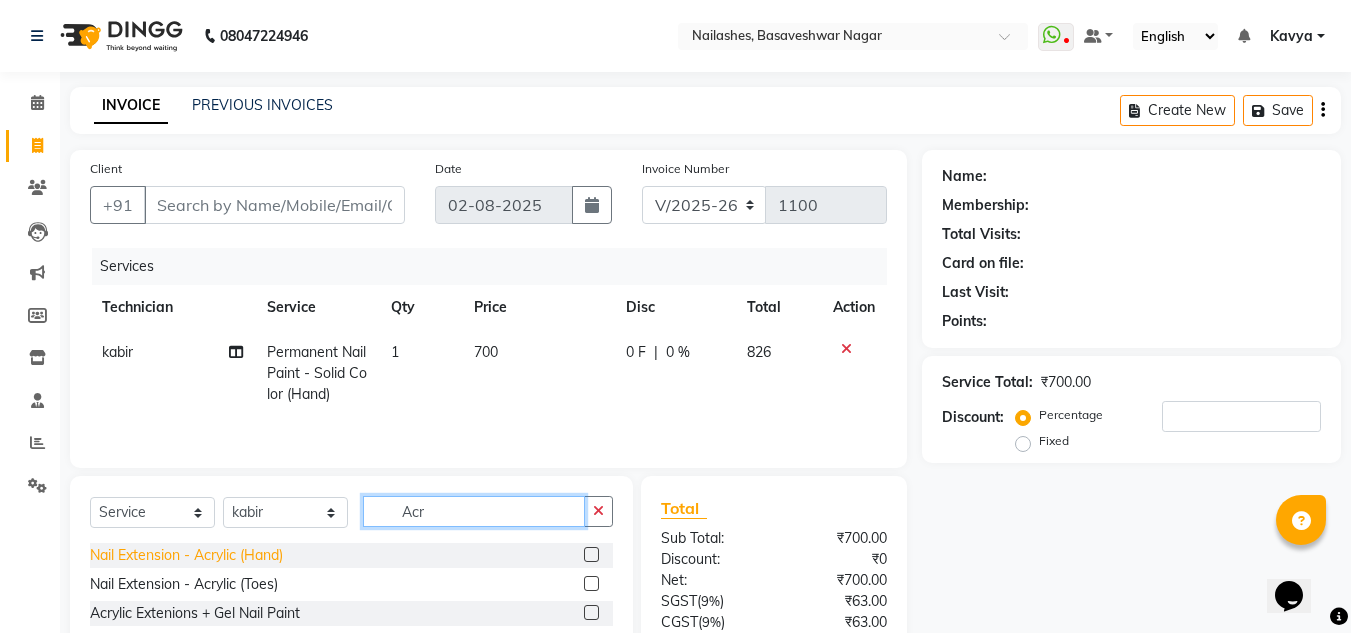 type on "Acr" 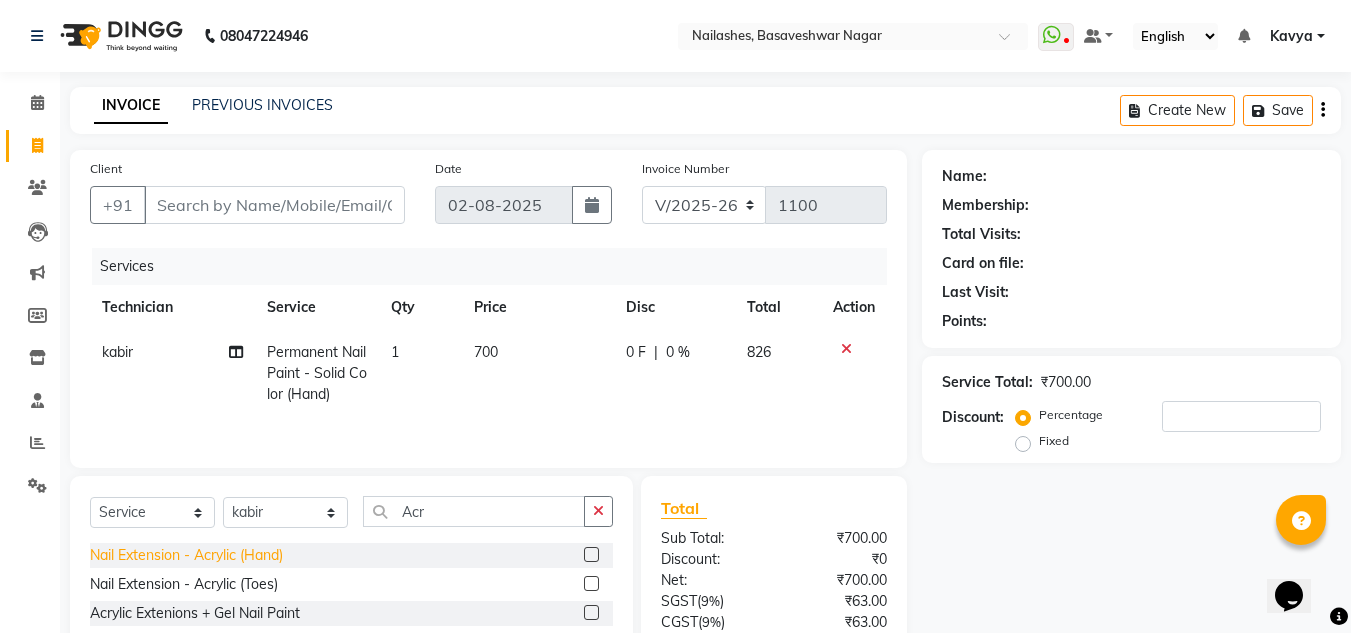 click on "Nail Extension - Acrylic (Hand)" 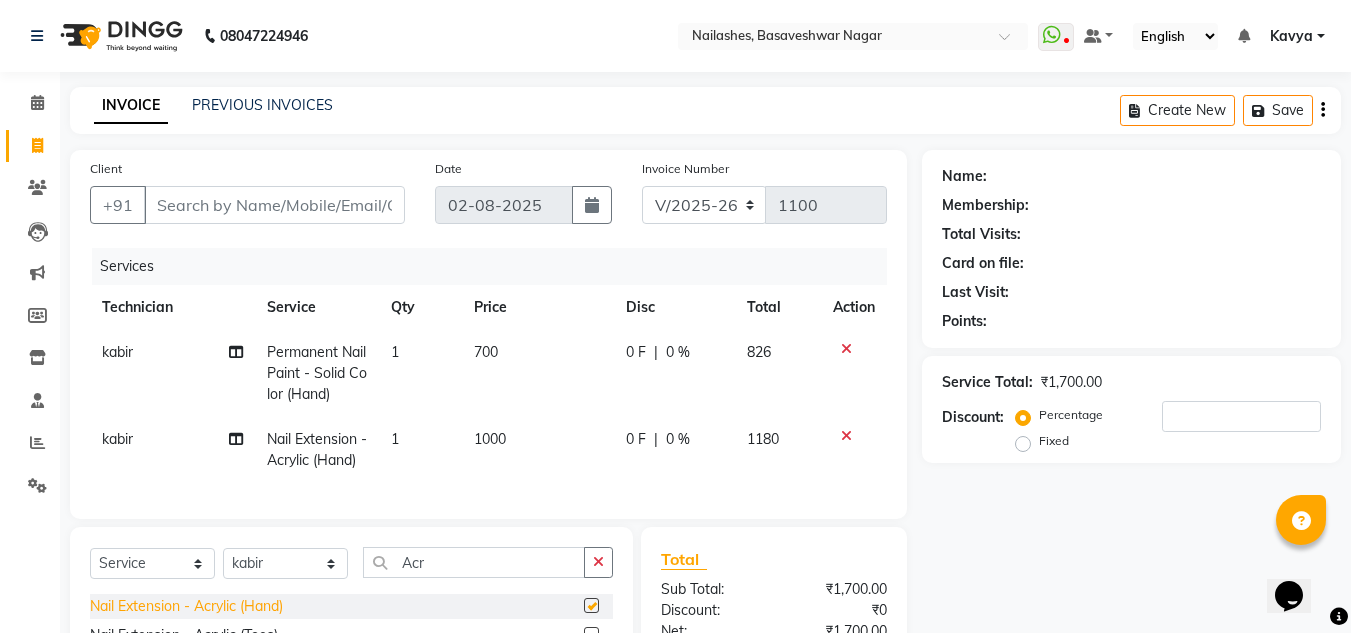 checkbox on "false" 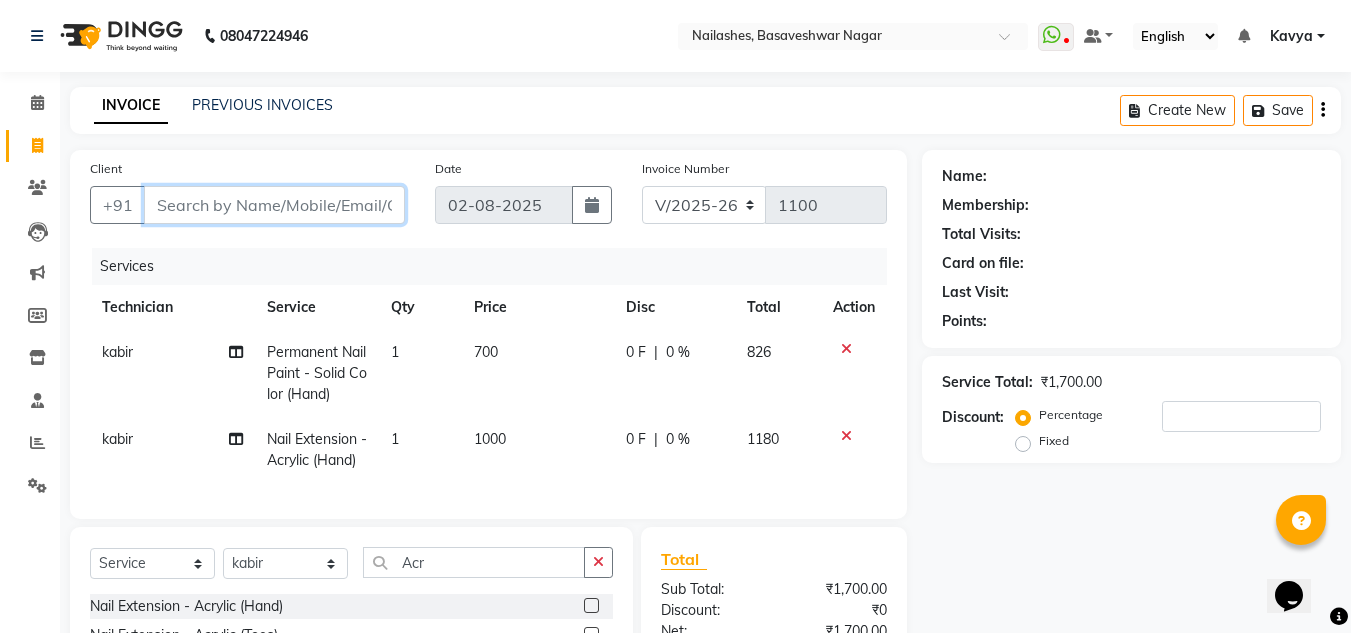 click on "Client" at bounding box center [274, 205] 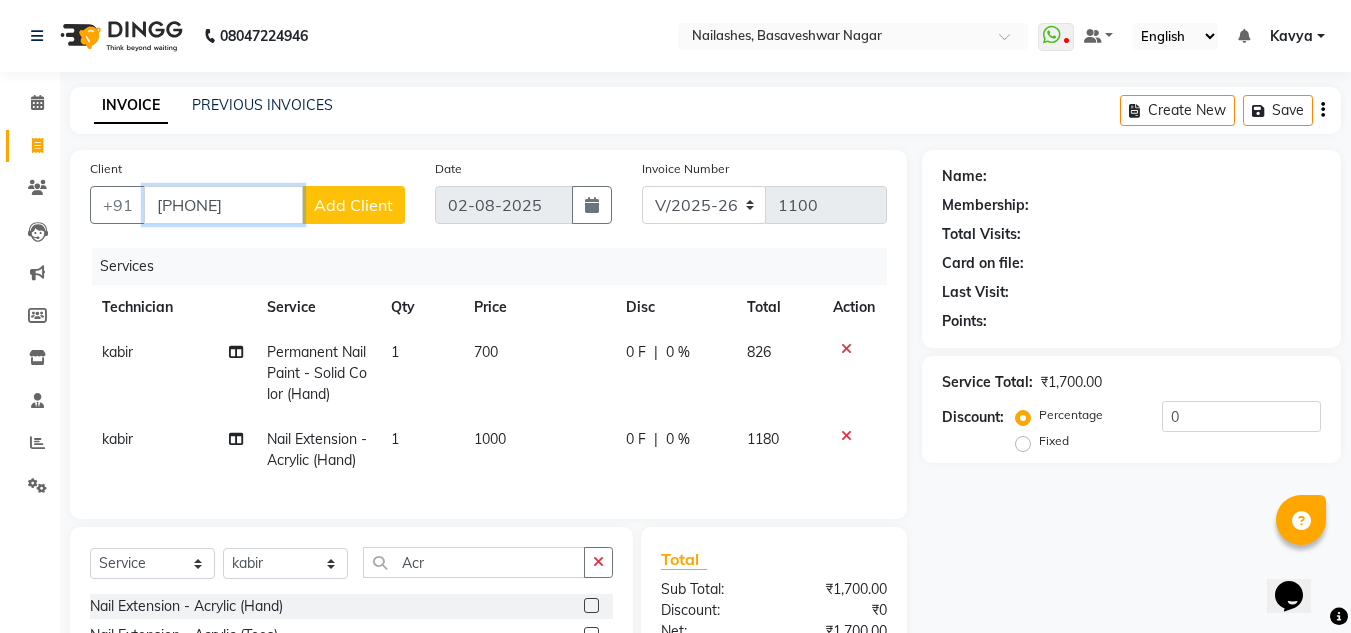 type on "[PHONE]" 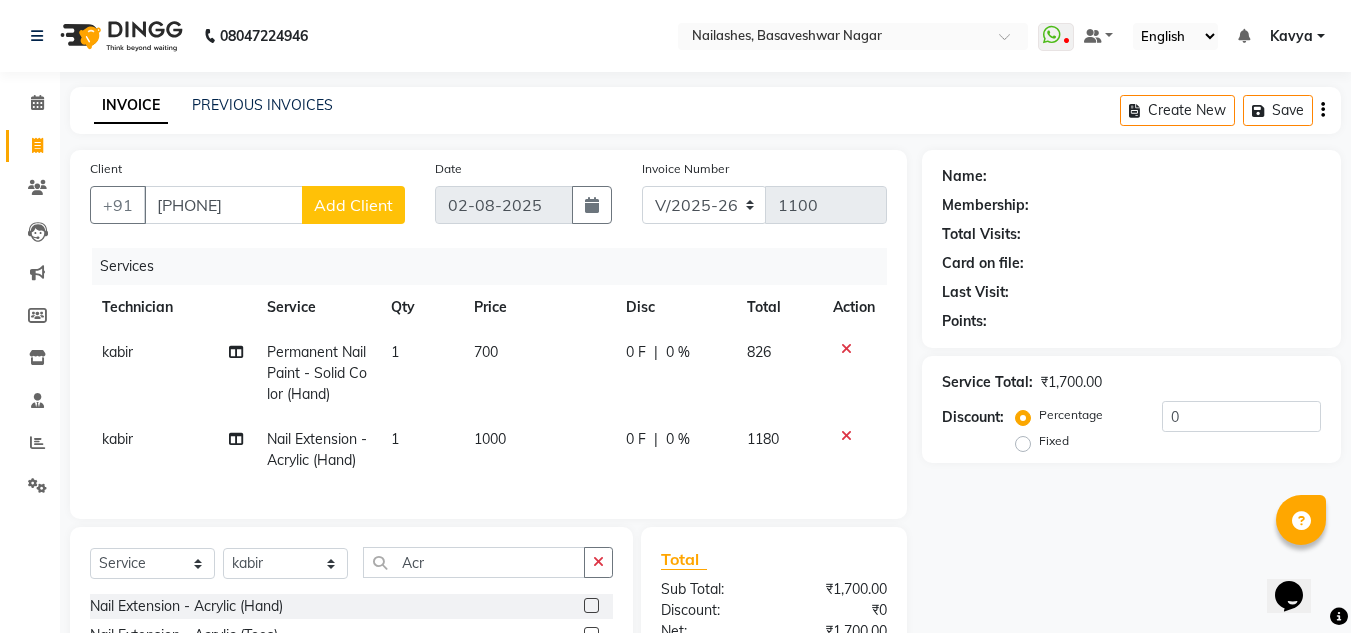 click on "Add Client" 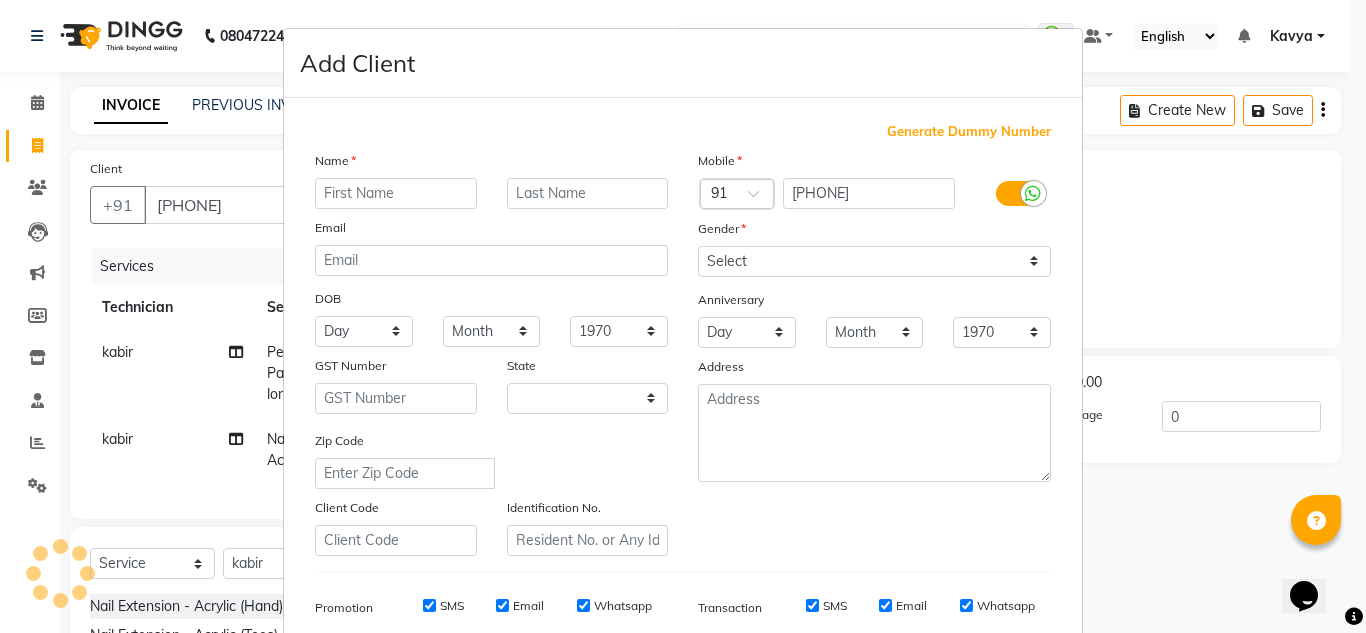 select on "21" 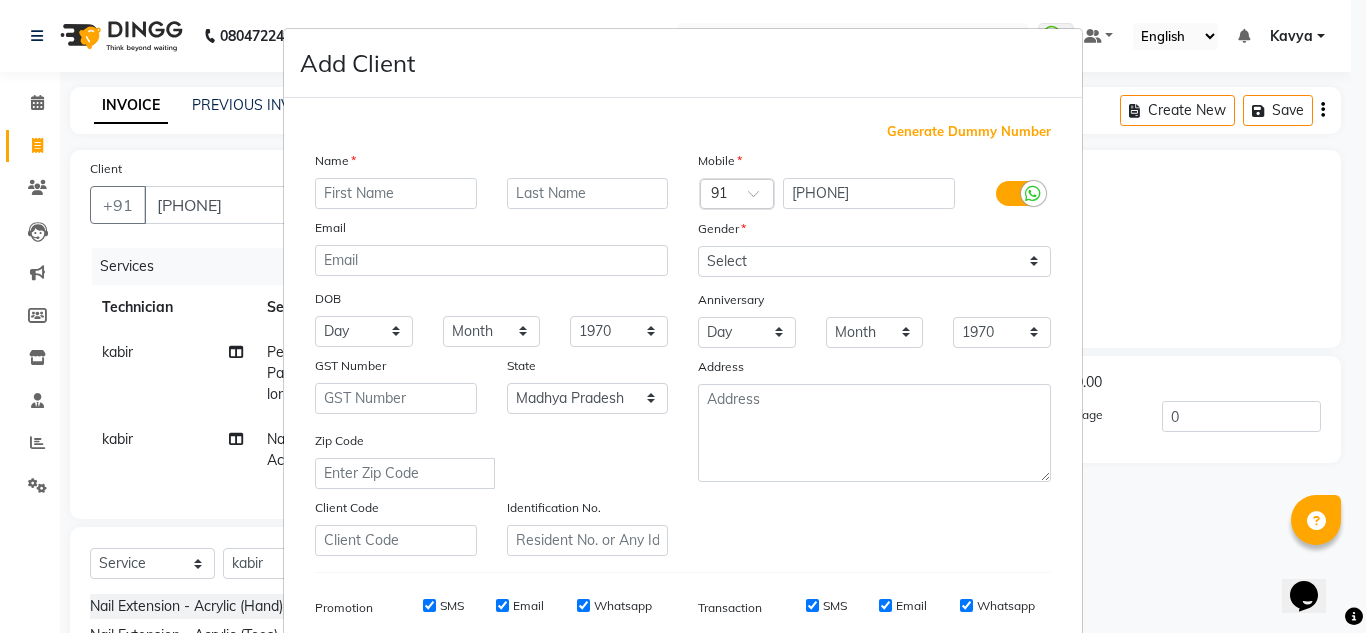 click at bounding box center (396, 193) 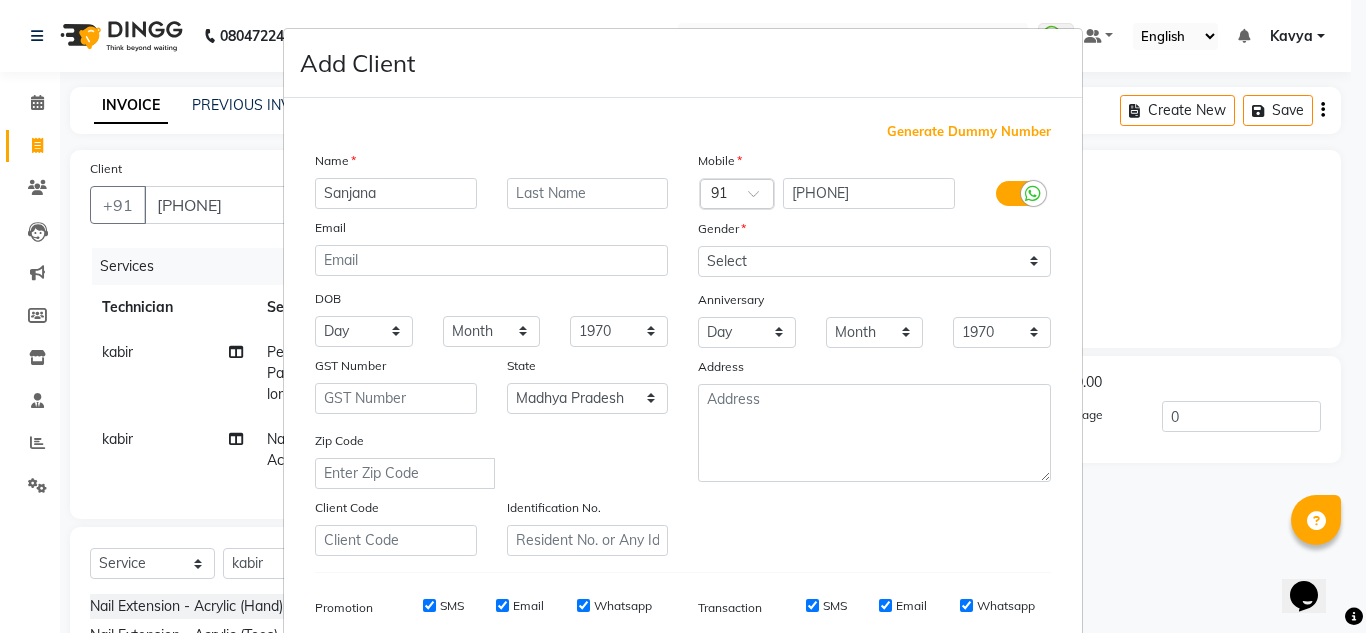type on "Sanjana" 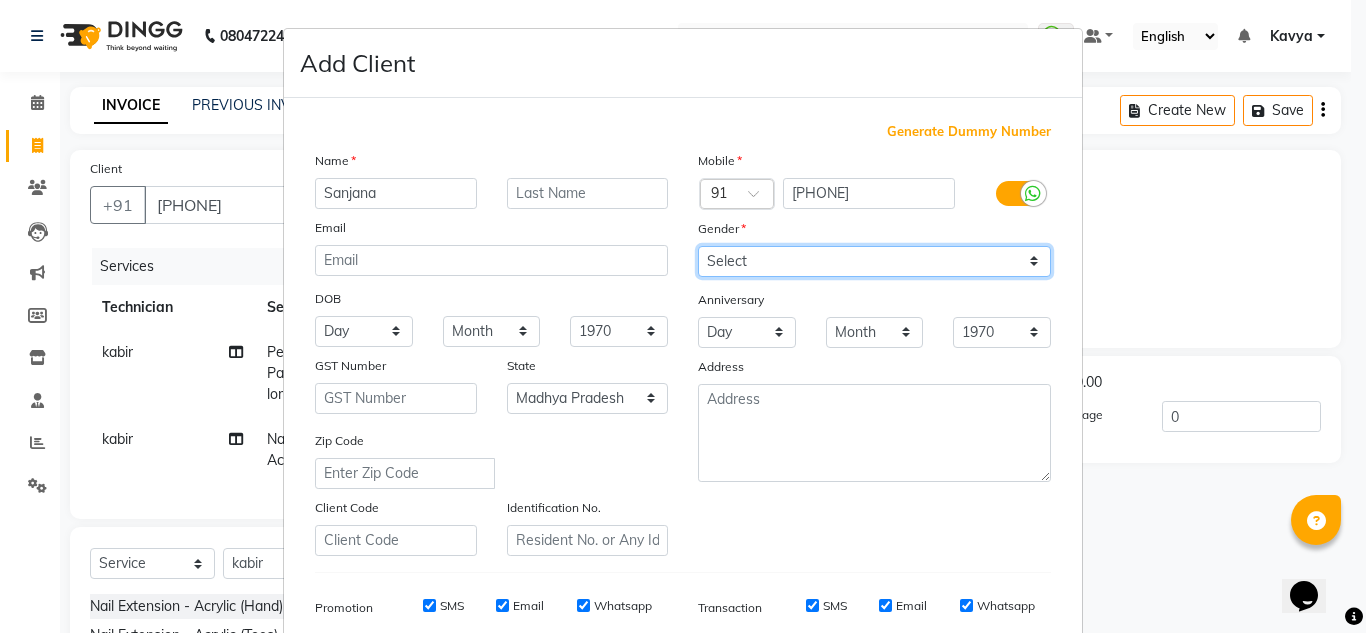 click on "Select Male Female Other Prefer Not To Say" at bounding box center [874, 261] 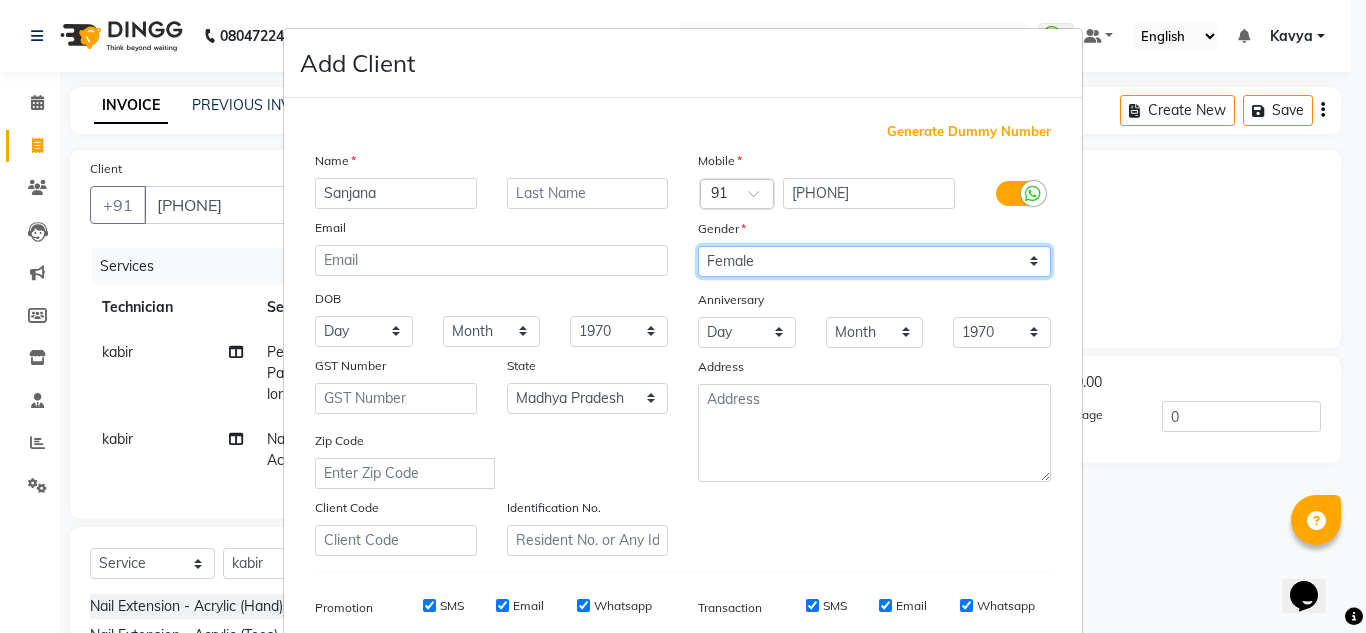 click on "Select Male Female Other Prefer Not To Say" at bounding box center (874, 261) 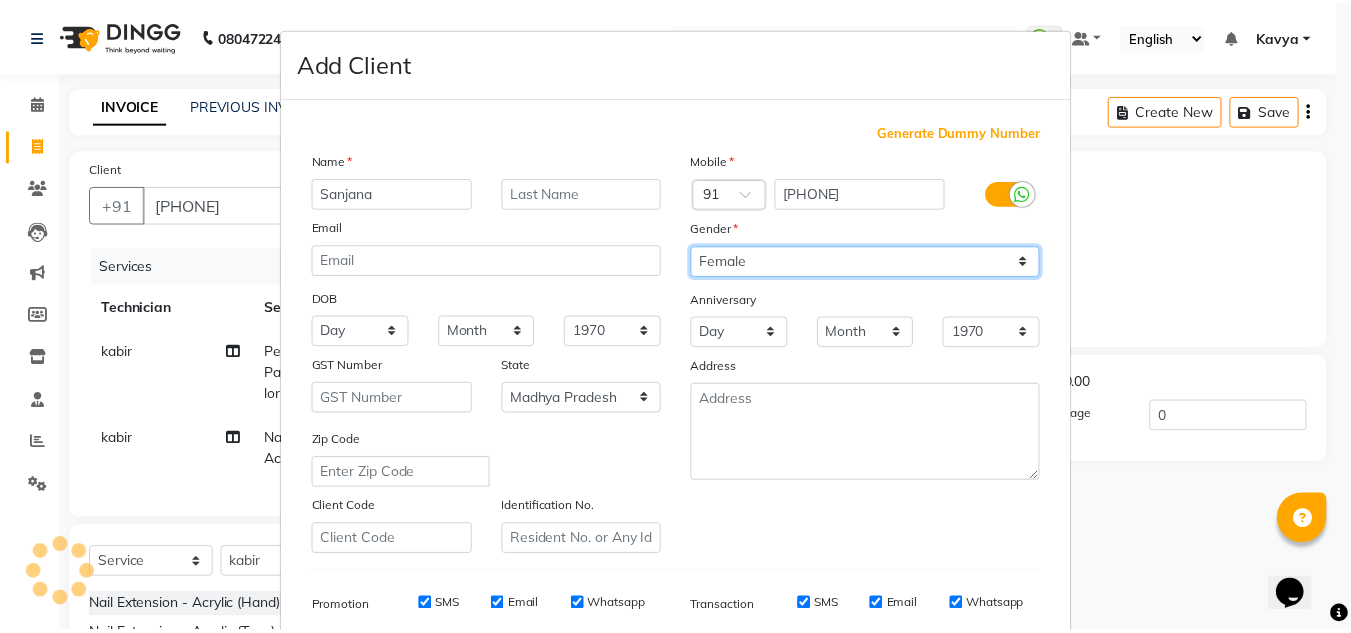 scroll, scrollTop: 290, scrollLeft: 0, axis: vertical 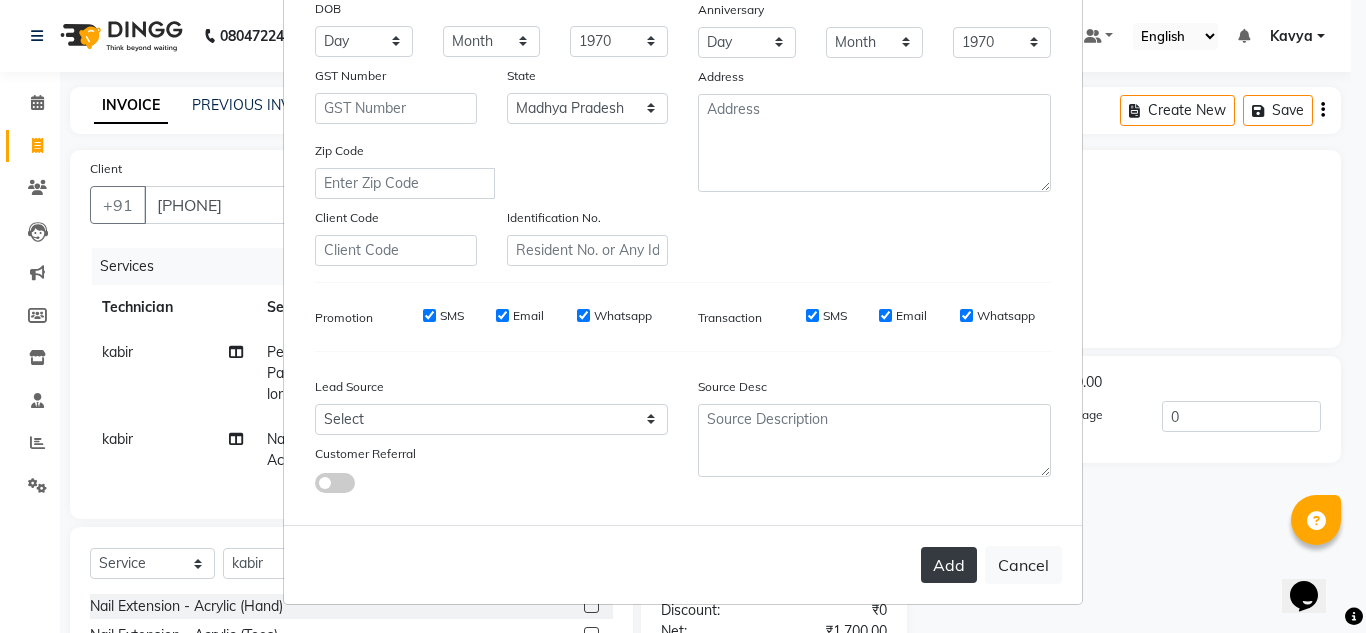 click on "Add" at bounding box center [949, 565] 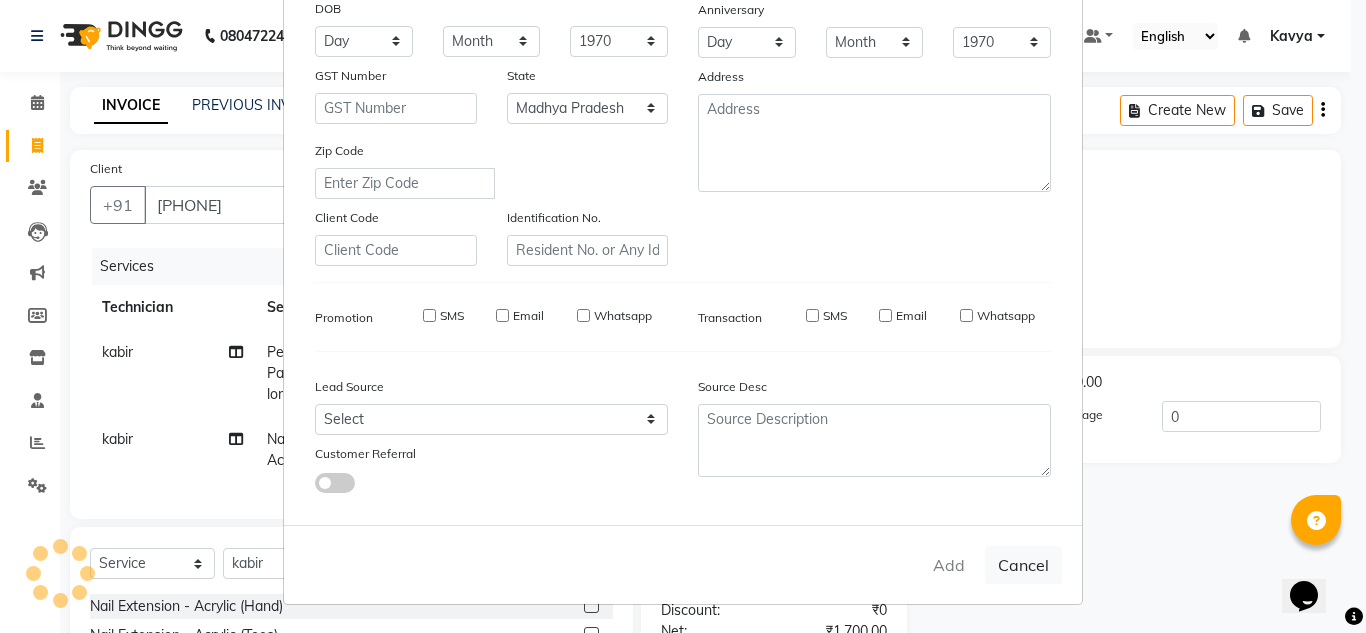 type on "76******02" 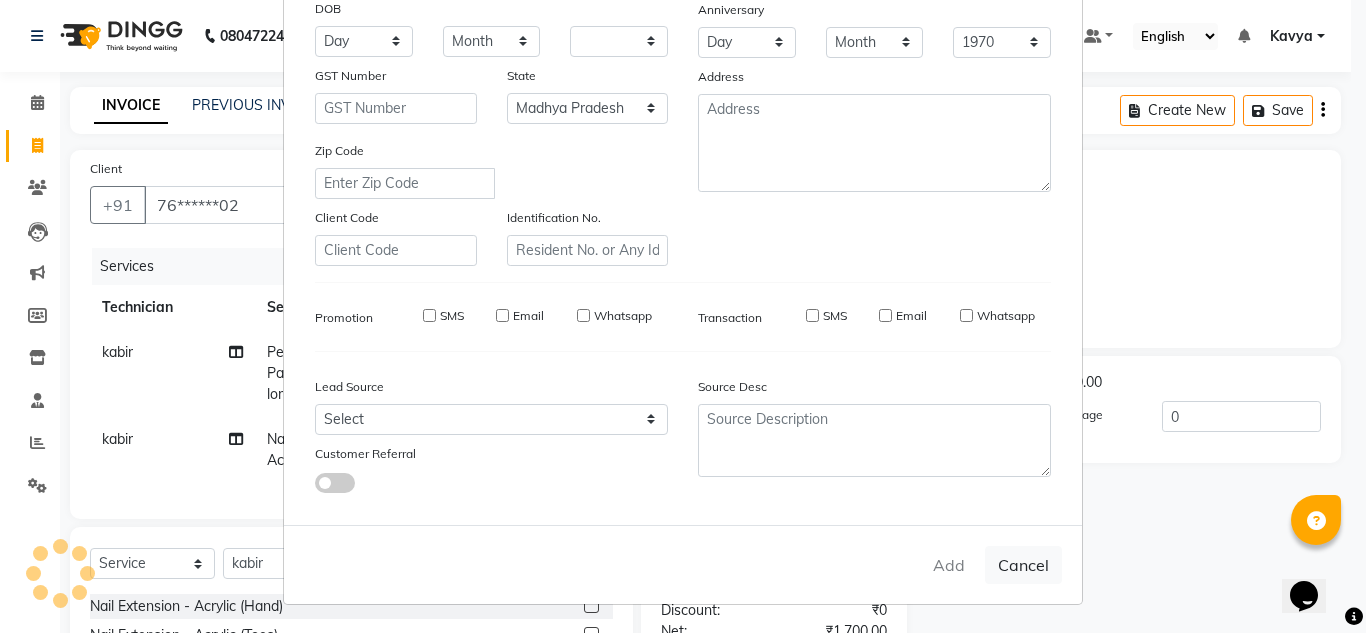 select on "null" 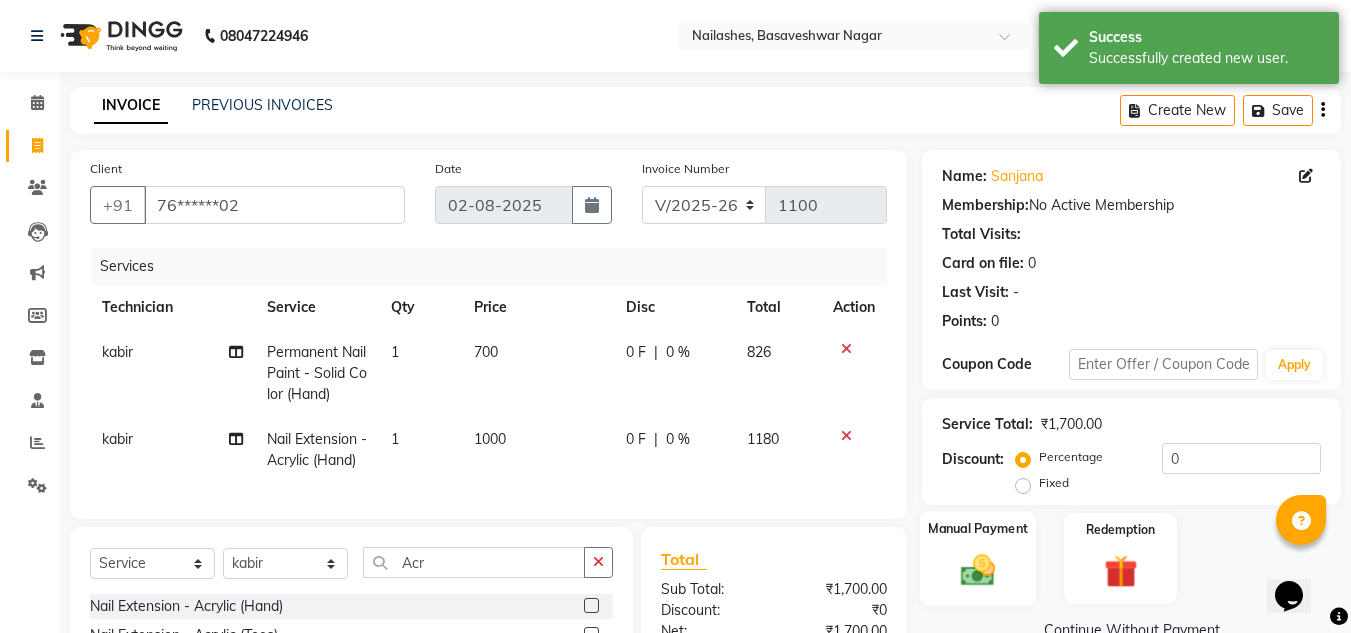 scroll, scrollTop: 254, scrollLeft: 0, axis: vertical 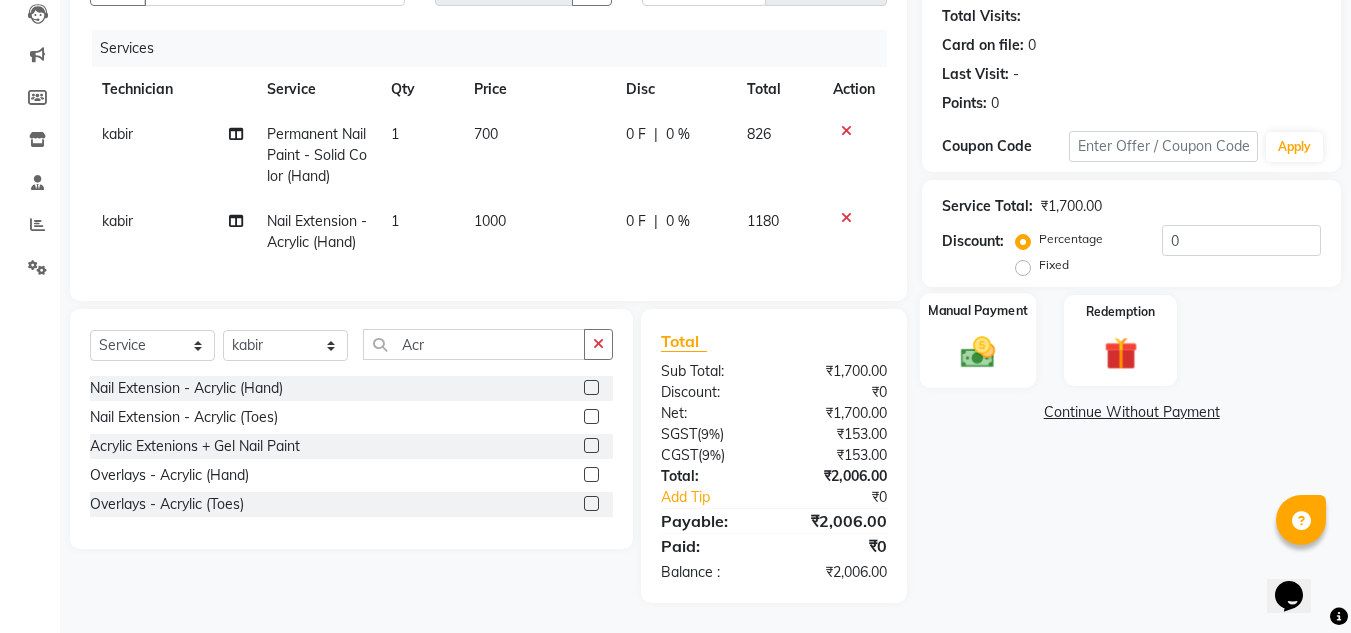 click 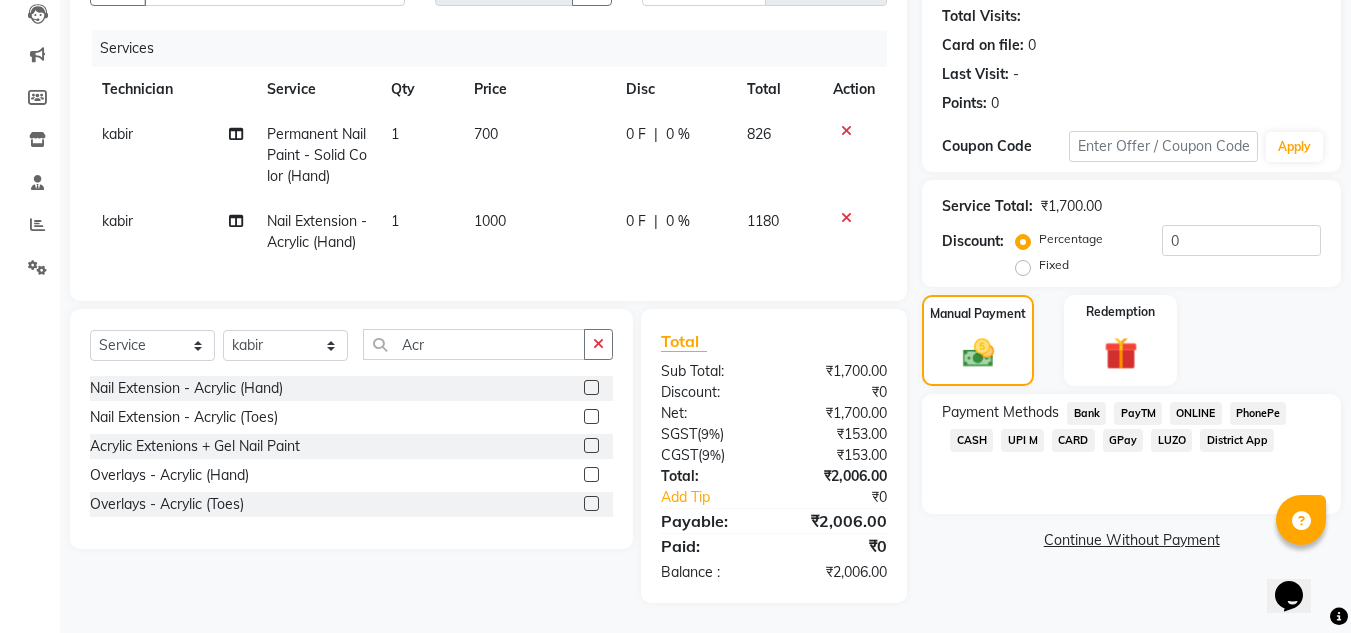 click on "CASH" 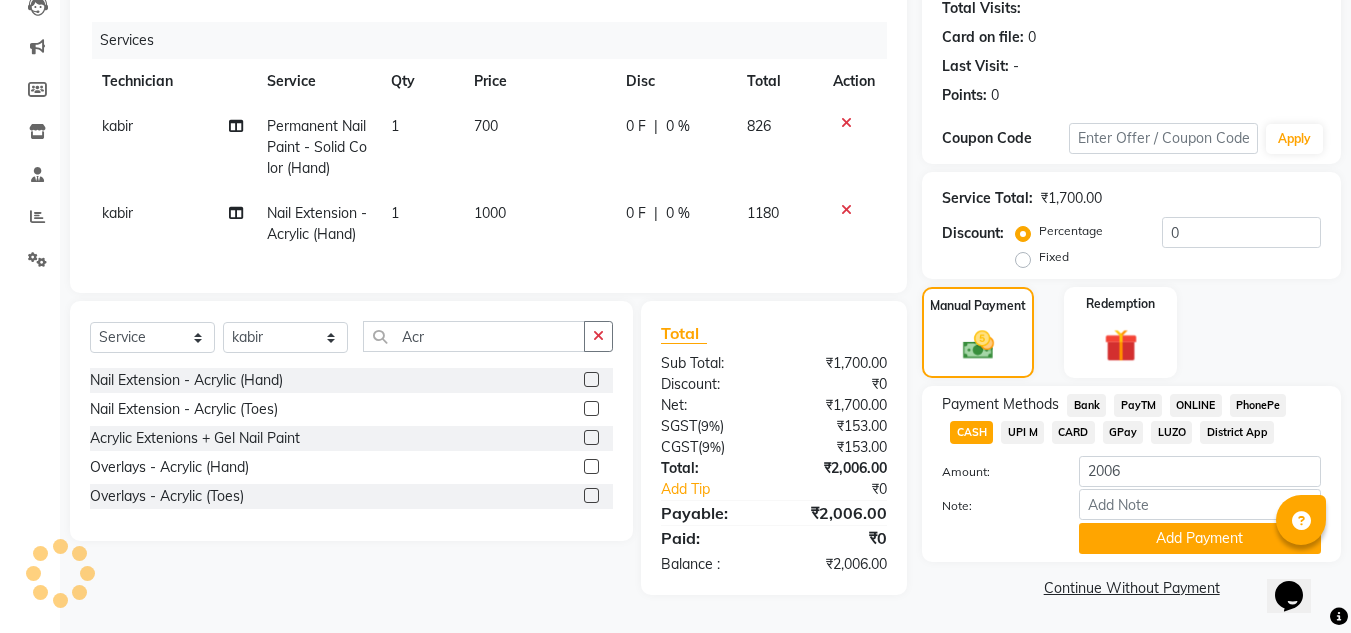 click on "Fixed" 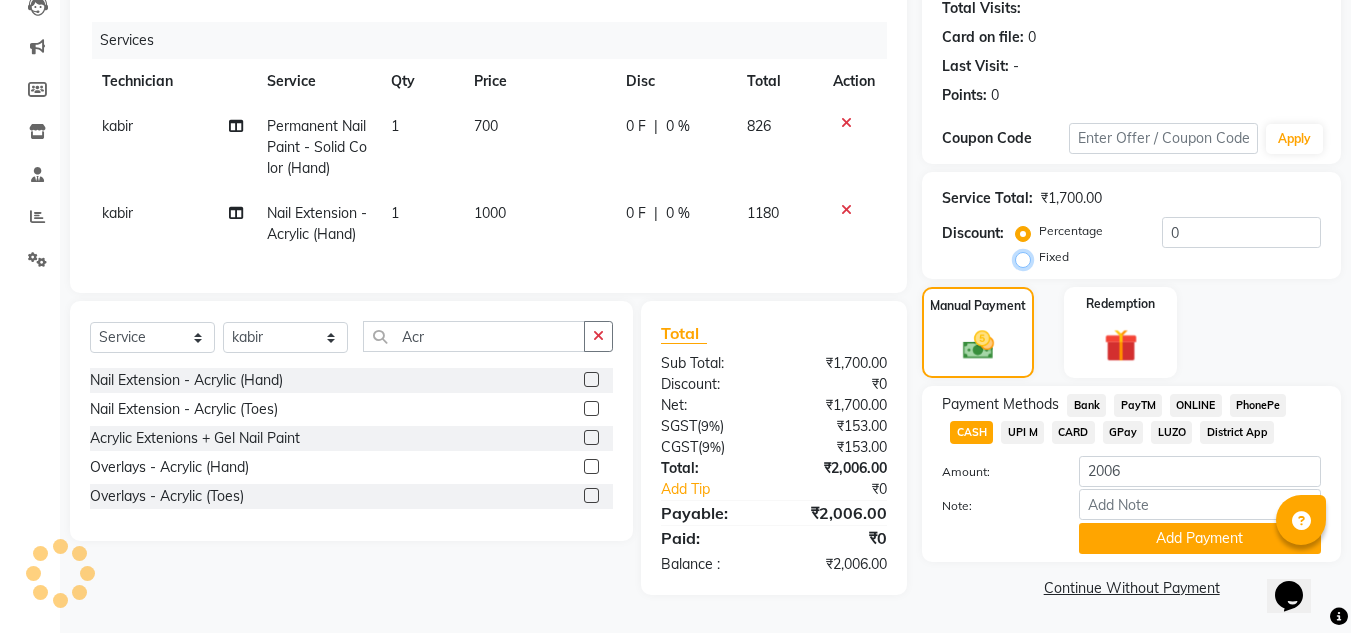 click on "Fixed" at bounding box center (1027, 257) 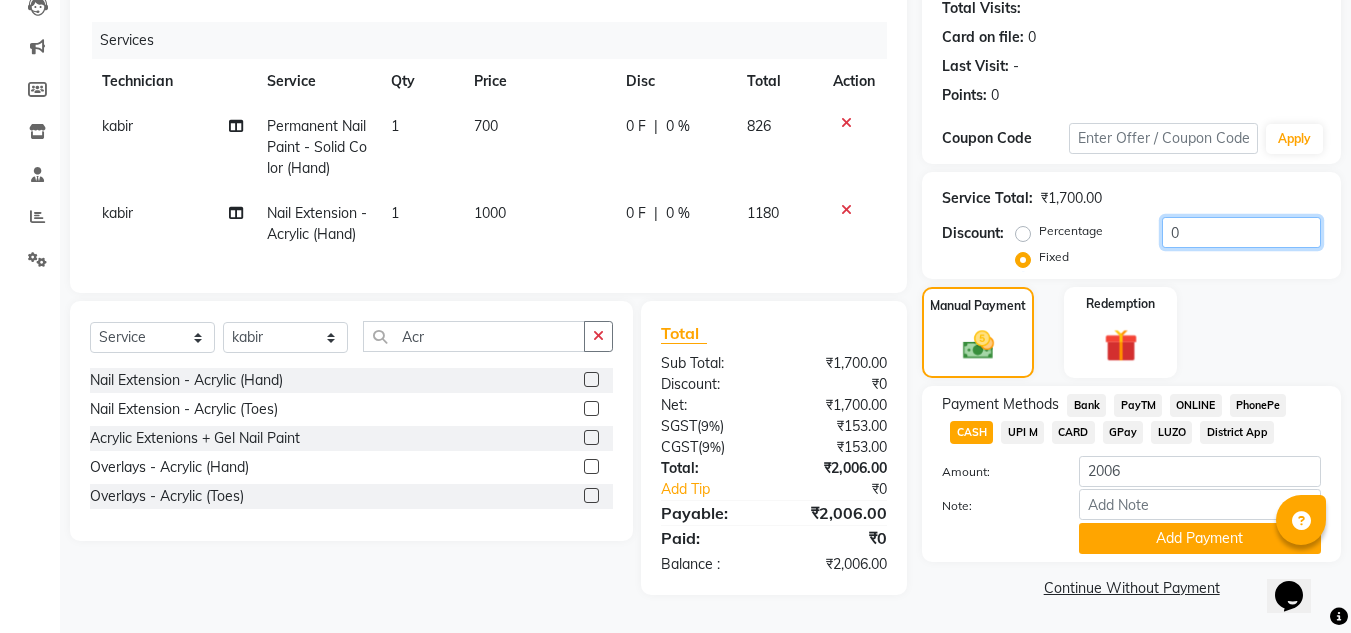click on "0" 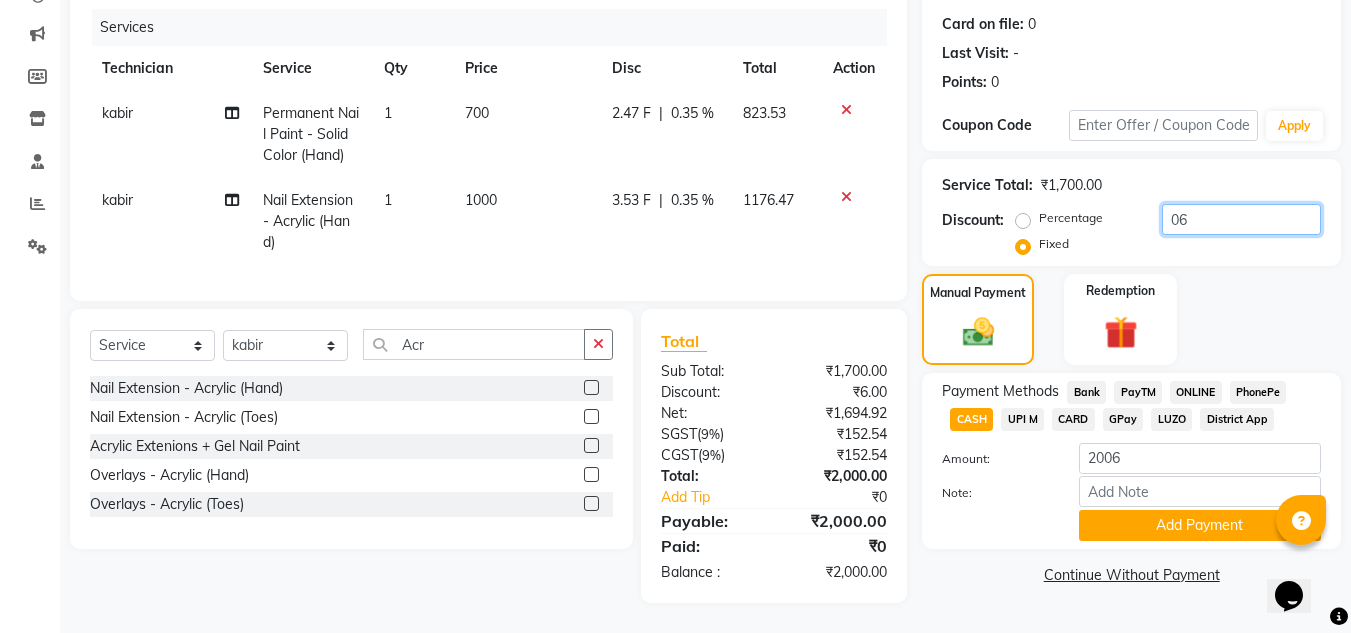 type on "06" 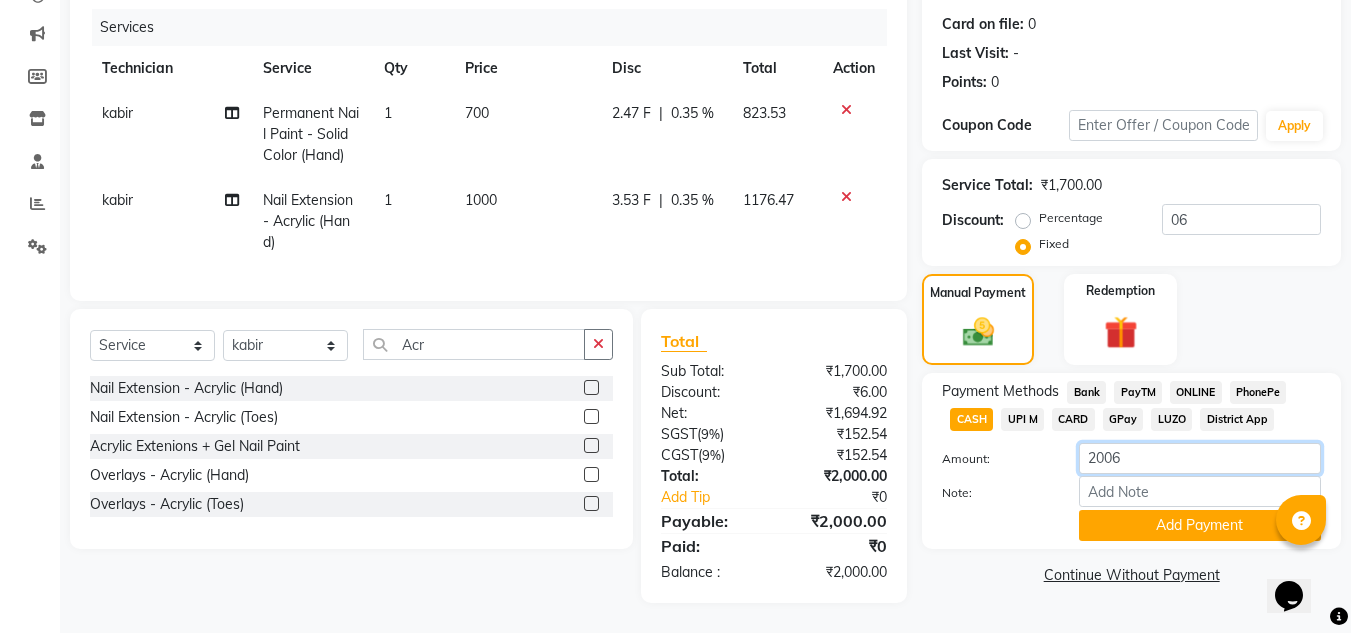 click on "2006" 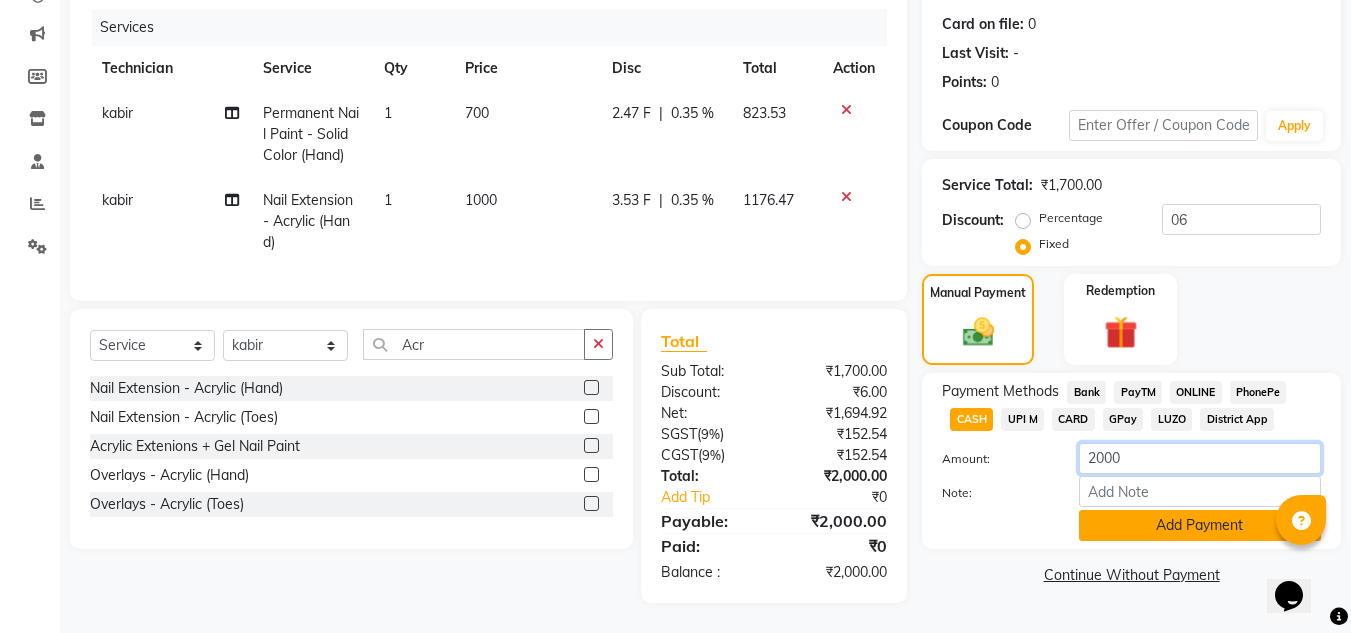 type on "2000" 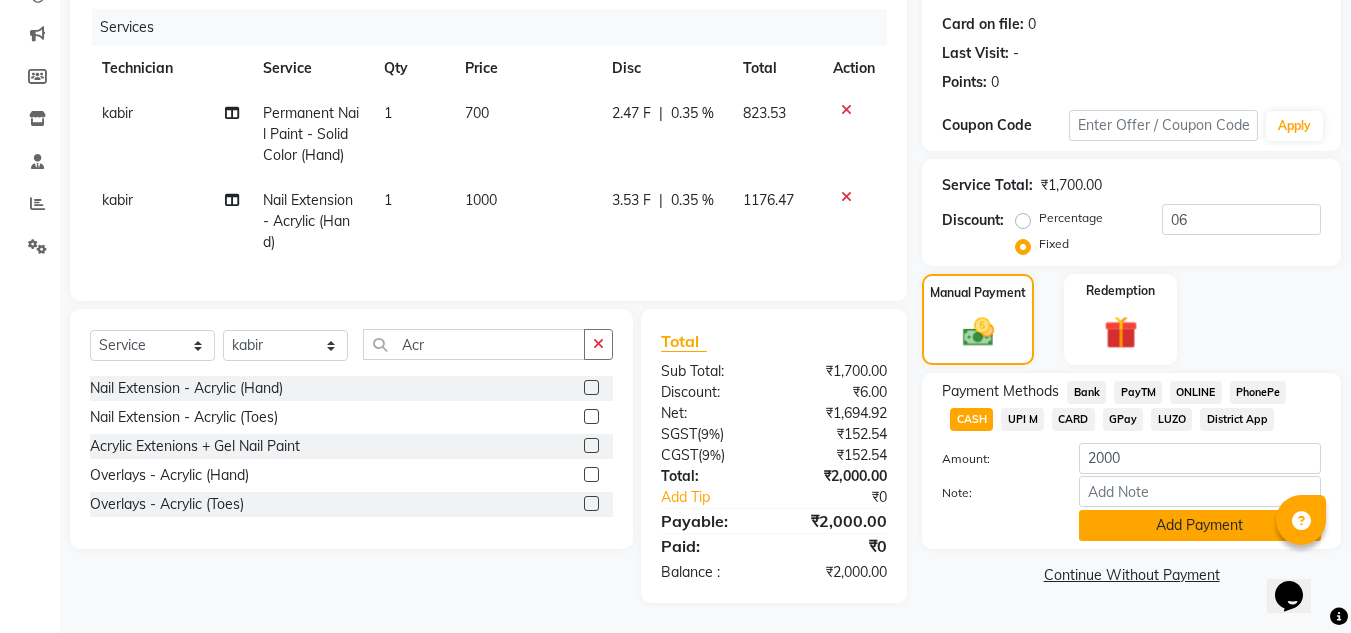 click on "Add Payment" 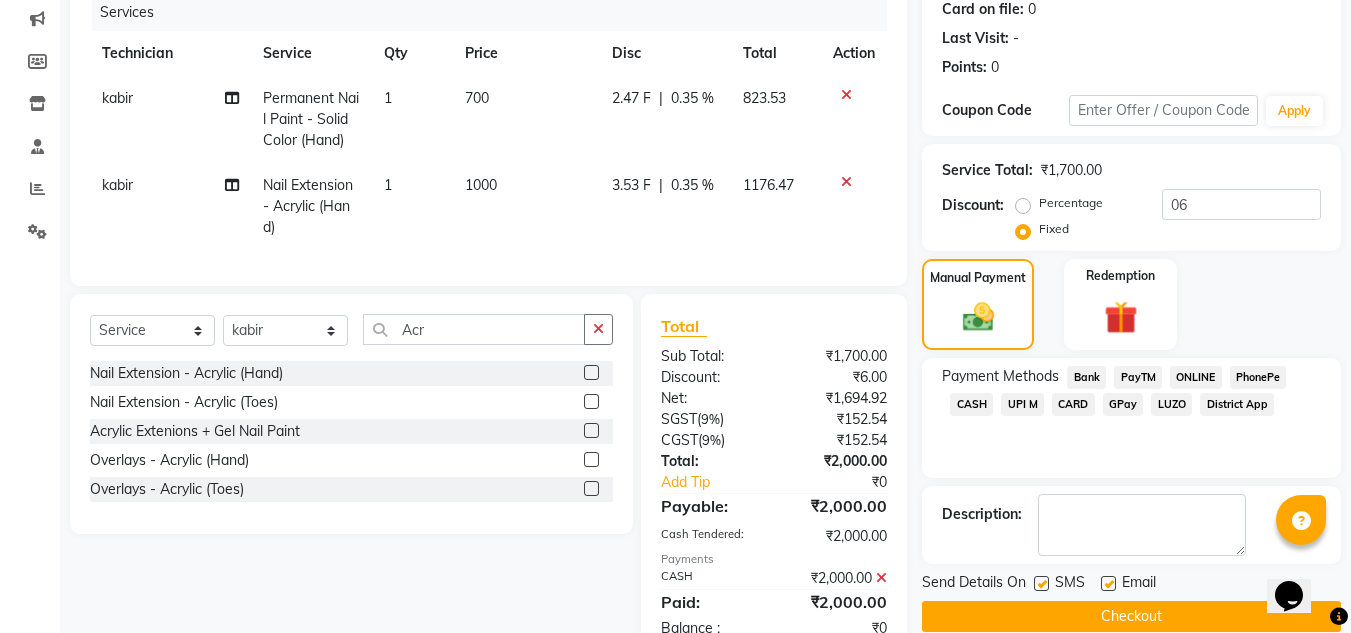 scroll, scrollTop: 325, scrollLeft: 0, axis: vertical 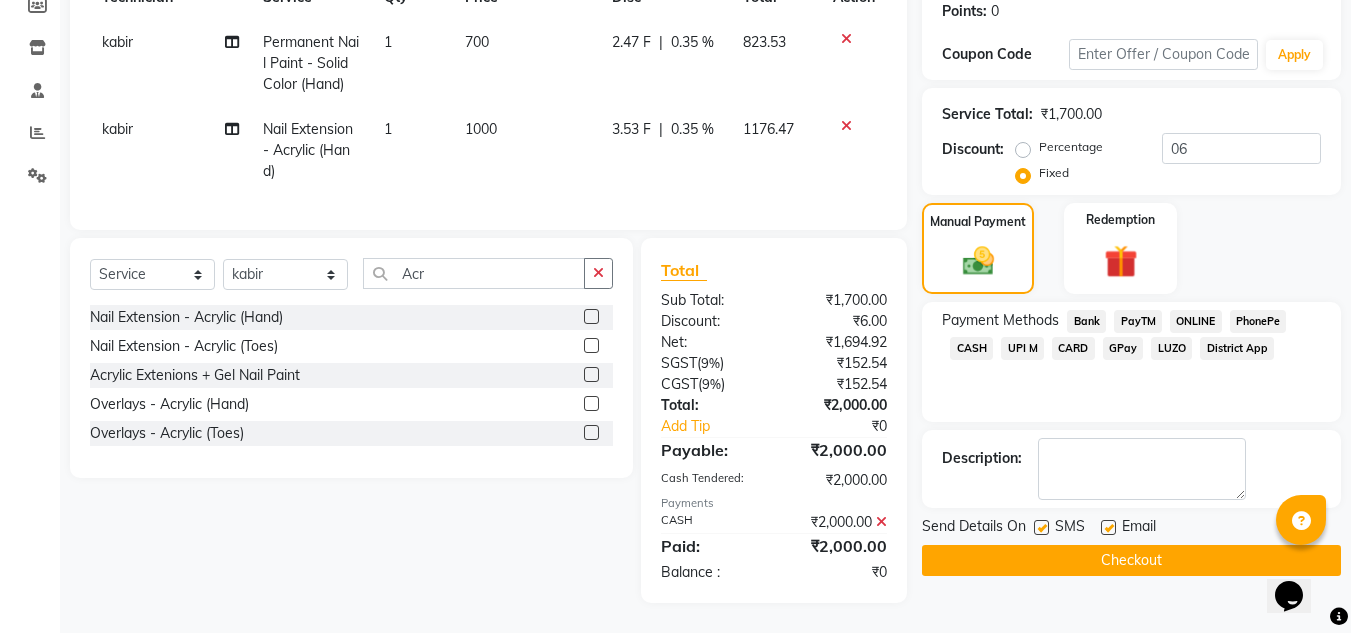 click on "Checkout" 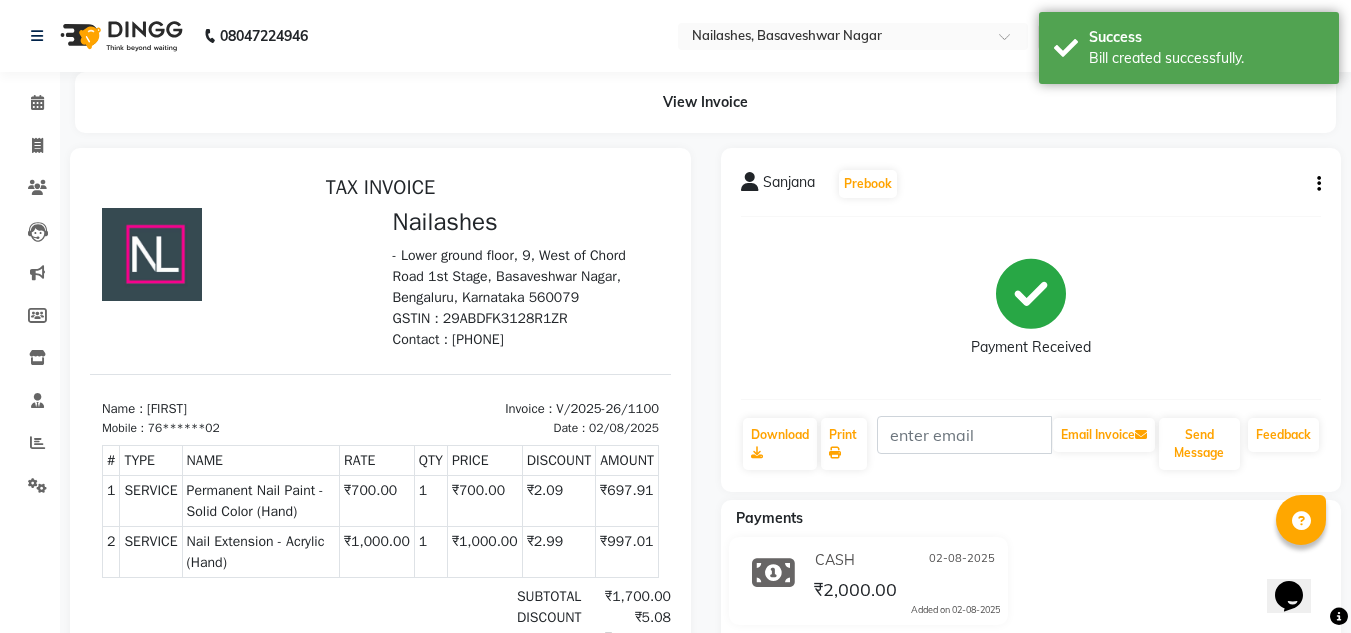 scroll, scrollTop: 0, scrollLeft: 0, axis: both 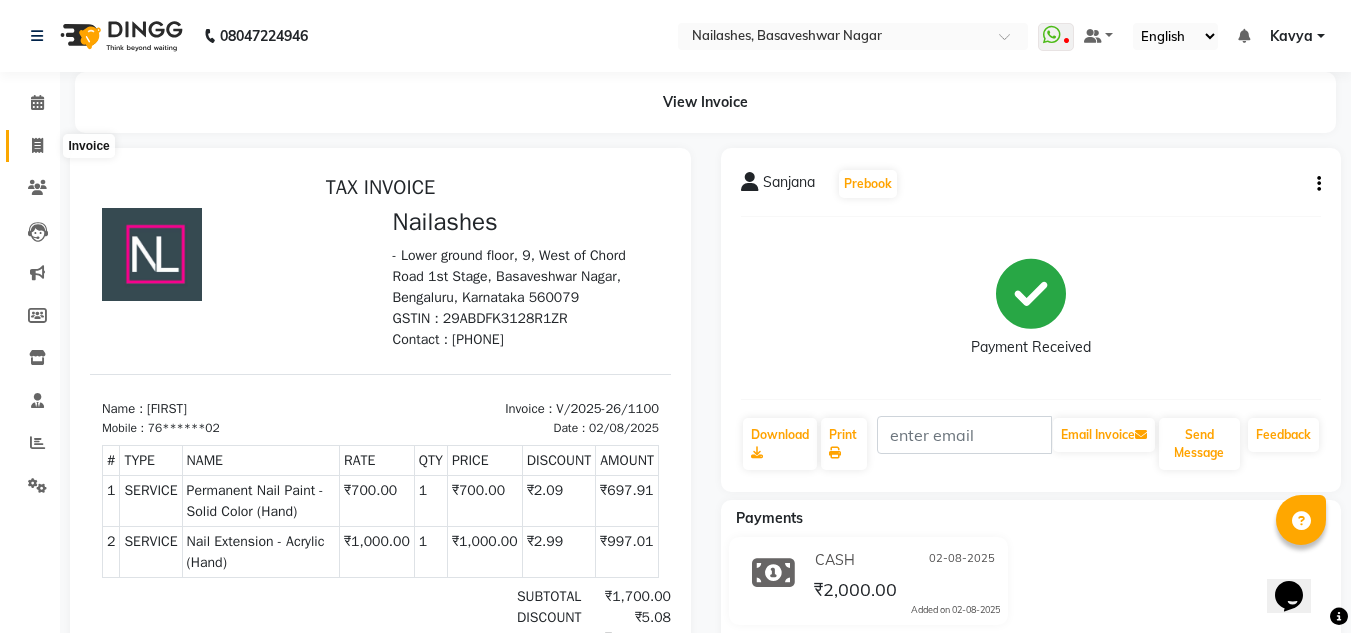 click 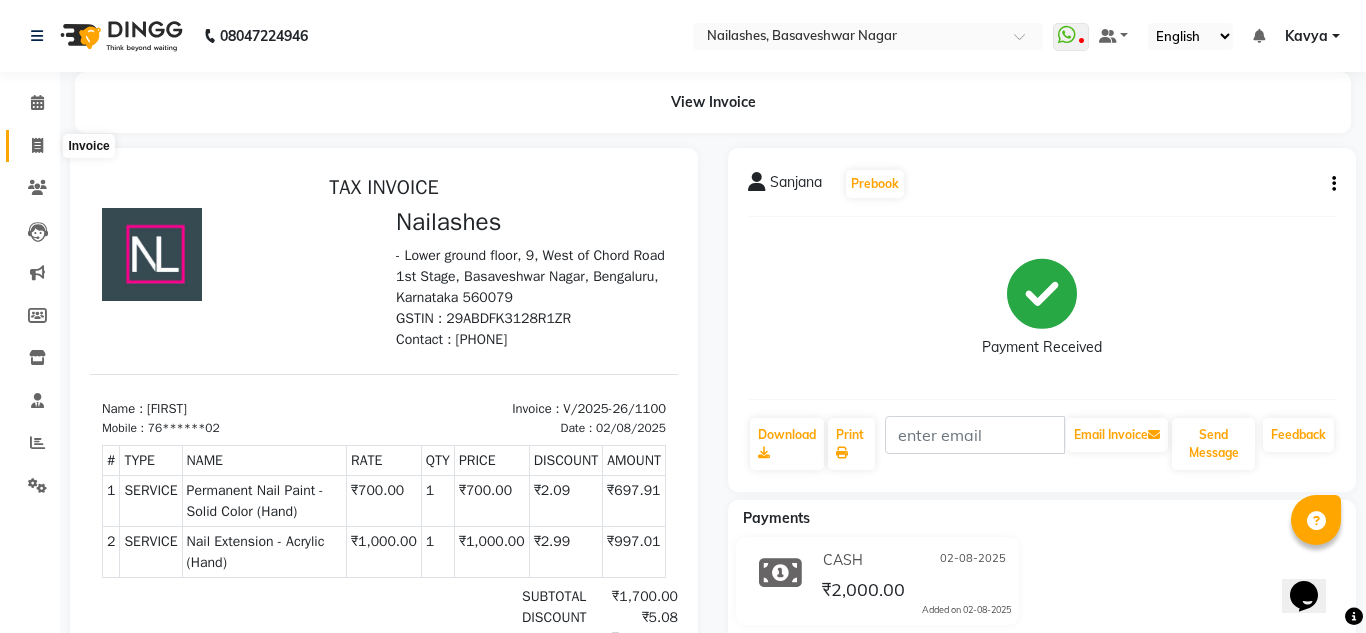 select on "7686" 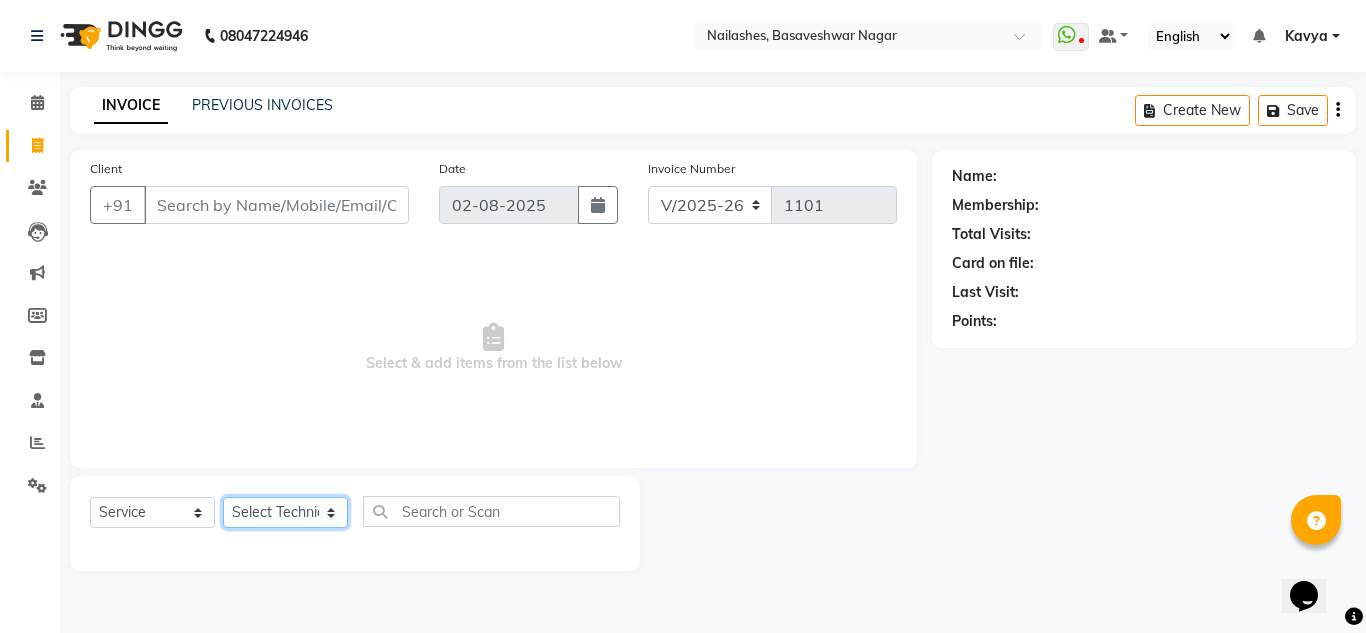 click on "Select Technician akki rahul Basiya Sultha Bilal jin kabir Kavya Kiruba  kunal Manager Rahul swangamlu" 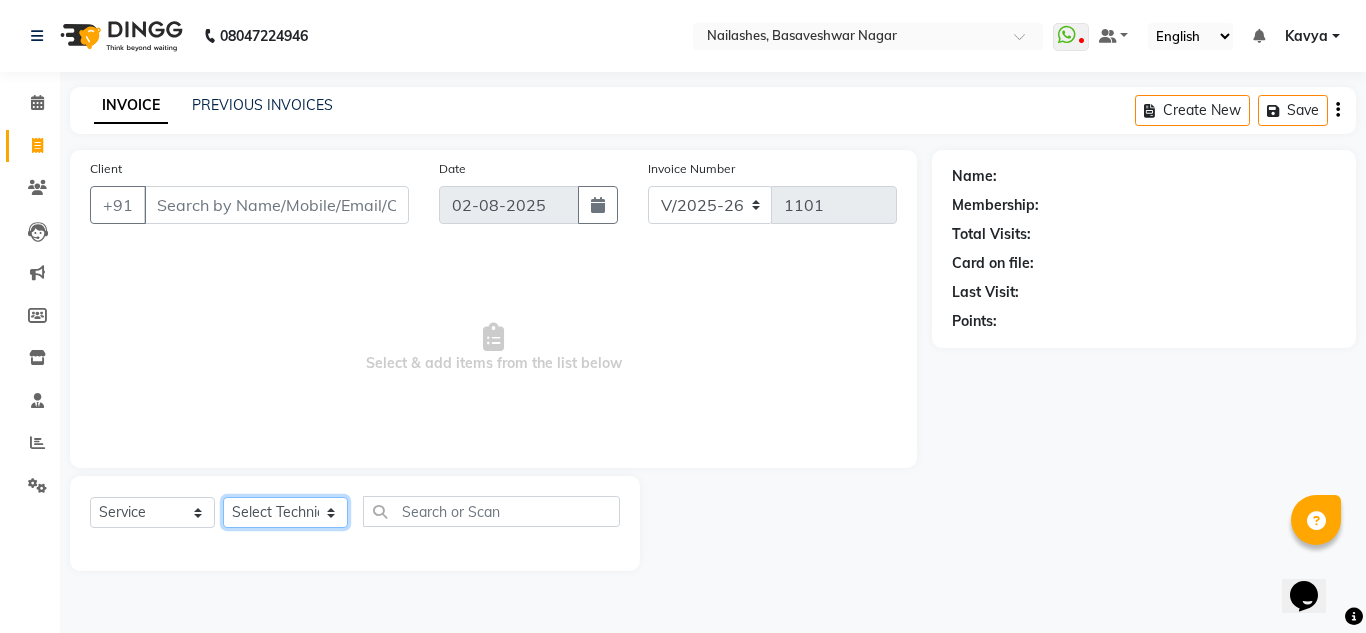 select on "81674" 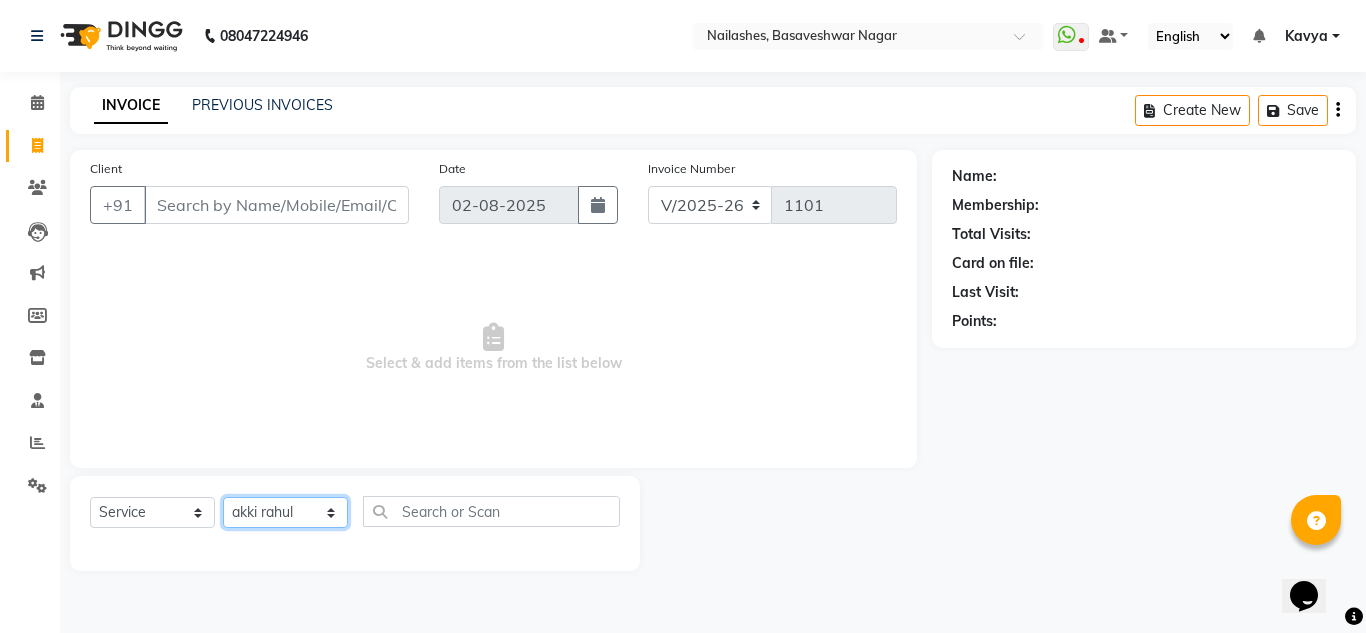 click on "Select Technician akki rahul Basiya Sultha Bilal jin kabir Kavya Kiruba  kunal Manager Rahul swangamlu" 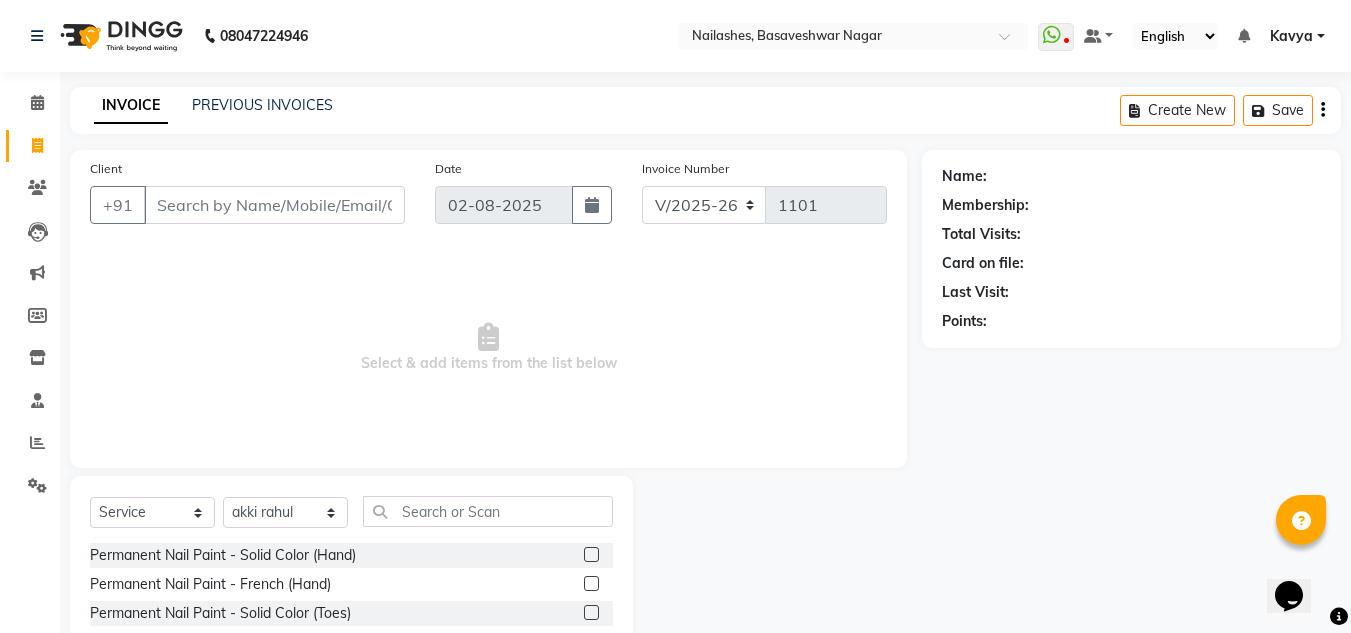 click 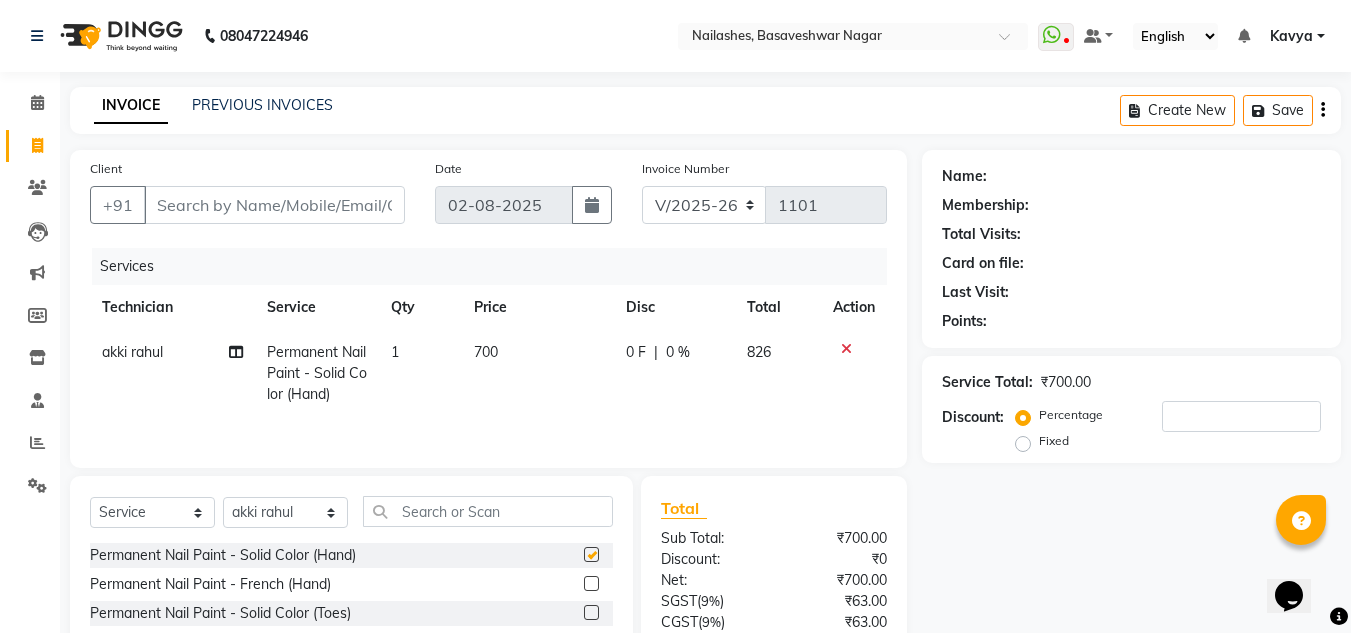 checkbox on "false" 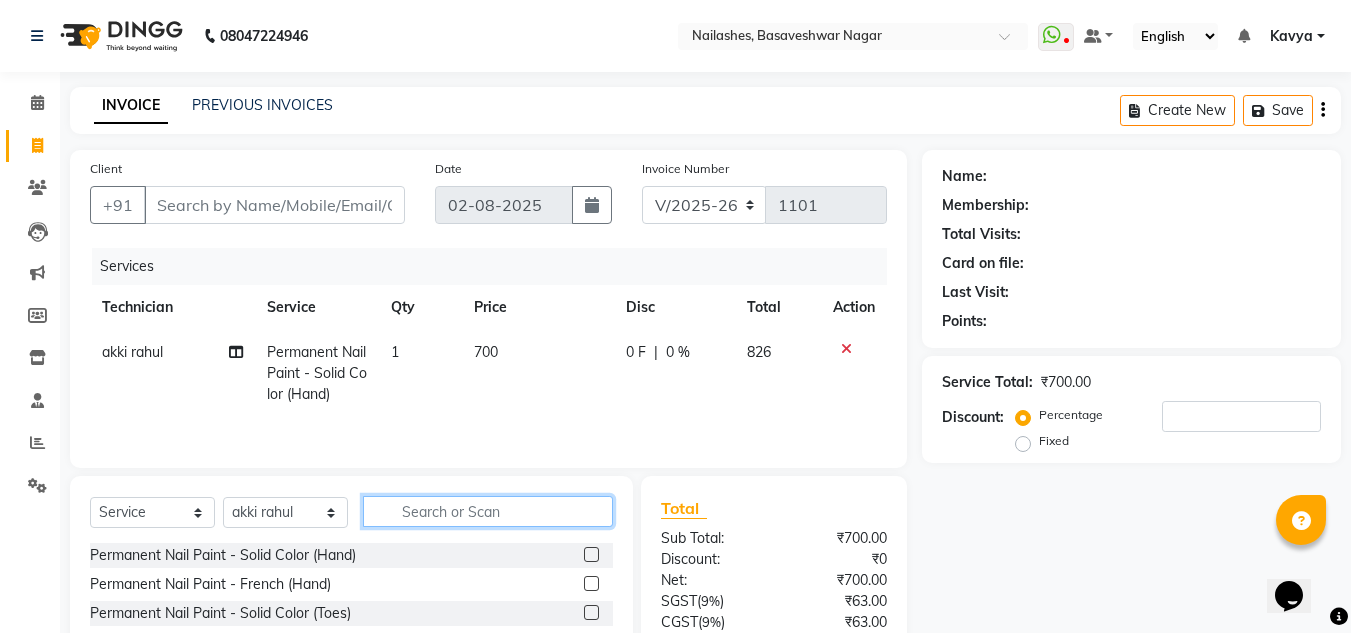 click 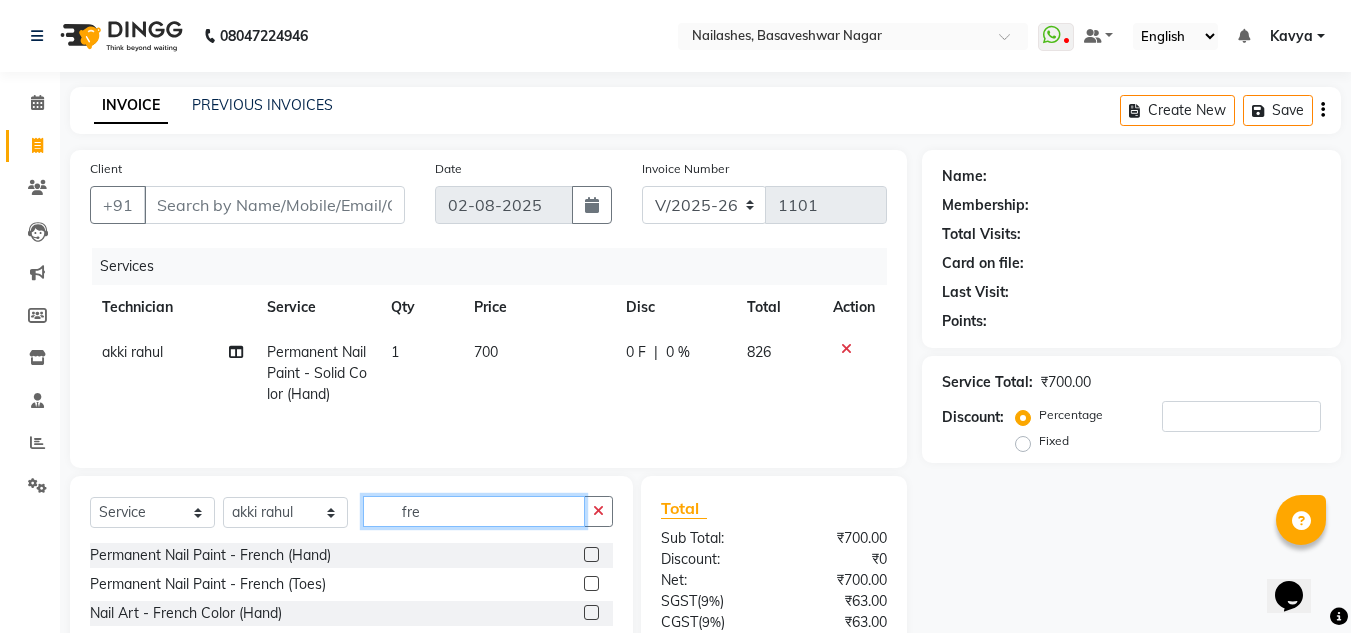 type on "fre" 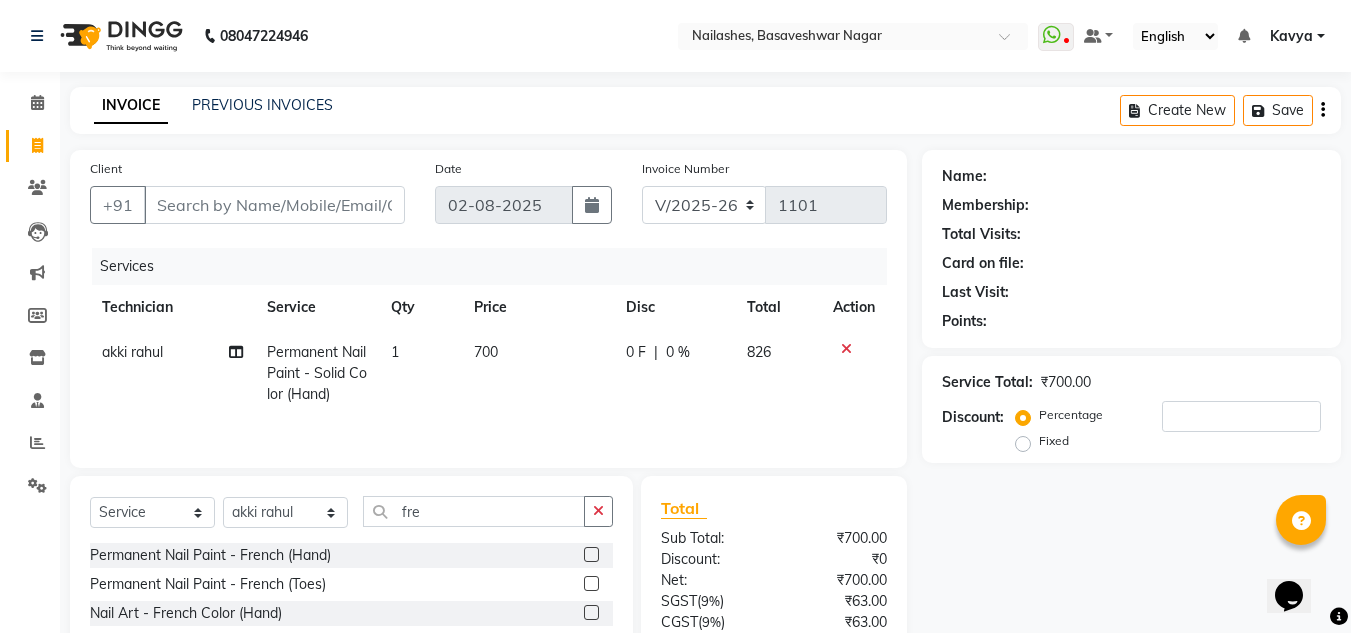 click 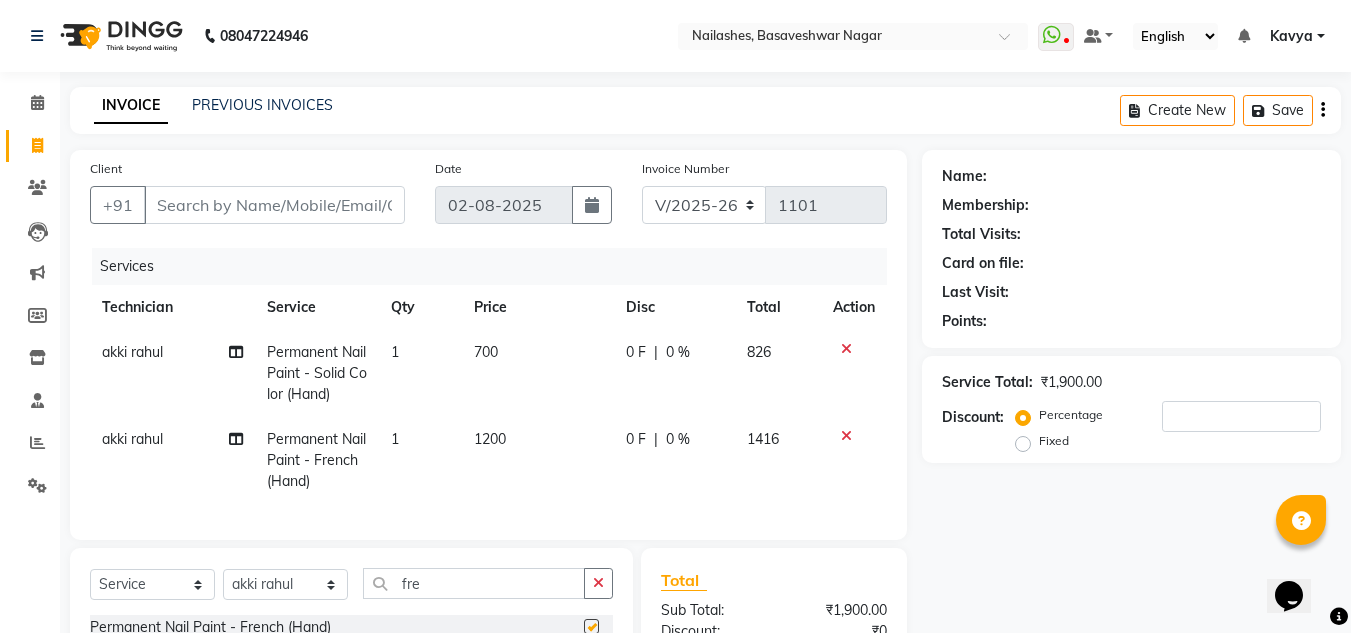 checkbox on "false" 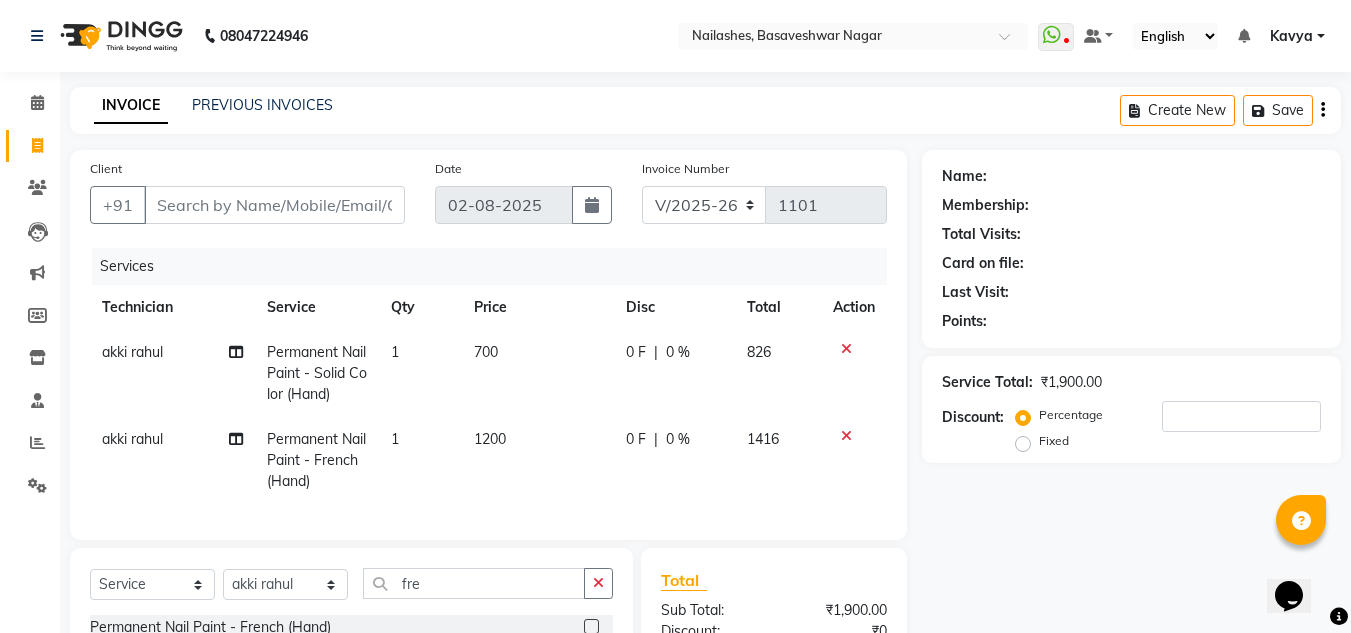 click on "1200" 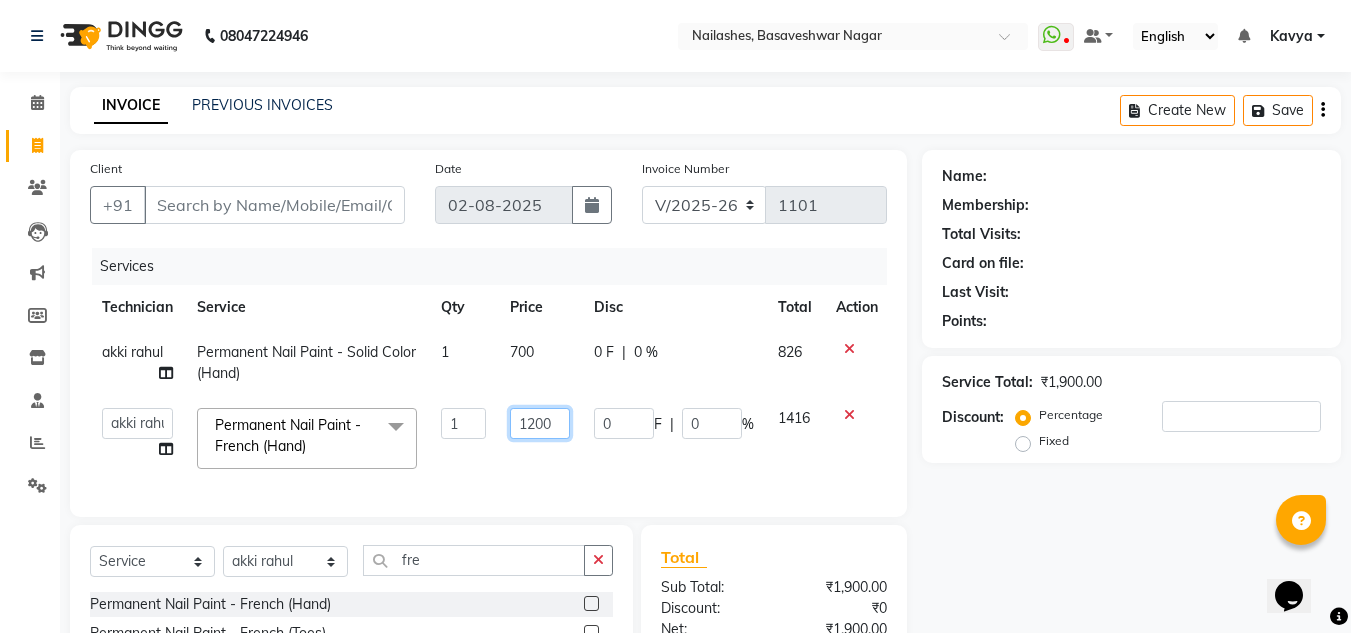 click on "1200" 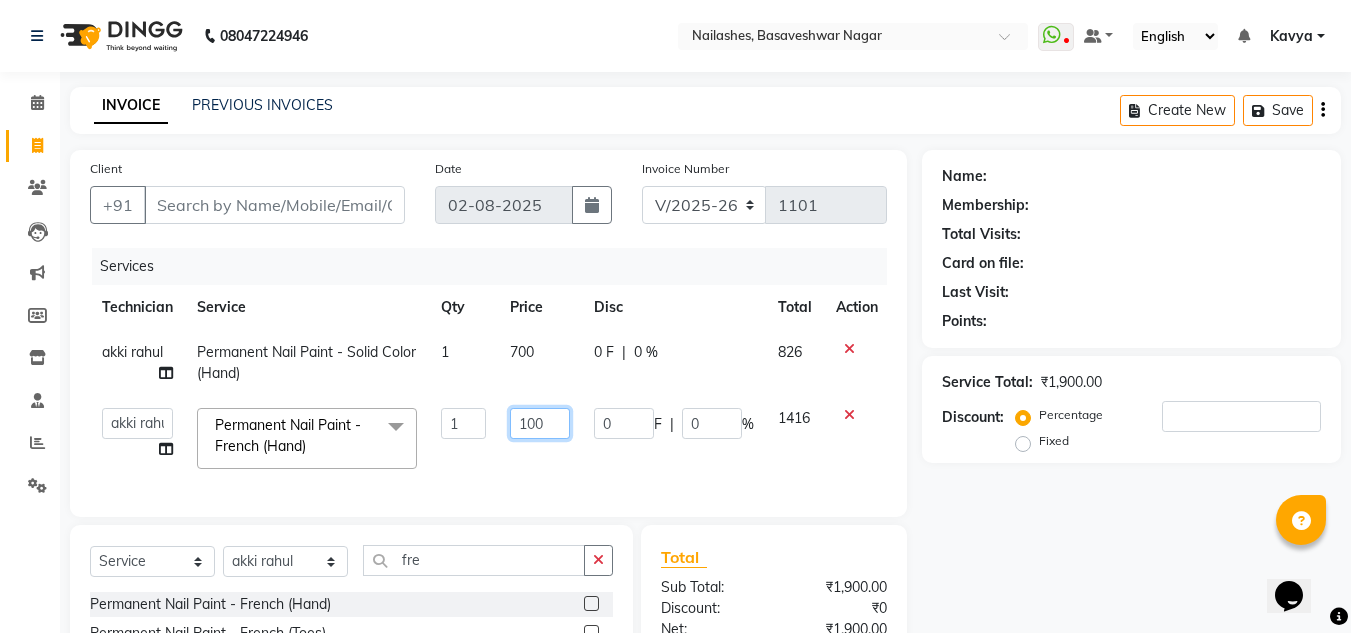type on "1000" 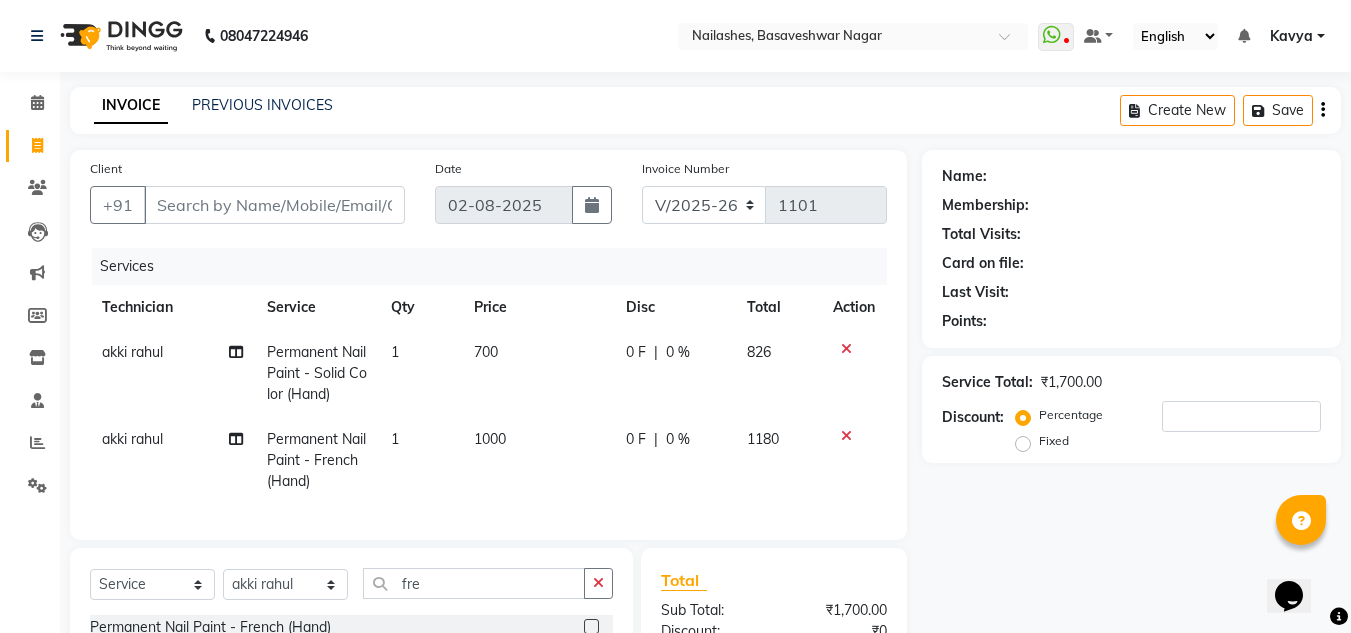 click on "1000" 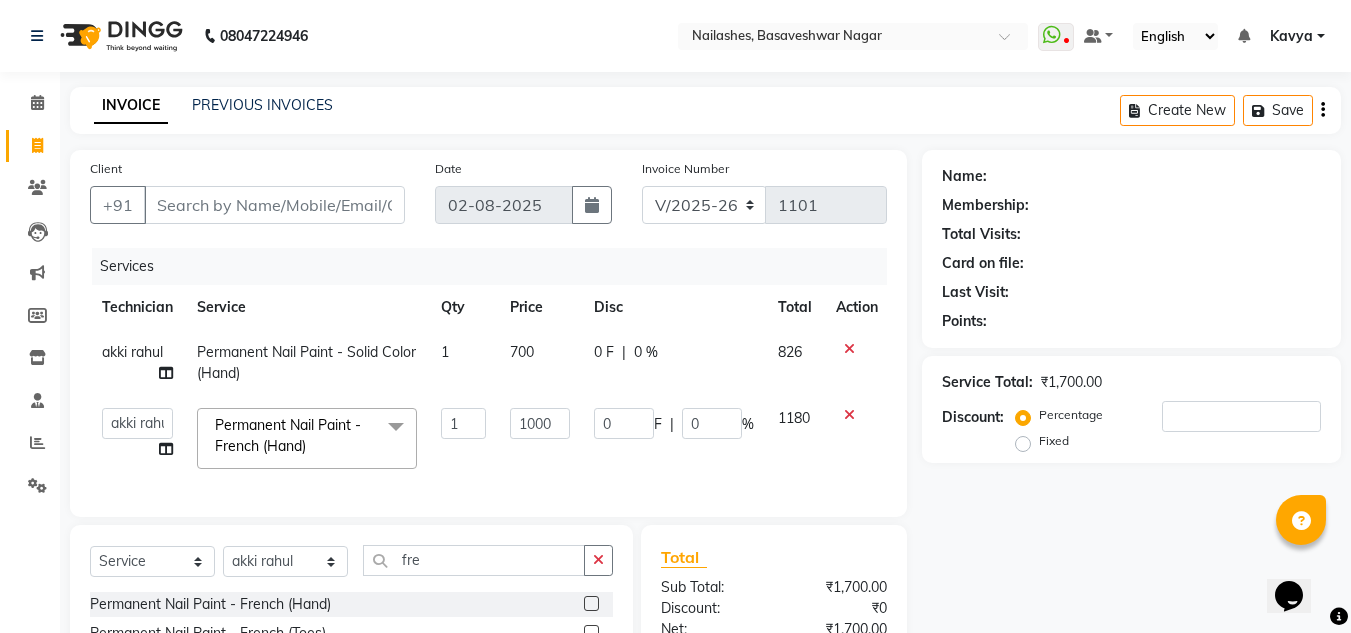 click on "1000" 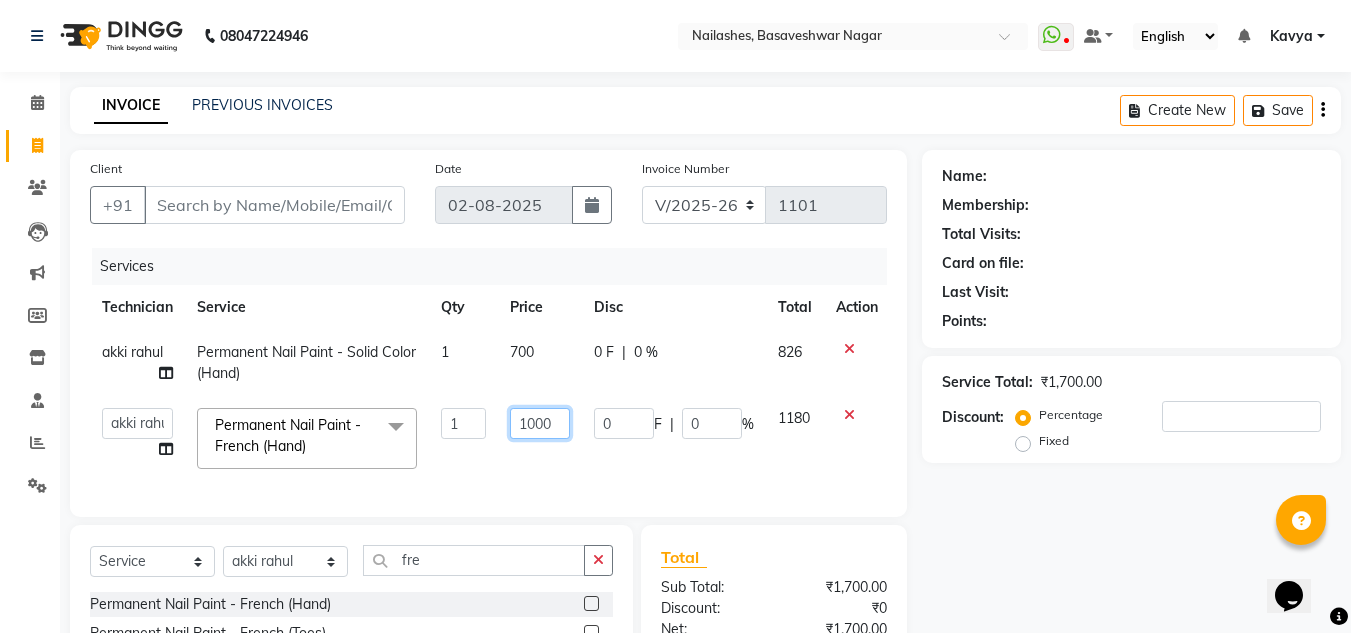 click on "1000" 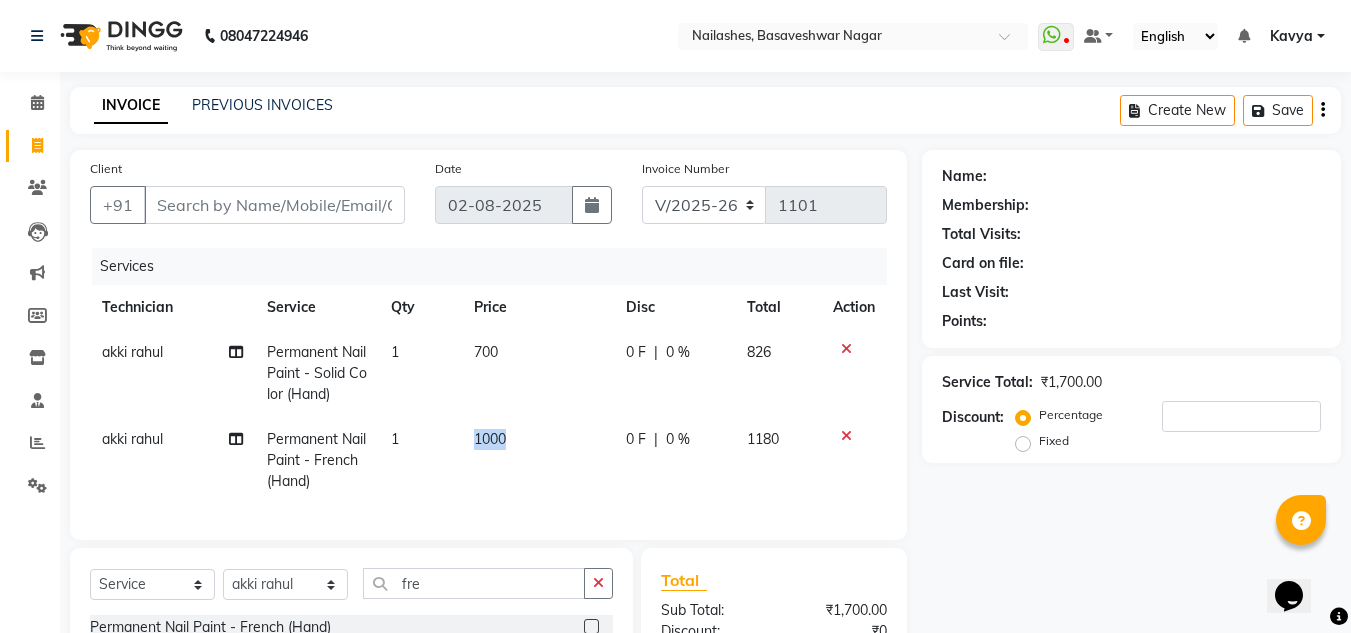click on "1000" 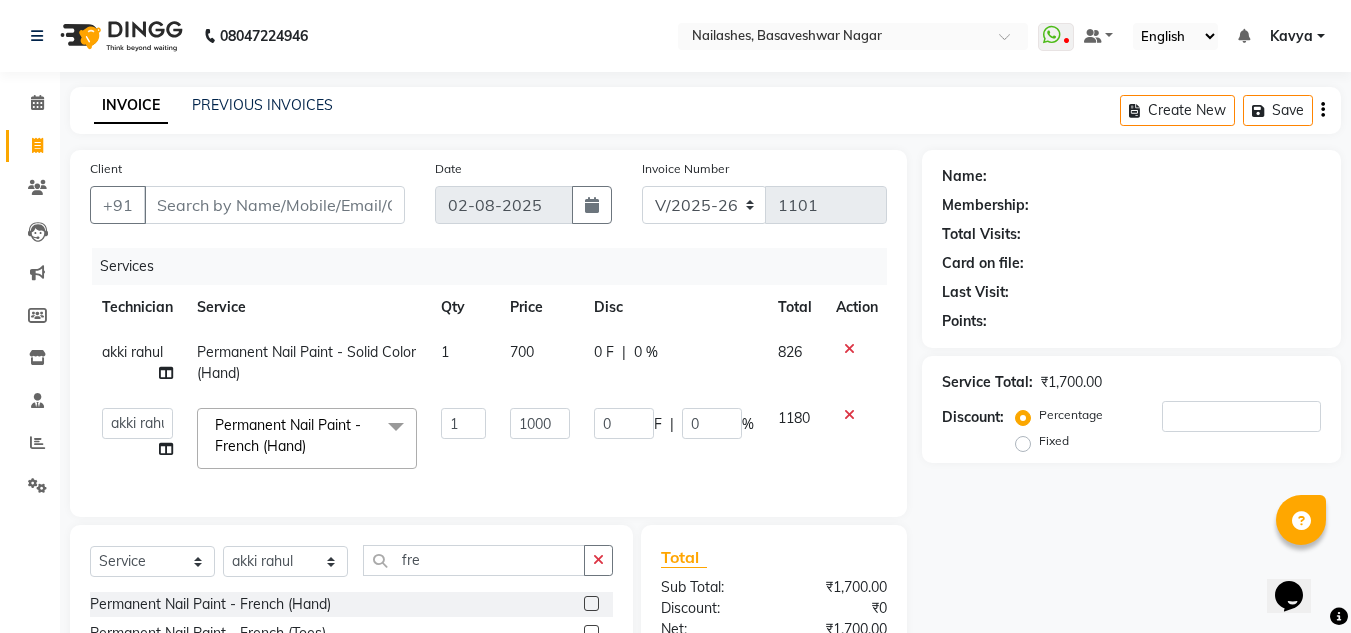 click 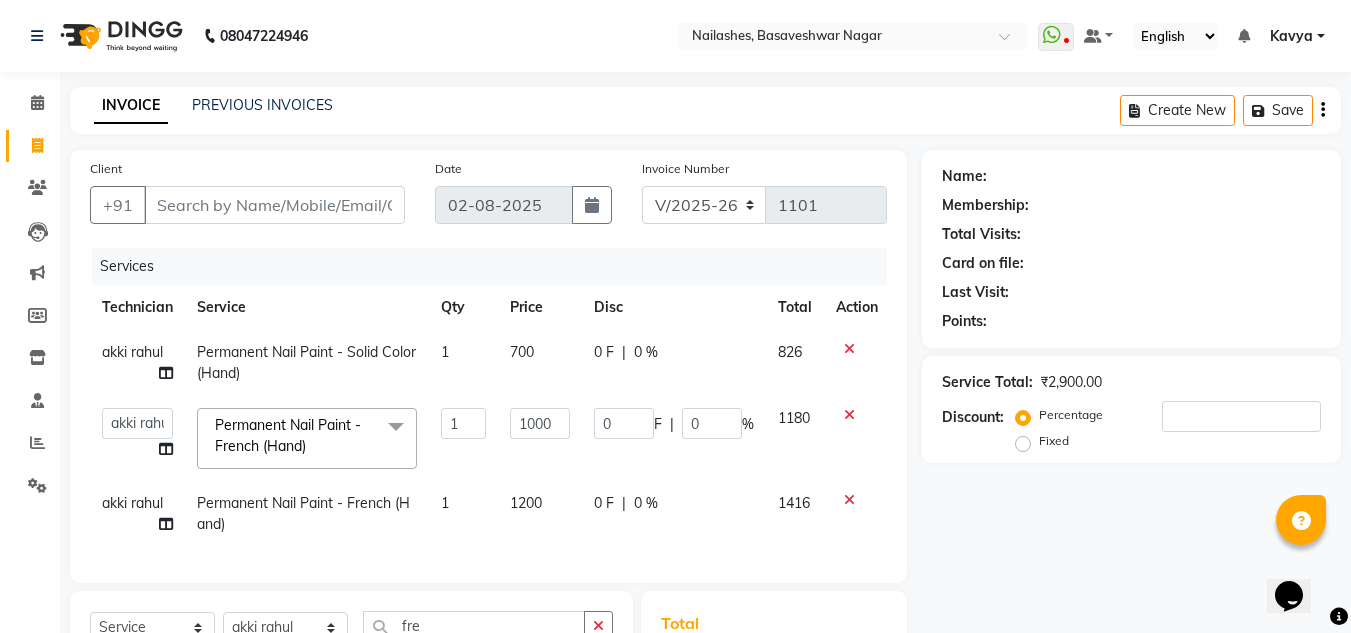 checkbox on "false" 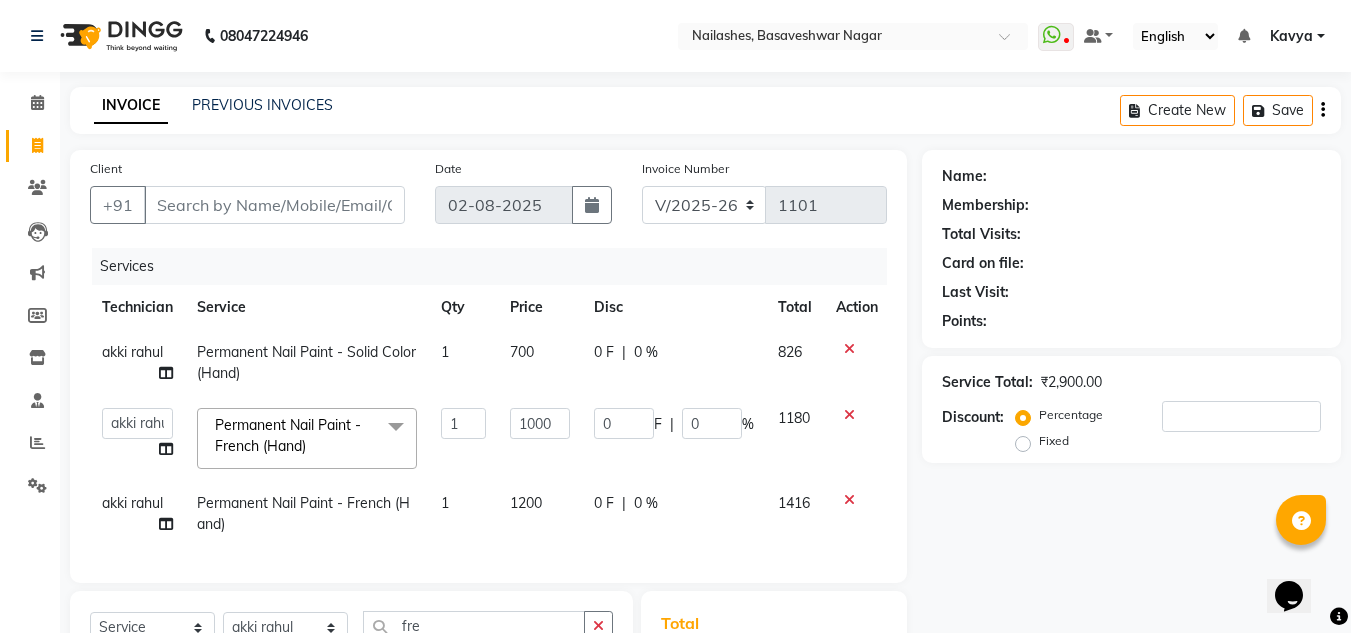 click on "1200" 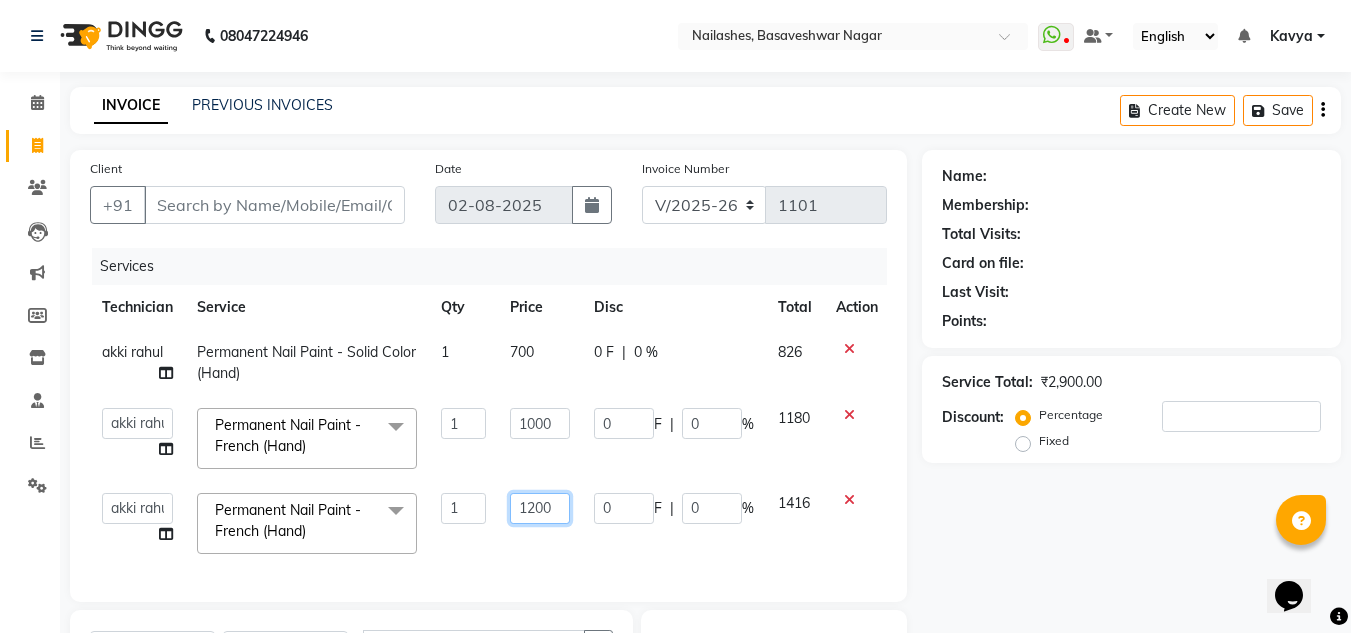 click on "1200" 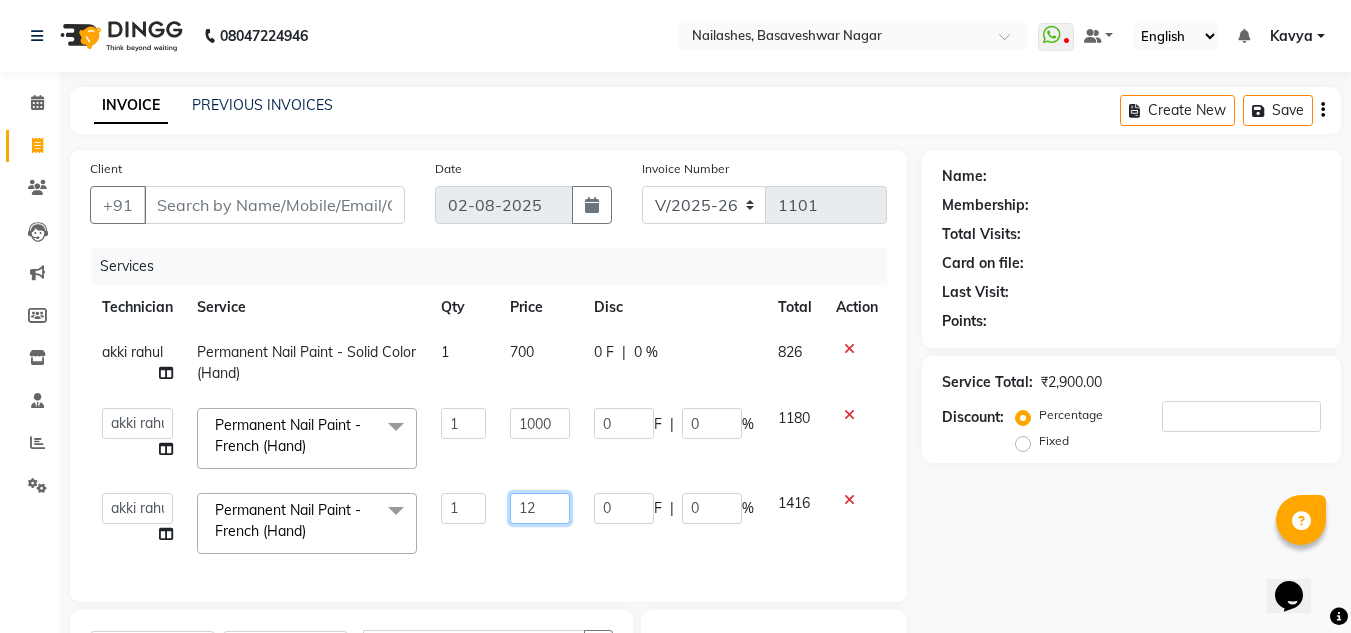 type on "1" 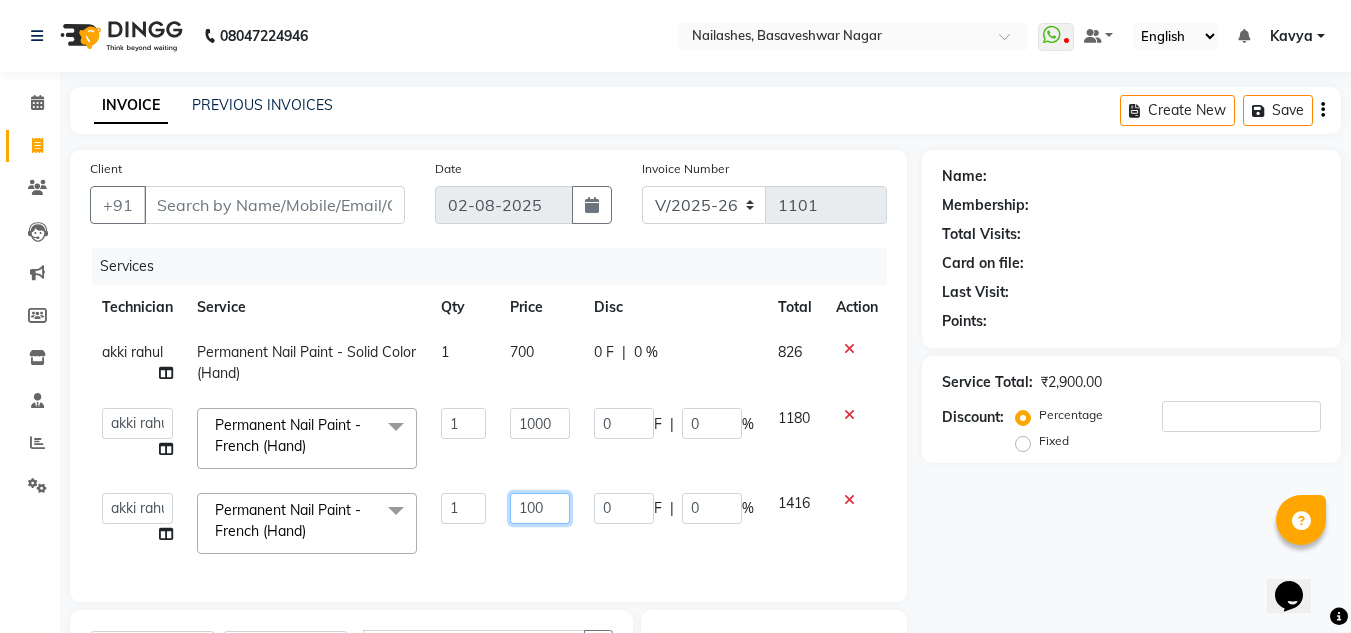 type on "1000" 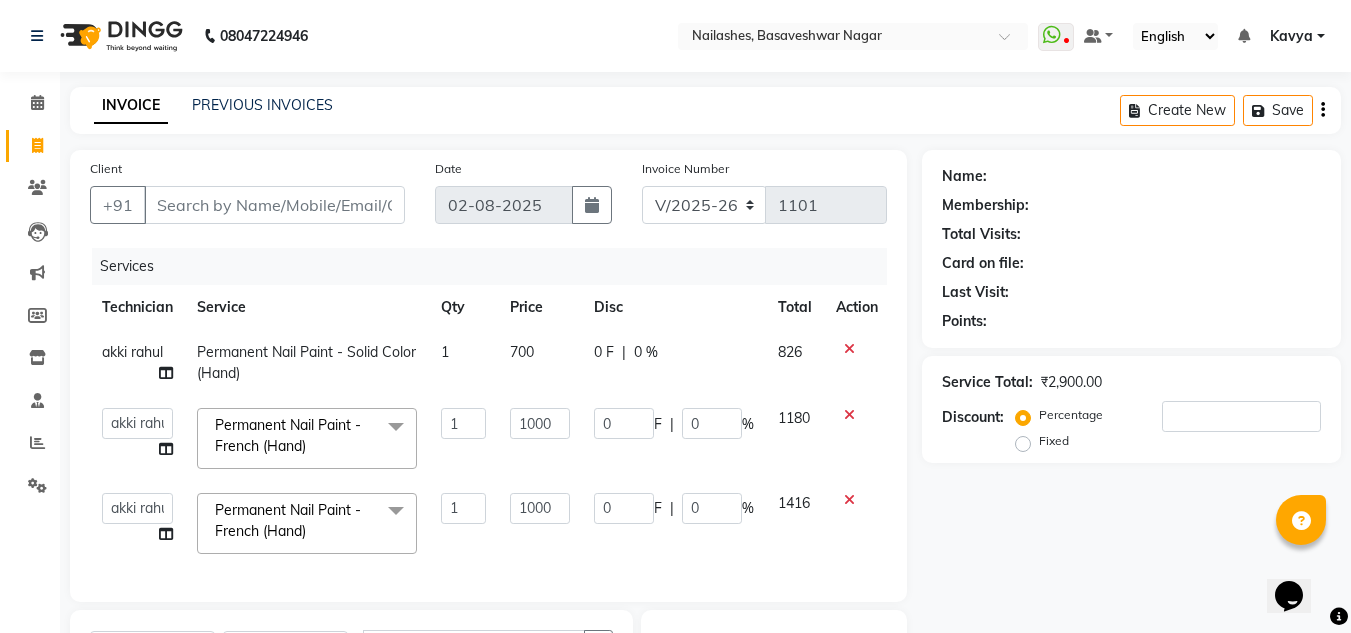 click on "Services Technician Service Qty Price Disc Total Action [FIRST] [LAST] Permanent Nail Paint - Solid Color (Hand) 1 700 0 F | 0 % 826  [FIRST] [LAST]   [FIRST] [LAST]   [FIRST]   [FIRST]   [FIRST]   [FIRST]    [FIRST]   Manager   [FIRST]   [FIRST]  Permanent Nail Paint - French (Hand)  x Permanent Nail Paint - Solid Color (Hand) Permanent Nail Paint - French (Hand) Permanent Nail Paint - Solid Color (Toes) Permanent Nail Paint - French (Toes) Restoration - Gel (Hand) Restoration - Tip Replacement (Hand) Restoration - Touch -up (Hand) Restoration - Removal of Extension (Hand) Restoration - Removal of Nail Paint (Hand) Restoration - Gel Color Changes (Hand) Restoration - Gel (Toes) Restoration - Tip Replacement (Toes) Restoration - Gel Color Changes (Toes) Restoration - Touch -up (Toes) Restoration - Removal of Nail Paint (Toes) Restoration - Removal of Extension (Toes) Gel polish removal Pedicure - Classic Pedicure - Deluxe Pedicure - Premium Pedicure - Platinum Café H&F Pedicure AVL Express Pedicure Bombini Pedicure 1 0" 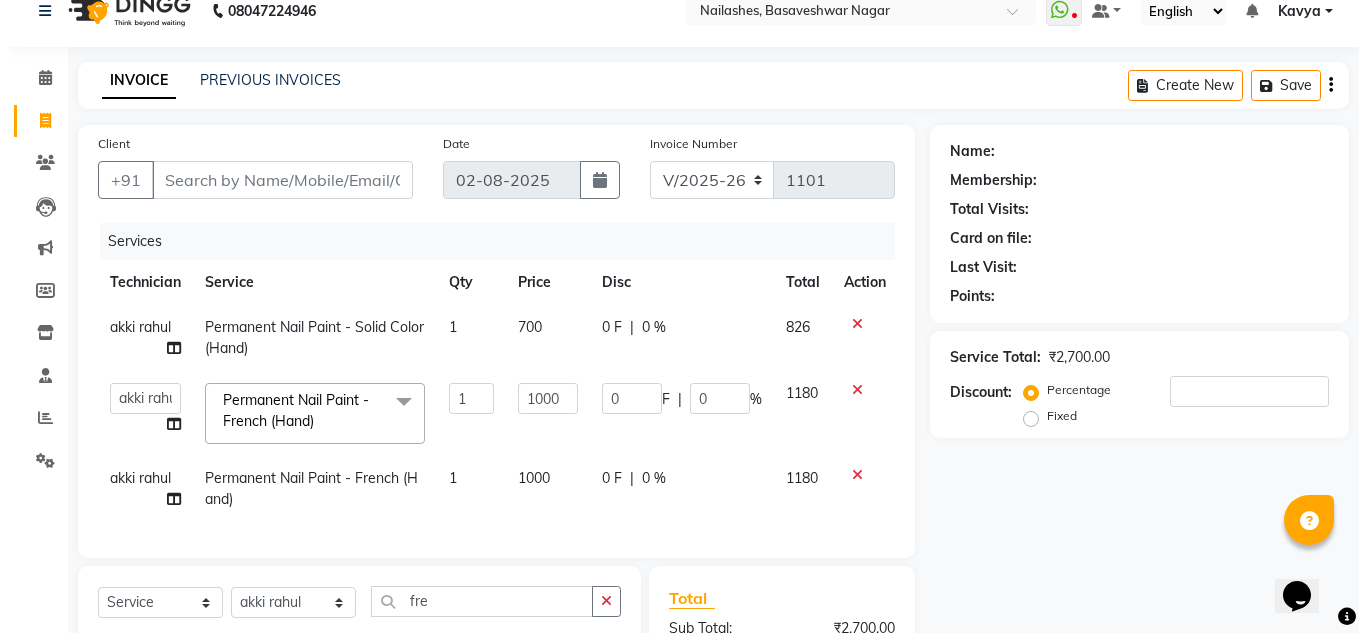 scroll, scrollTop: 0, scrollLeft: 0, axis: both 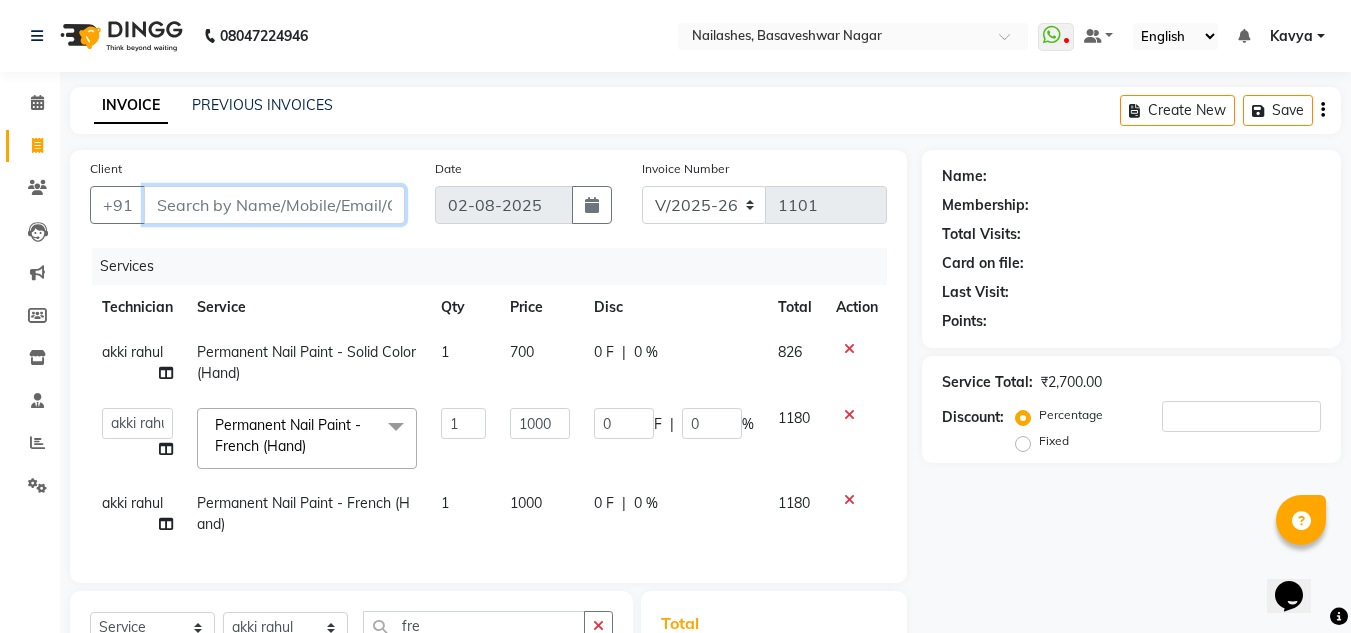 click on "Client" at bounding box center [274, 205] 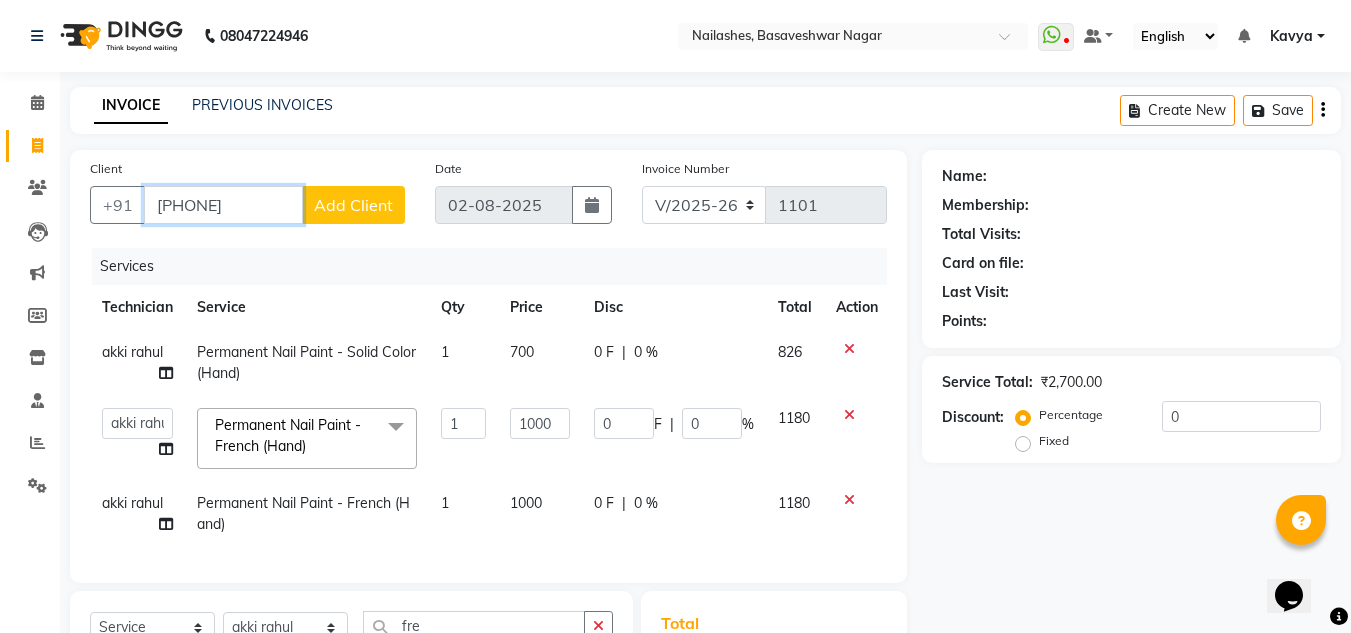 type on "[PHONE]" 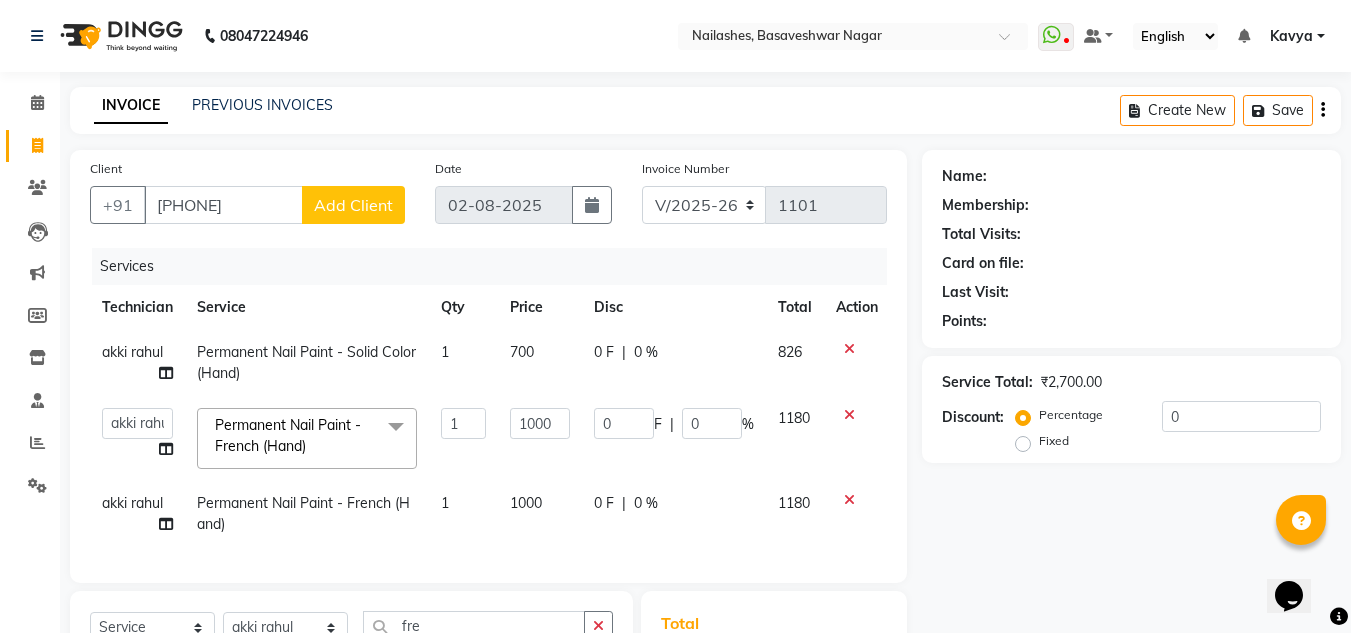 click on "Add Client" 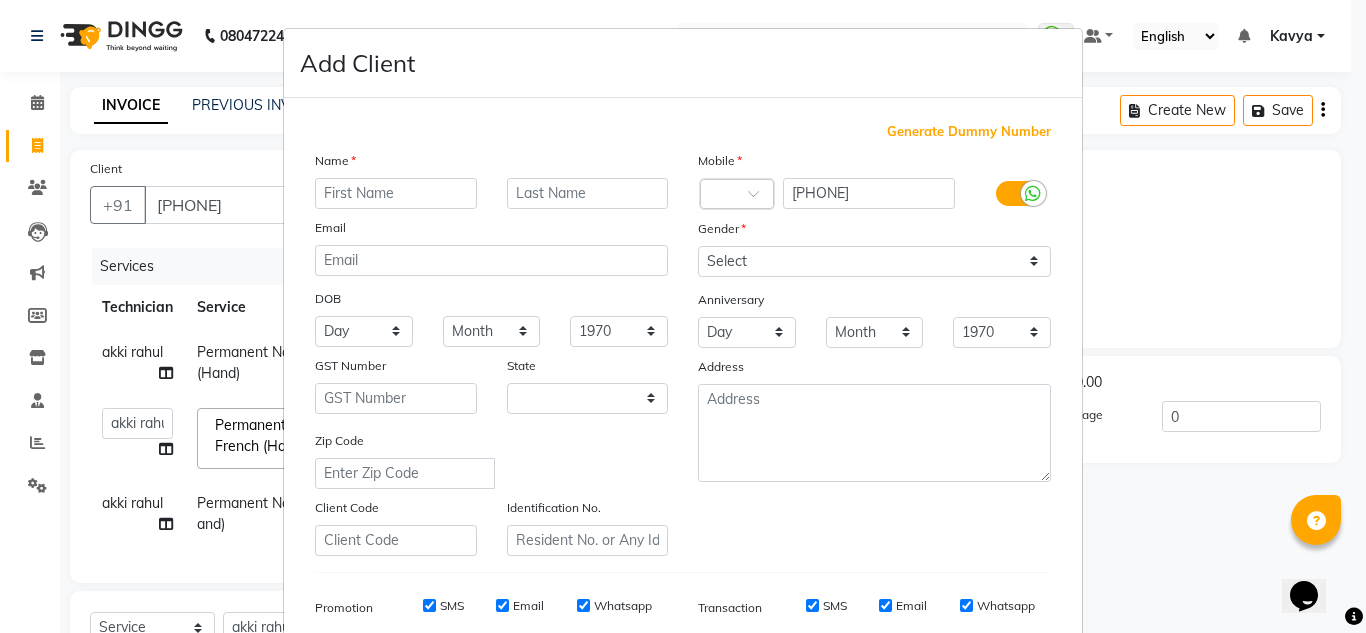 select on "21" 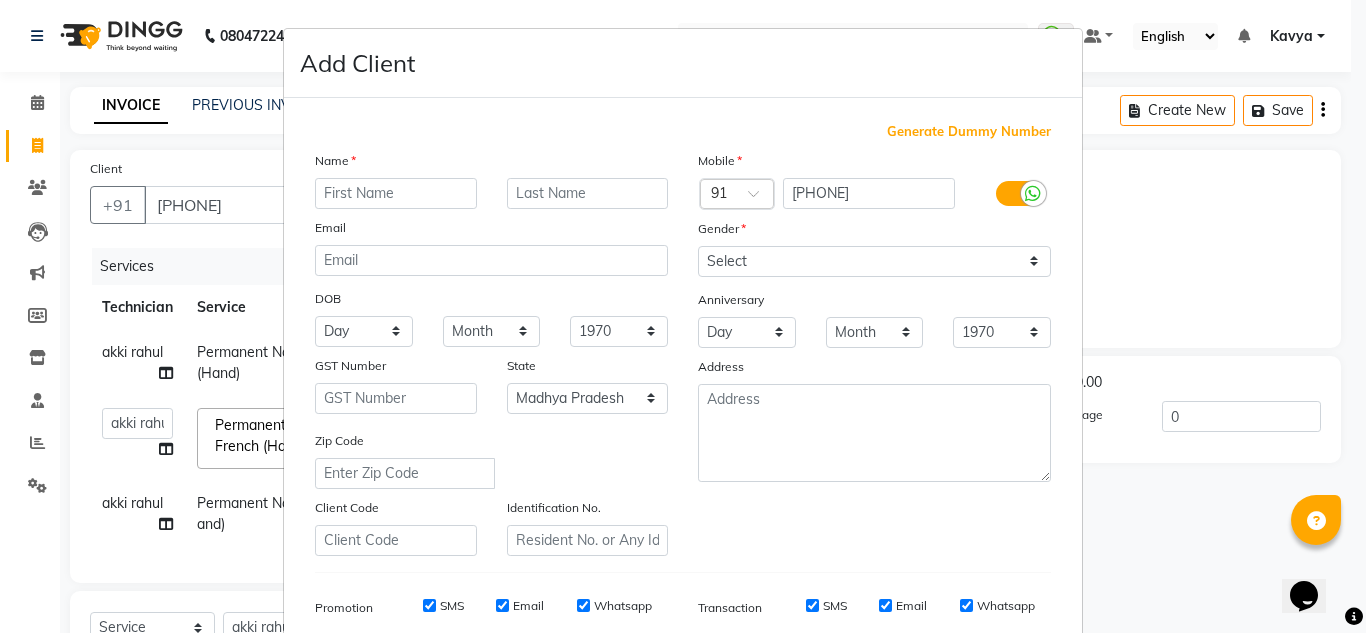 click at bounding box center (396, 193) 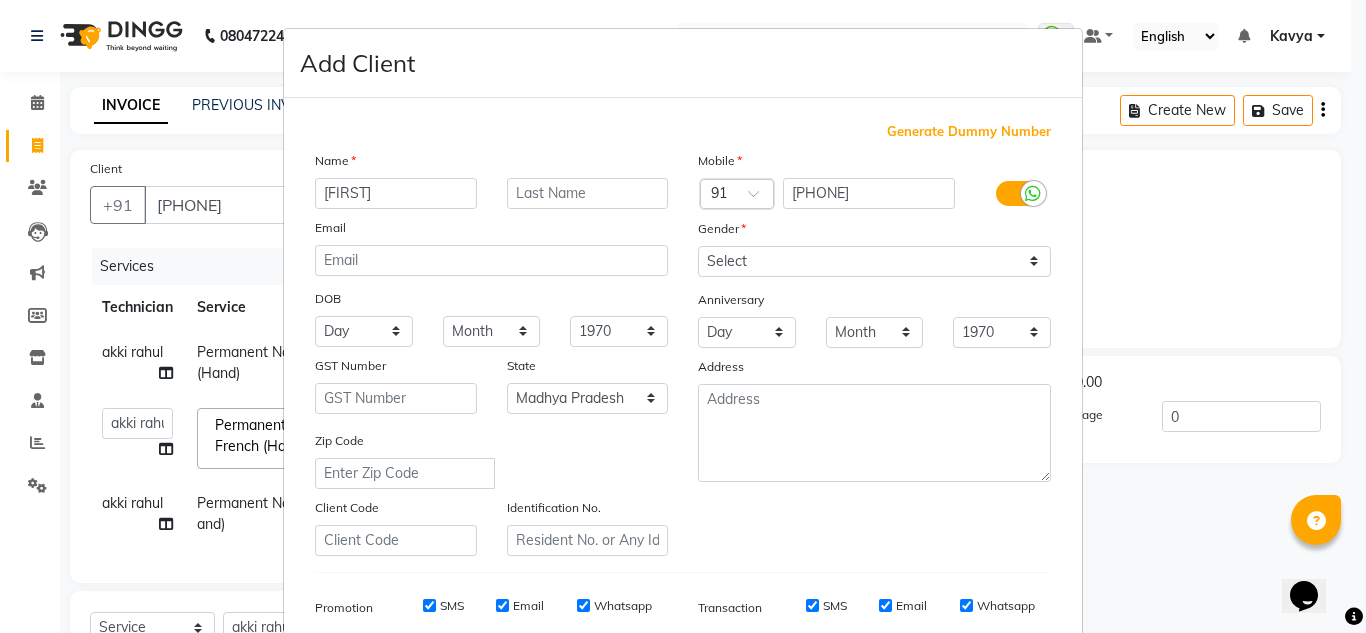 type on "[FIRST]" 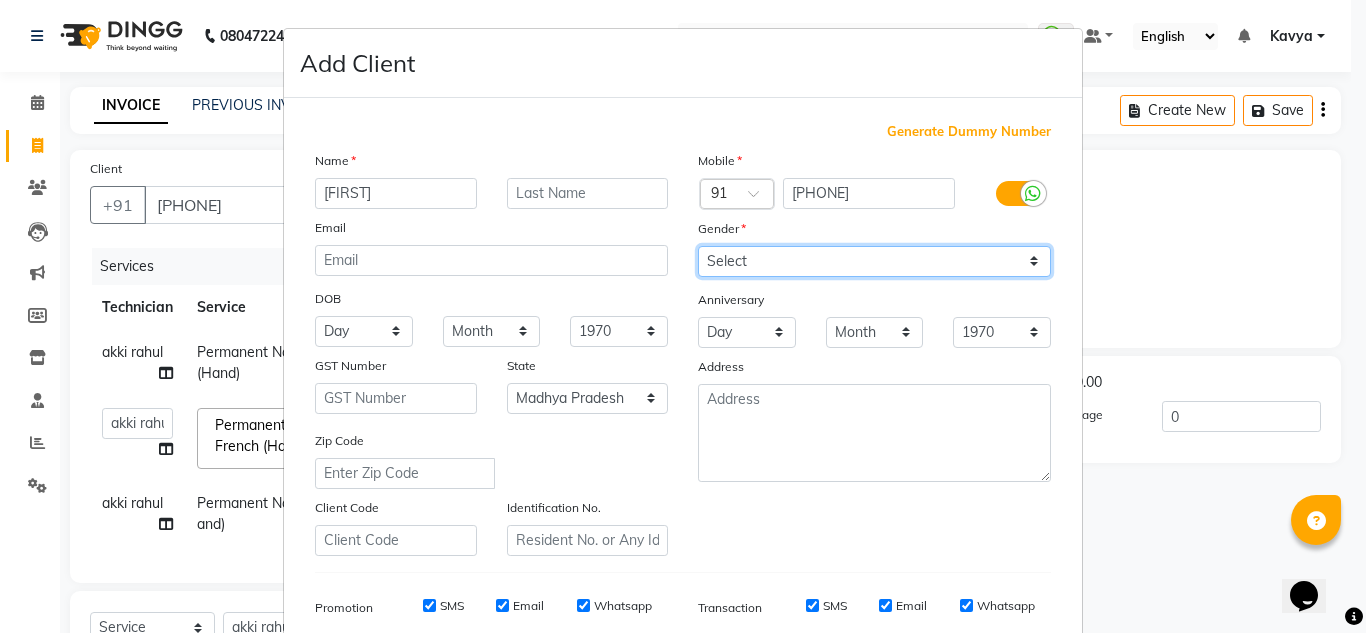 click on "Select Male Female Other Prefer Not To Say" at bounding box center [874, 261] 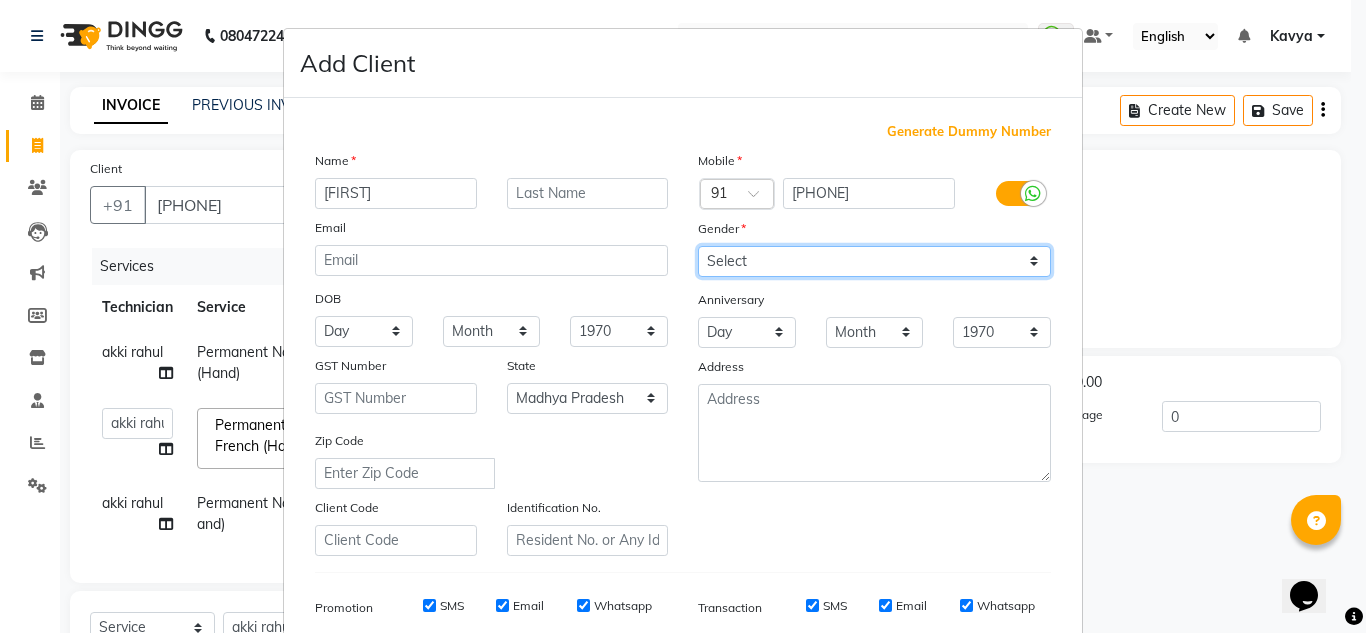 select on "female" 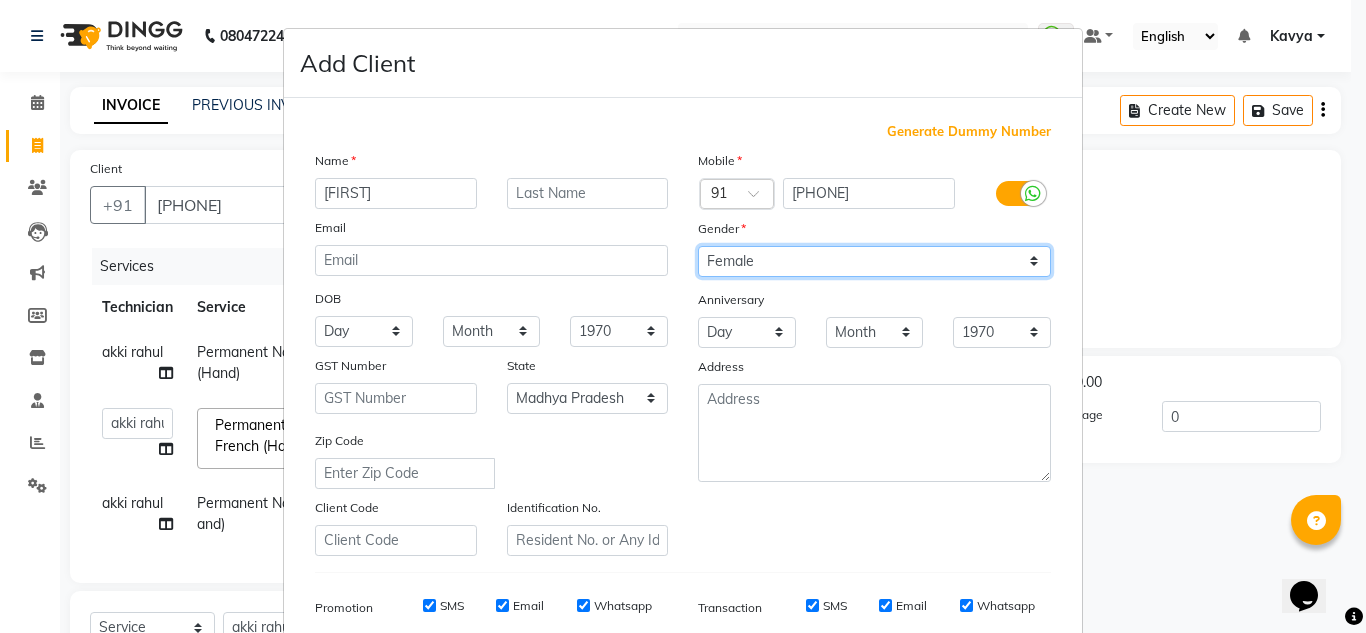 click on "Select Male Female Other Prefer Not To Say" at bounding box center [874, 261] 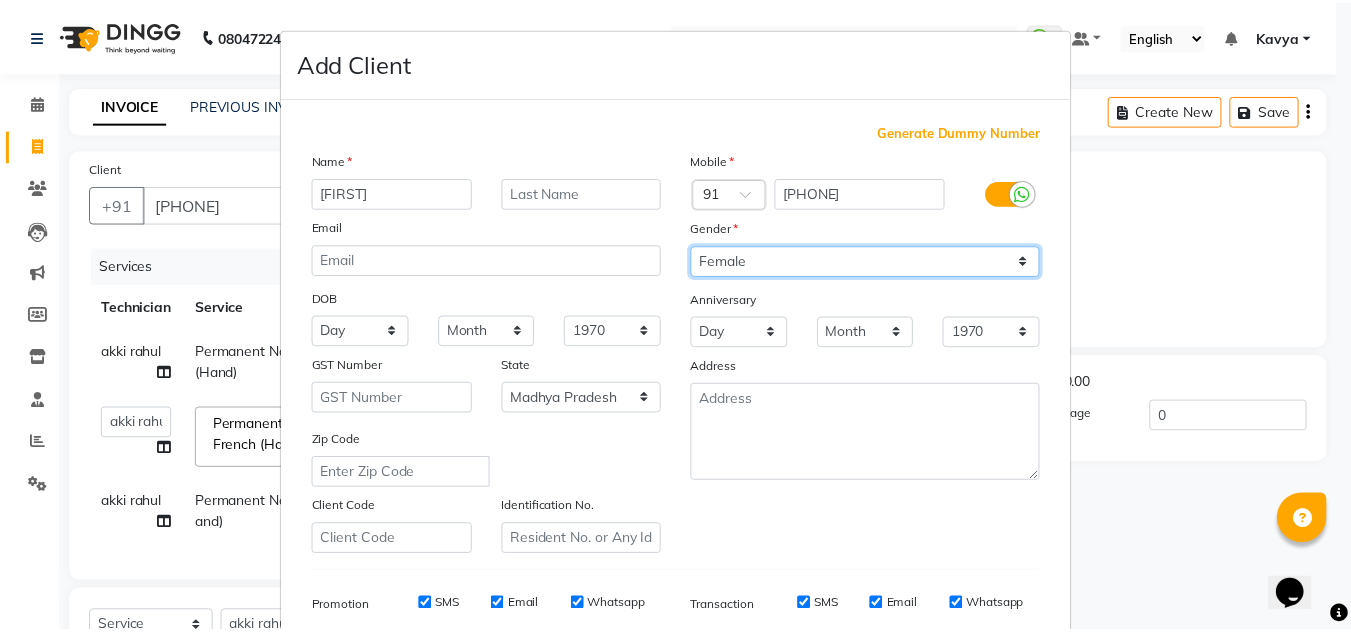 scroll, scrollTop: 290, scrollLeft: 0, axis: vertical 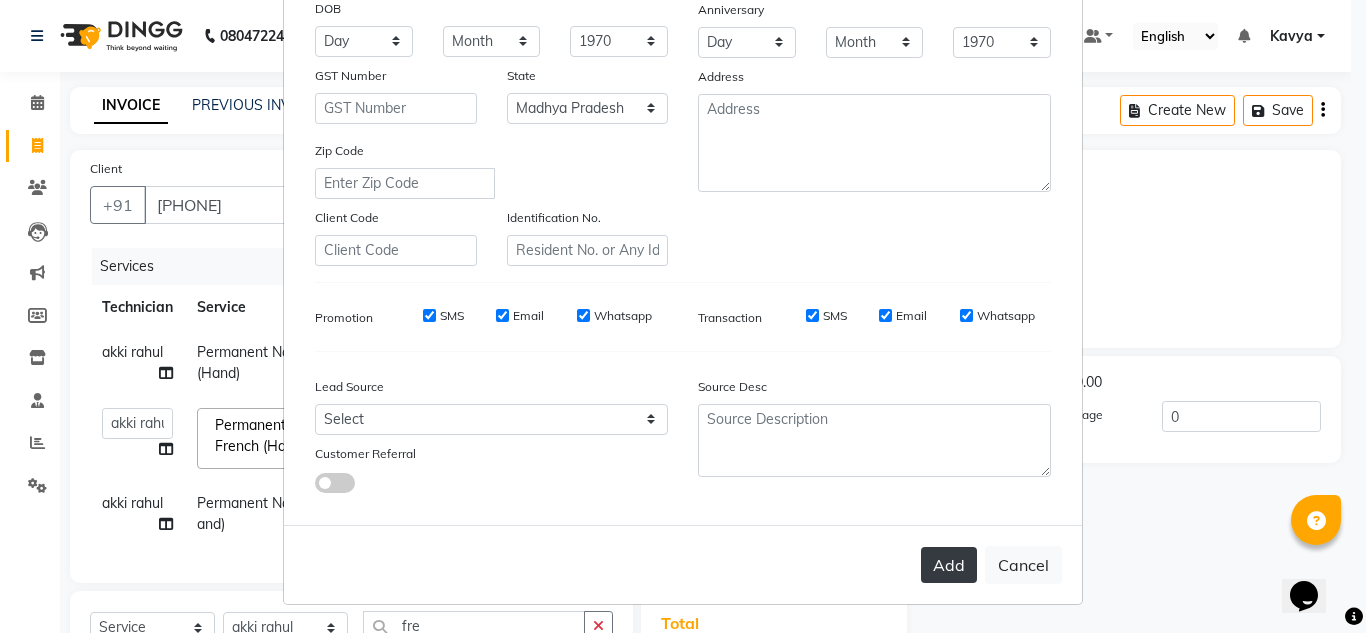 click on "Add" at bounding box center [949, 565] 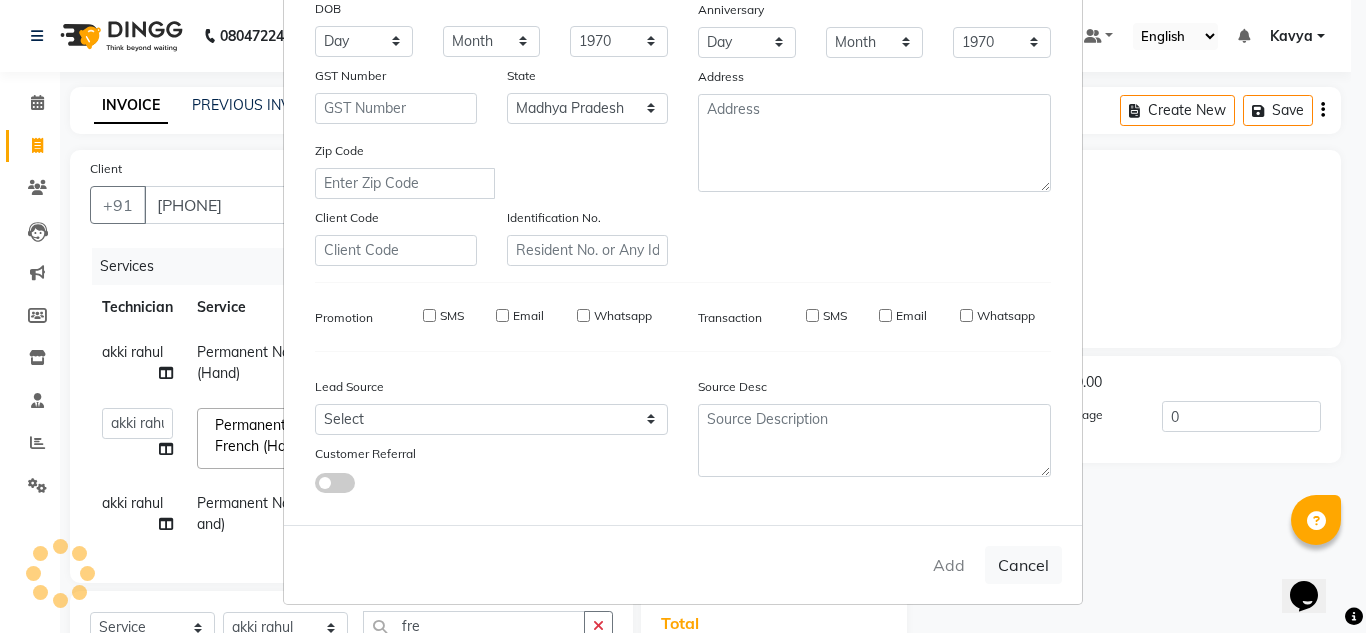 type on "[PHONE]" 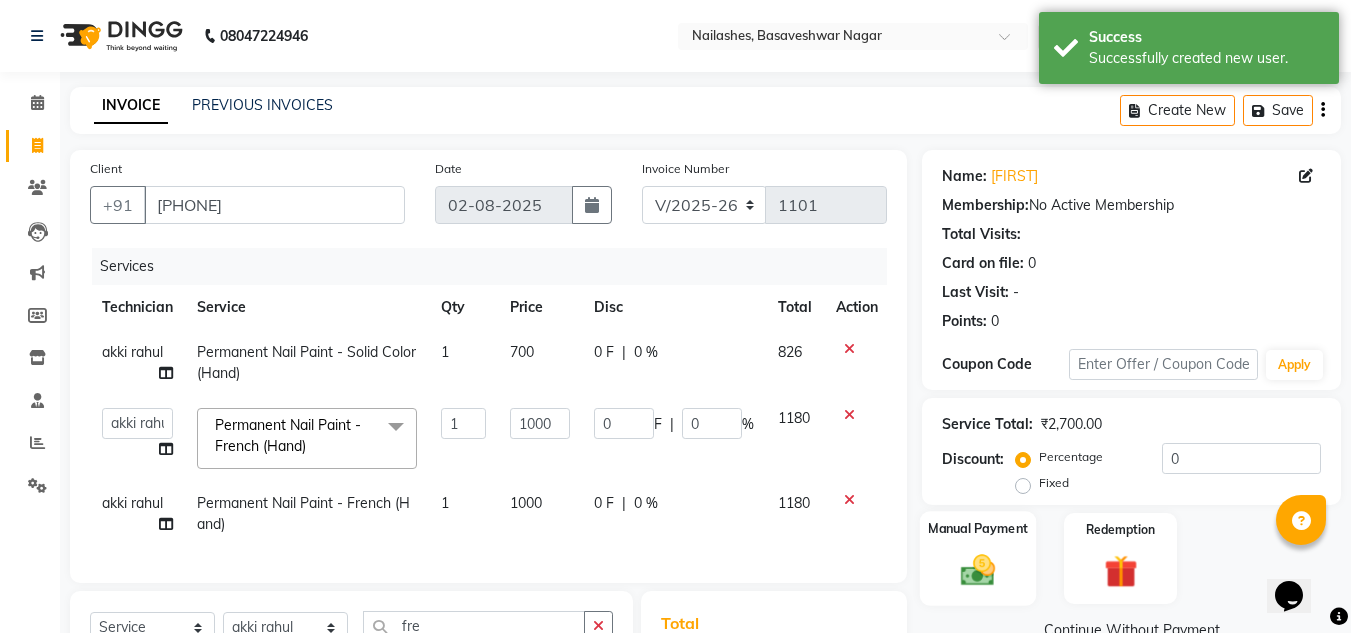 click 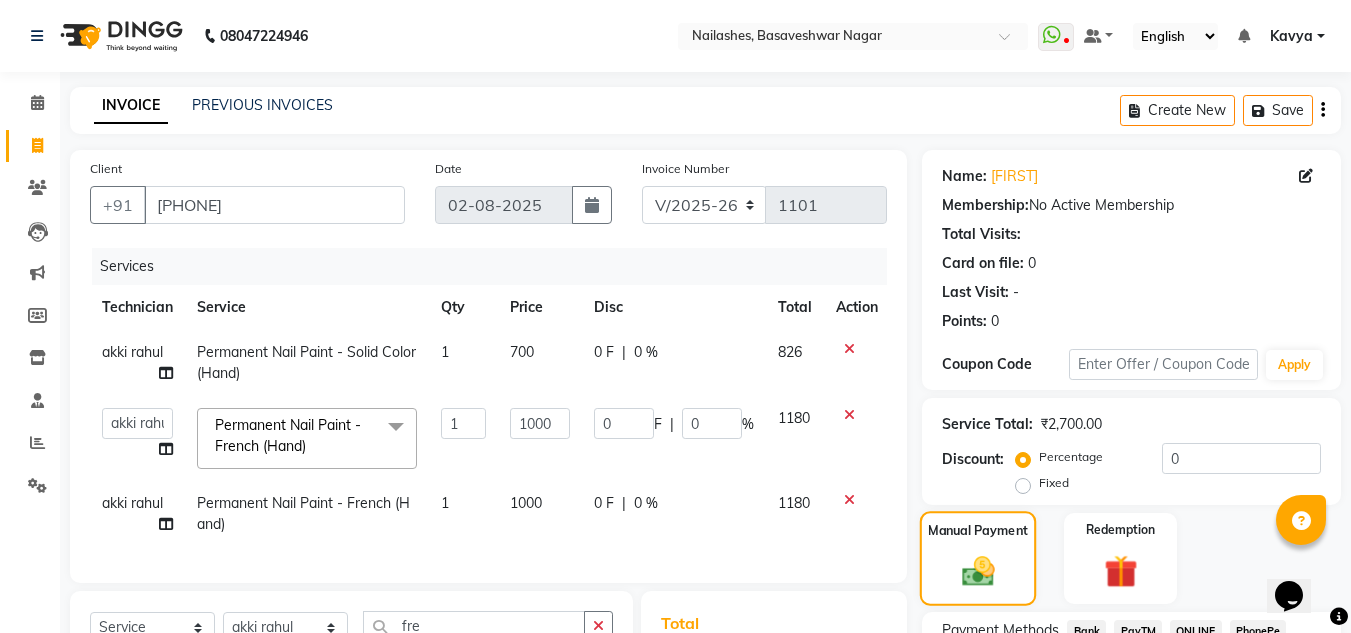 click on "Manual Payment" 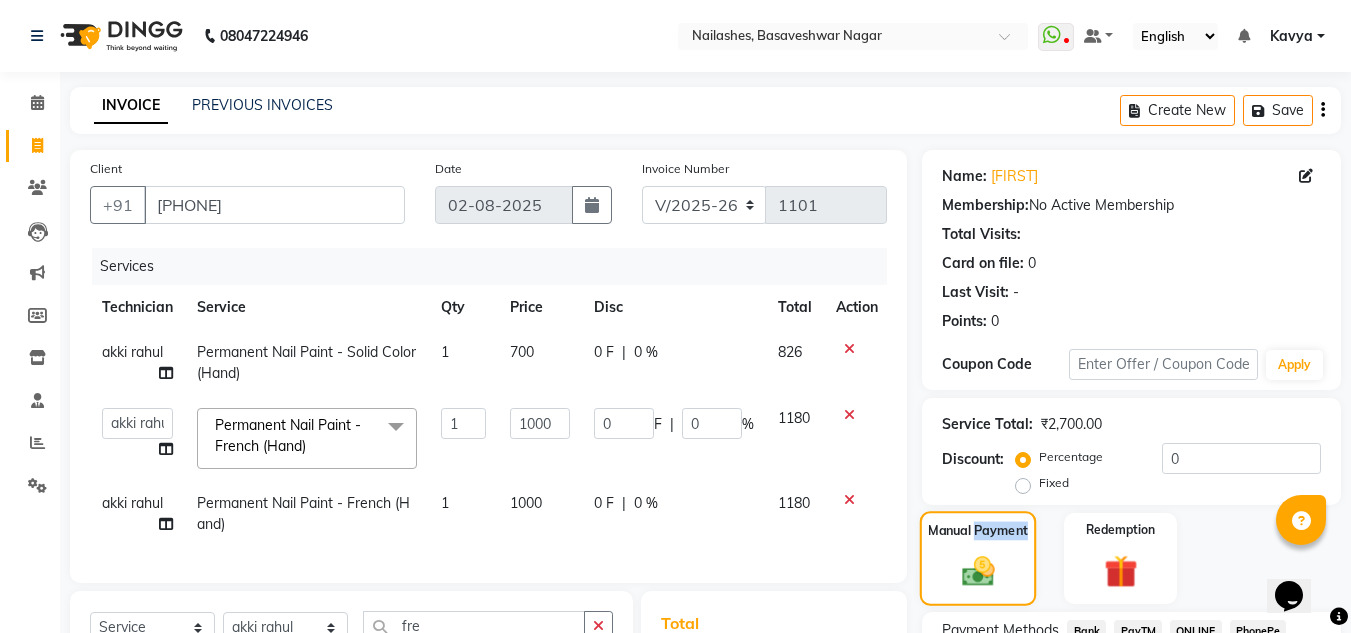 click on "Manual Payment" 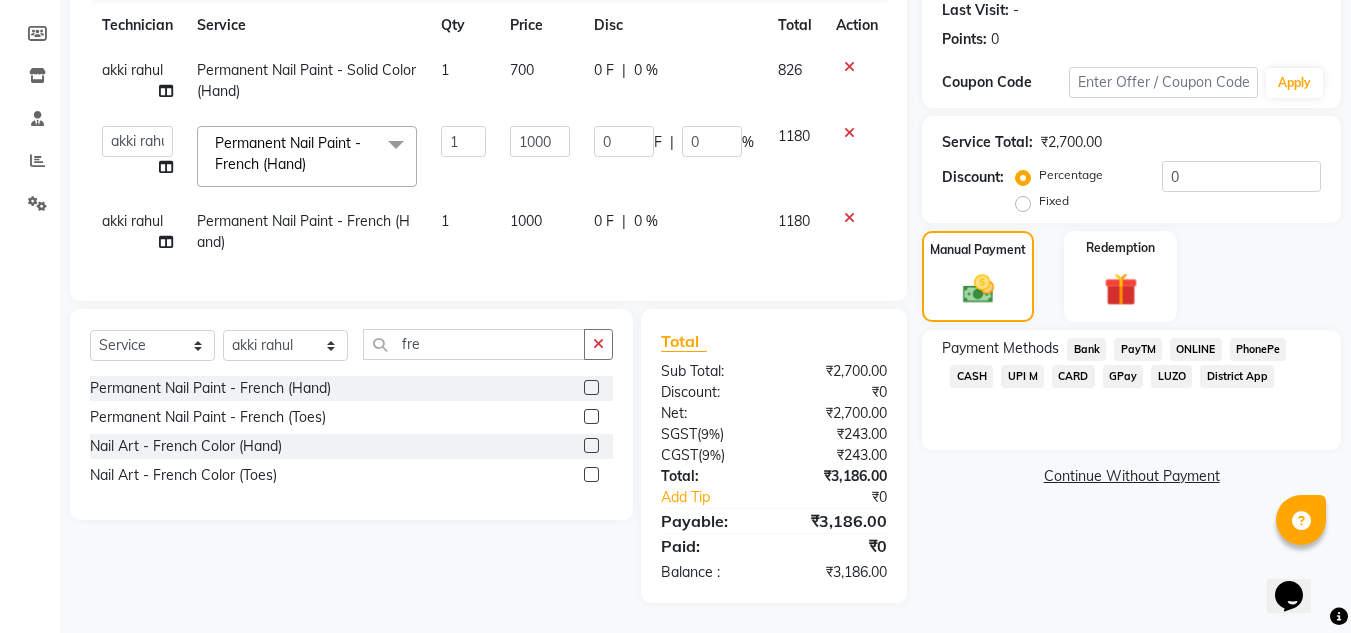 click on "ONLINE" 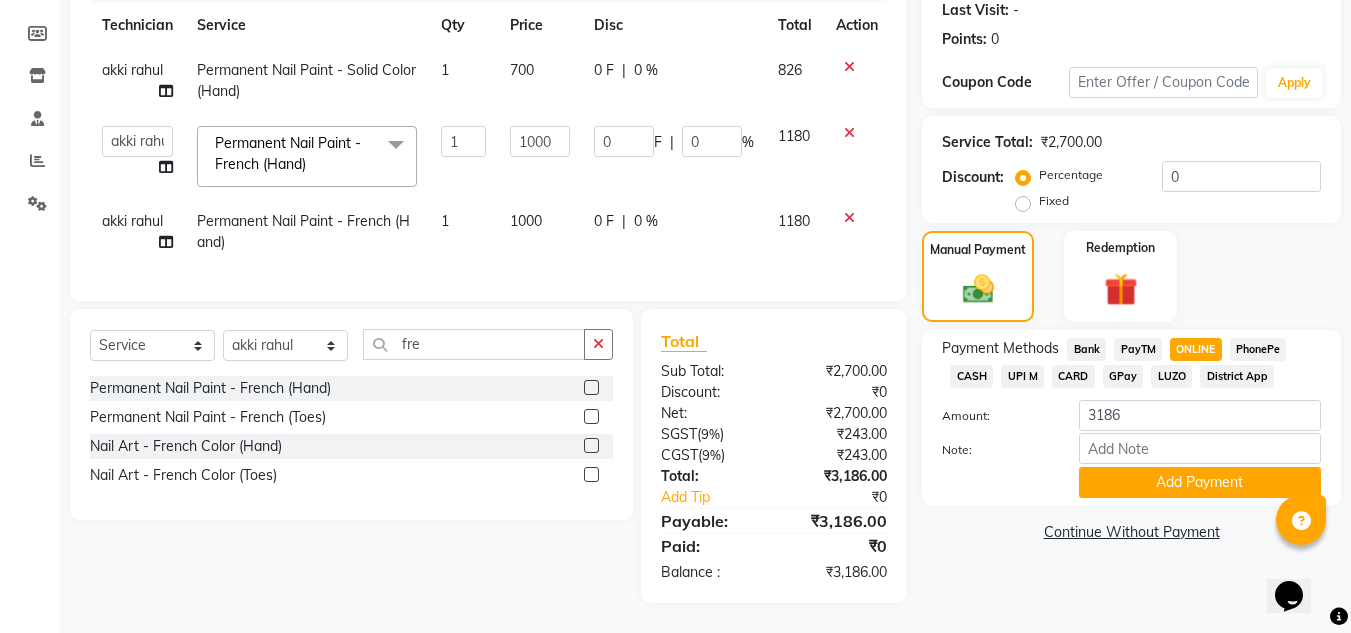 drag, startPoint x: 1192, startPoint y: 335, endPoint x: 410, endPoint y: 584, distance: 820.68567 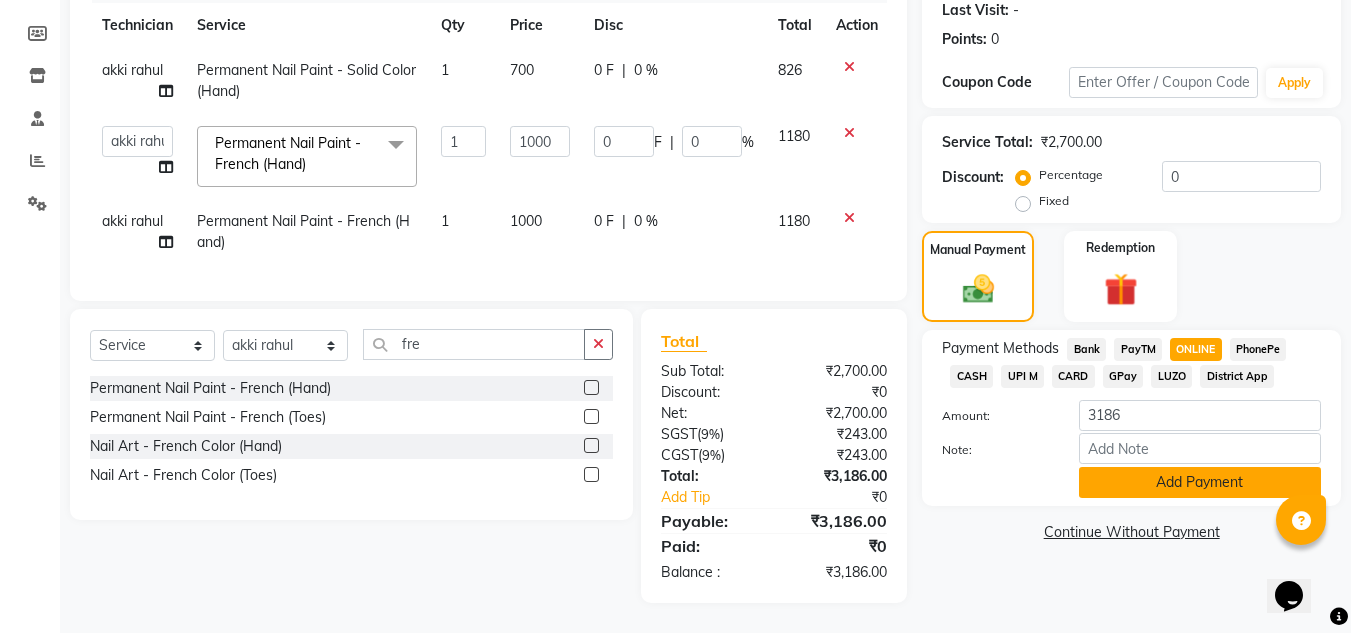 click on "Add Payment" 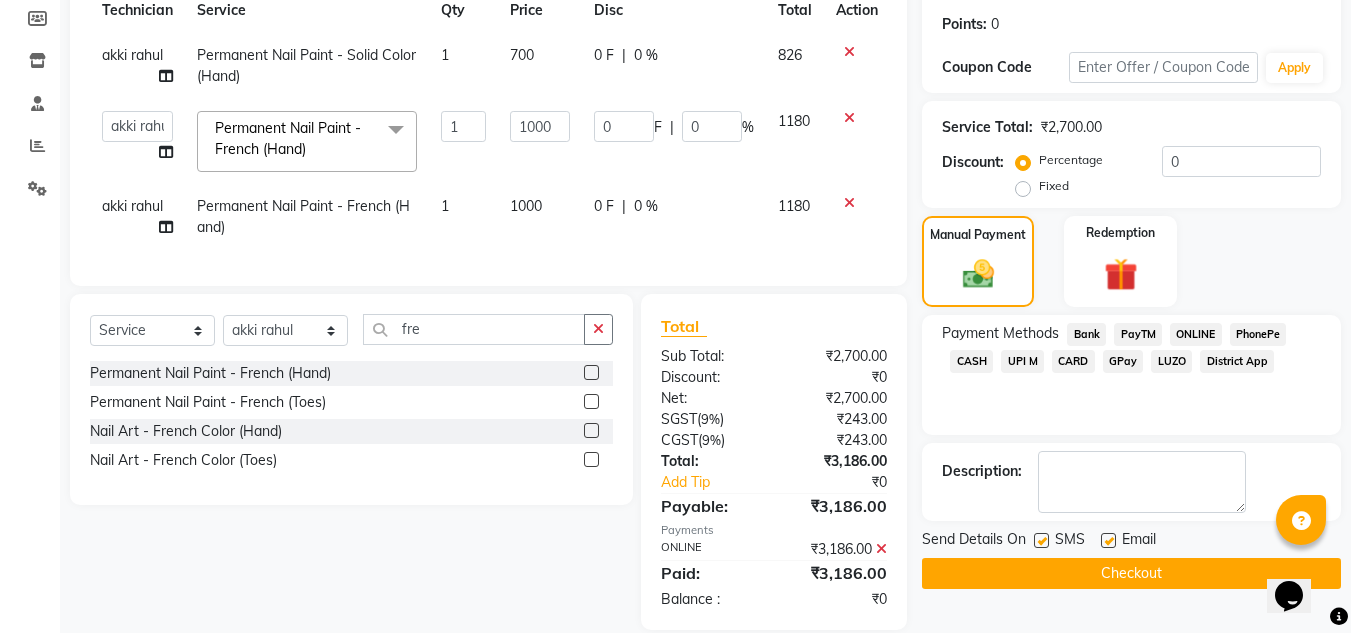 click on "Checkout" 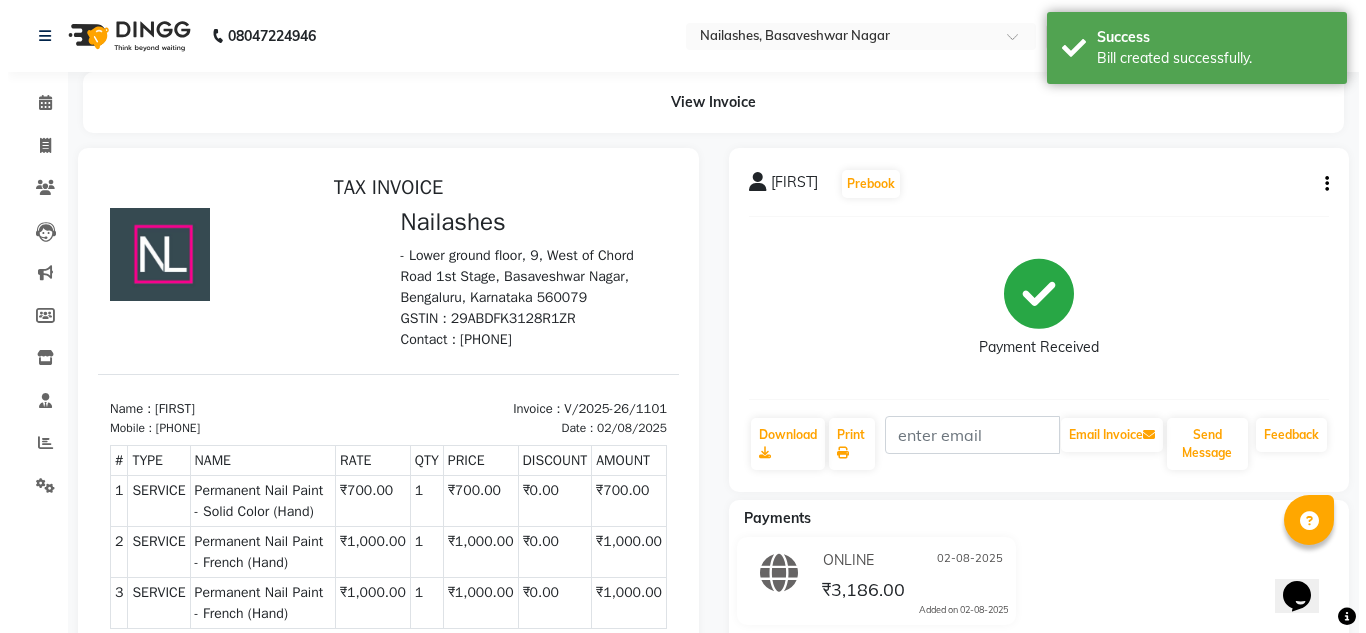 scroll, scrollTop: 0, scrollLeft: 0, axis: both 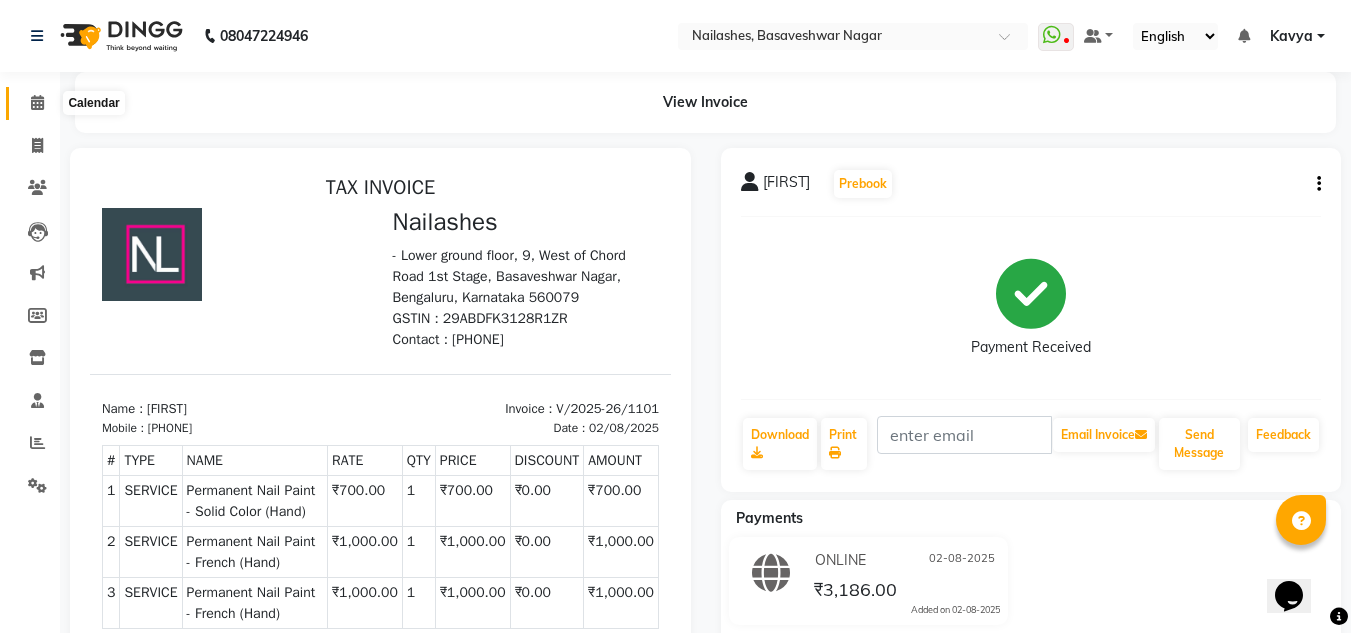 click 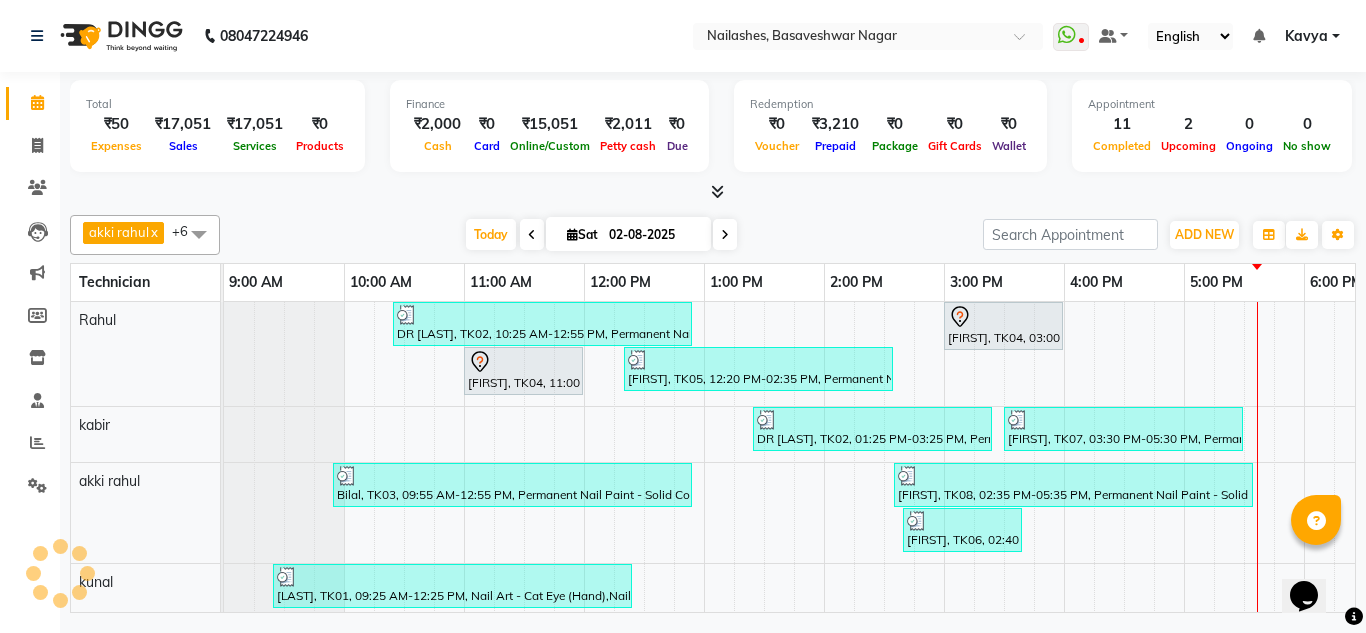 scroll, scrollTop: 0, scrollLeft: 429, axis: horizontal 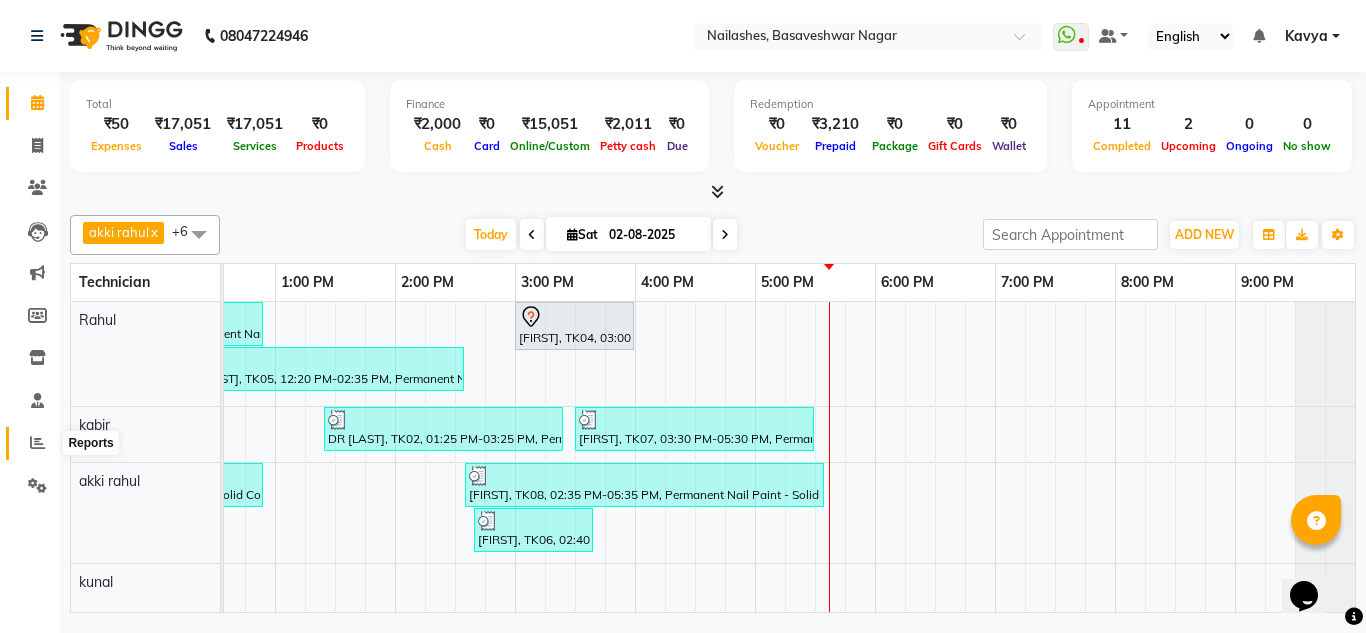 click 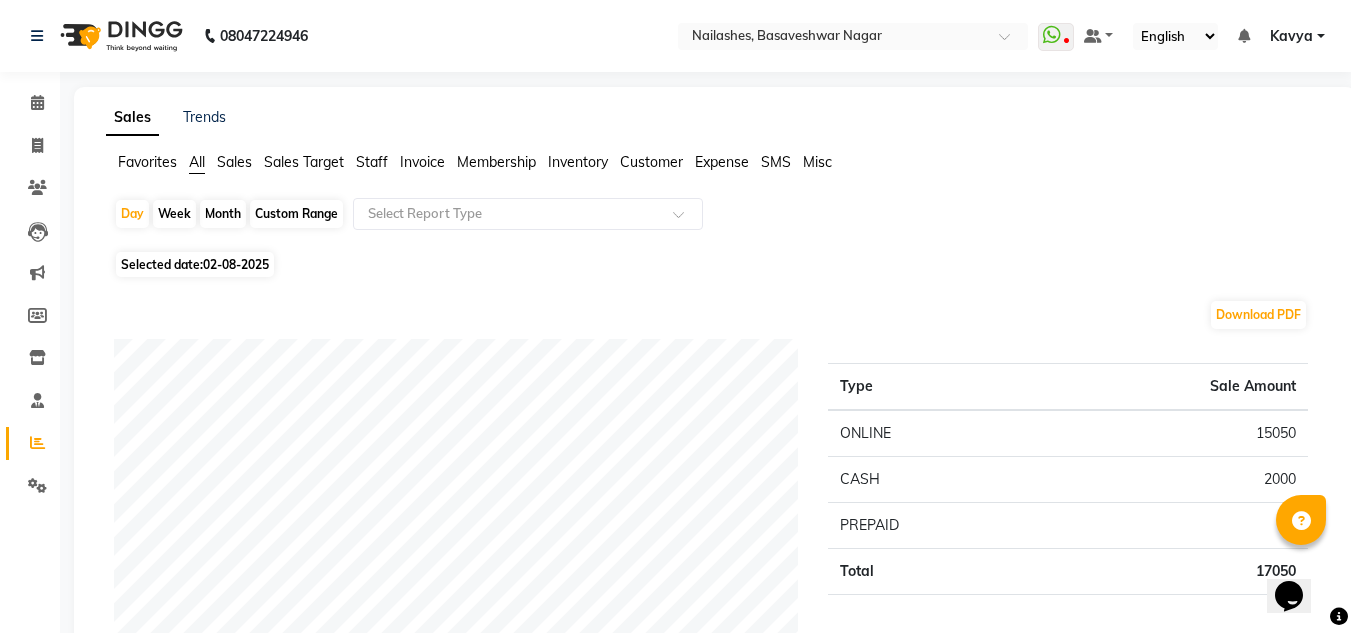 click on "Staff" 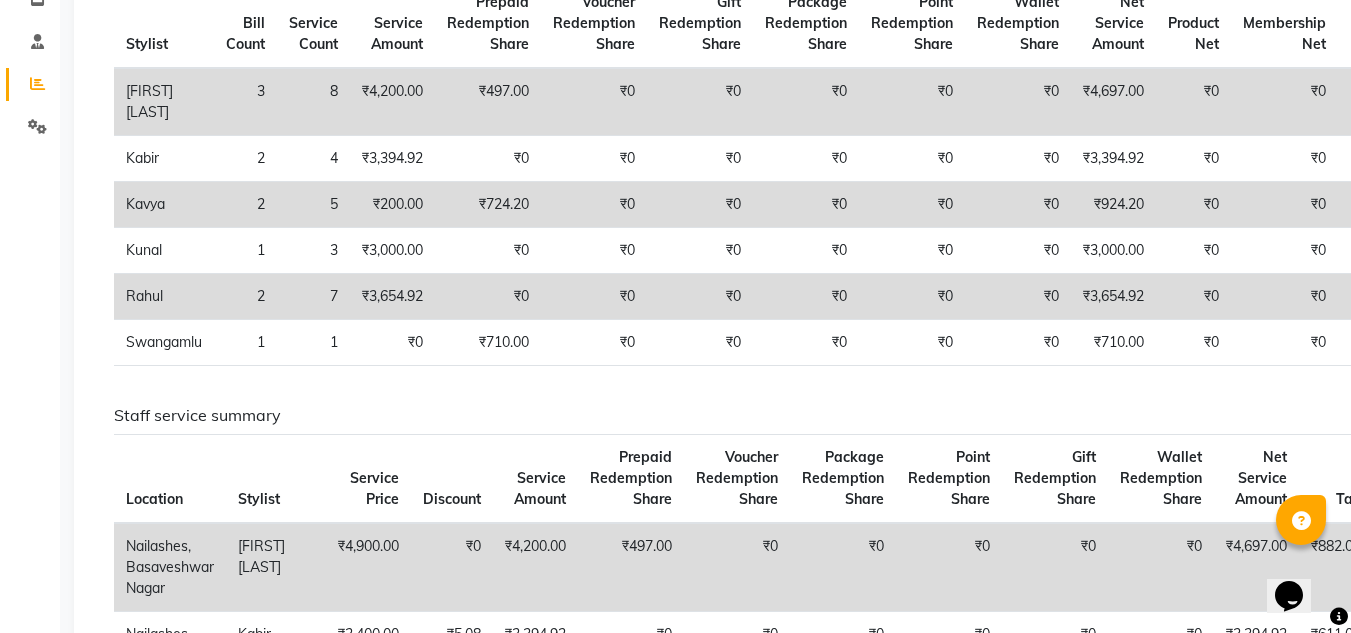 scroll, scrollTop: 340, scrollLeft: 0, axis: vertical 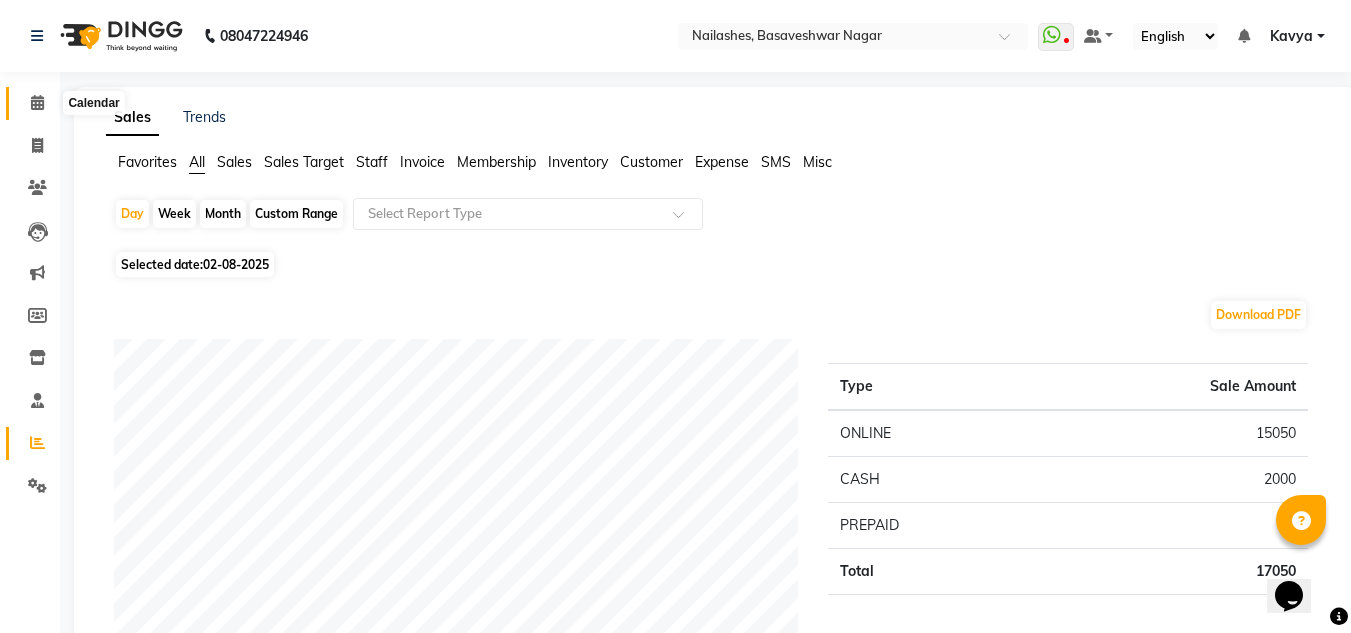 click 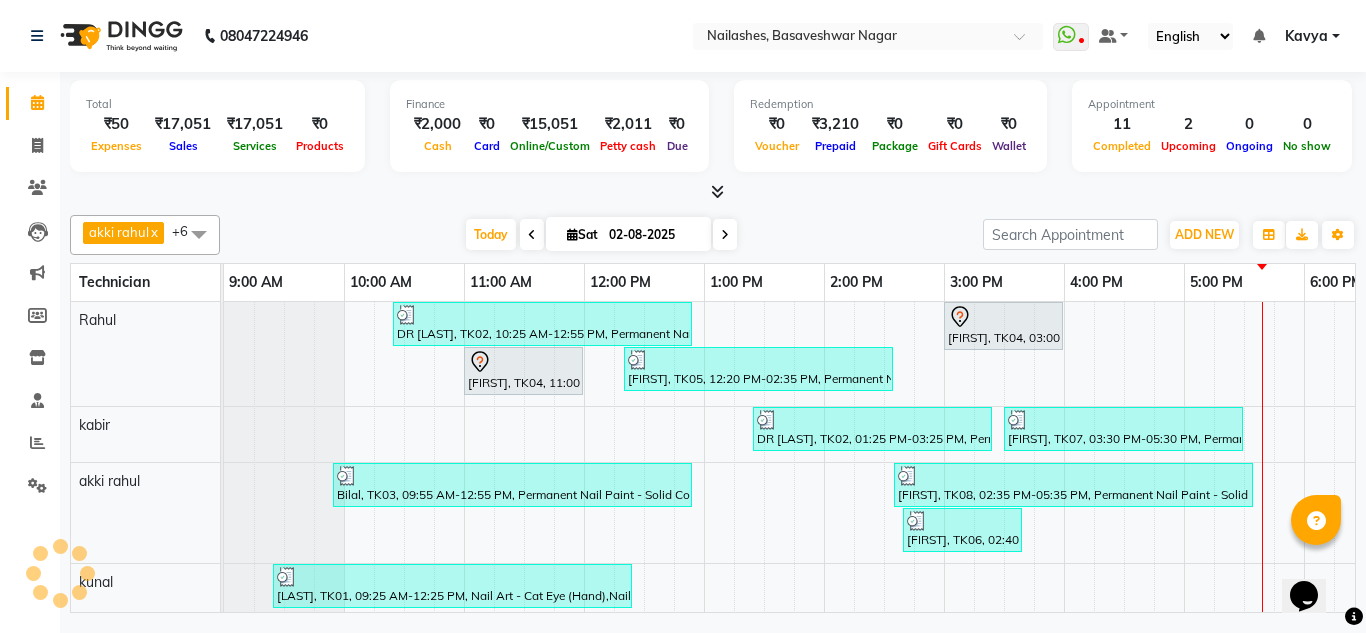scroll, scrollTop: 0, scrollLeft: 0, axis: both 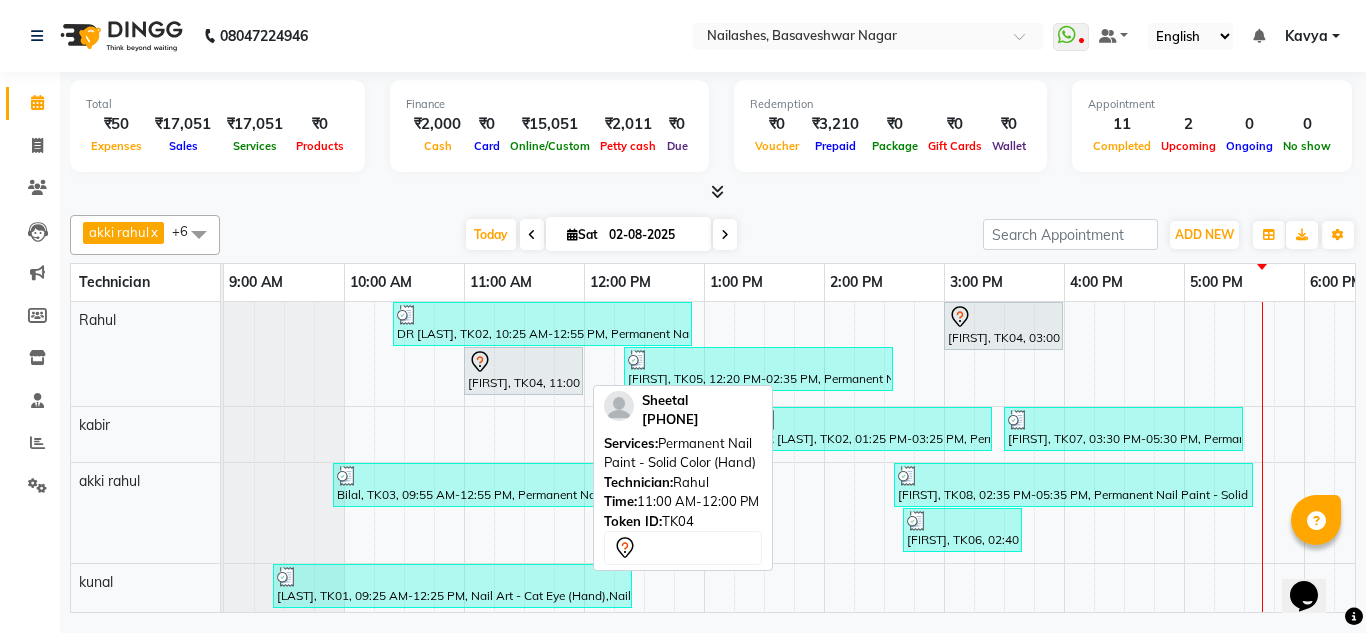 click on "[FIRST], TK04, 11:00 AM-12:00 PM, Permanent Nail Paint - Solid Color (Hand)" at bounding box center [523, 371] 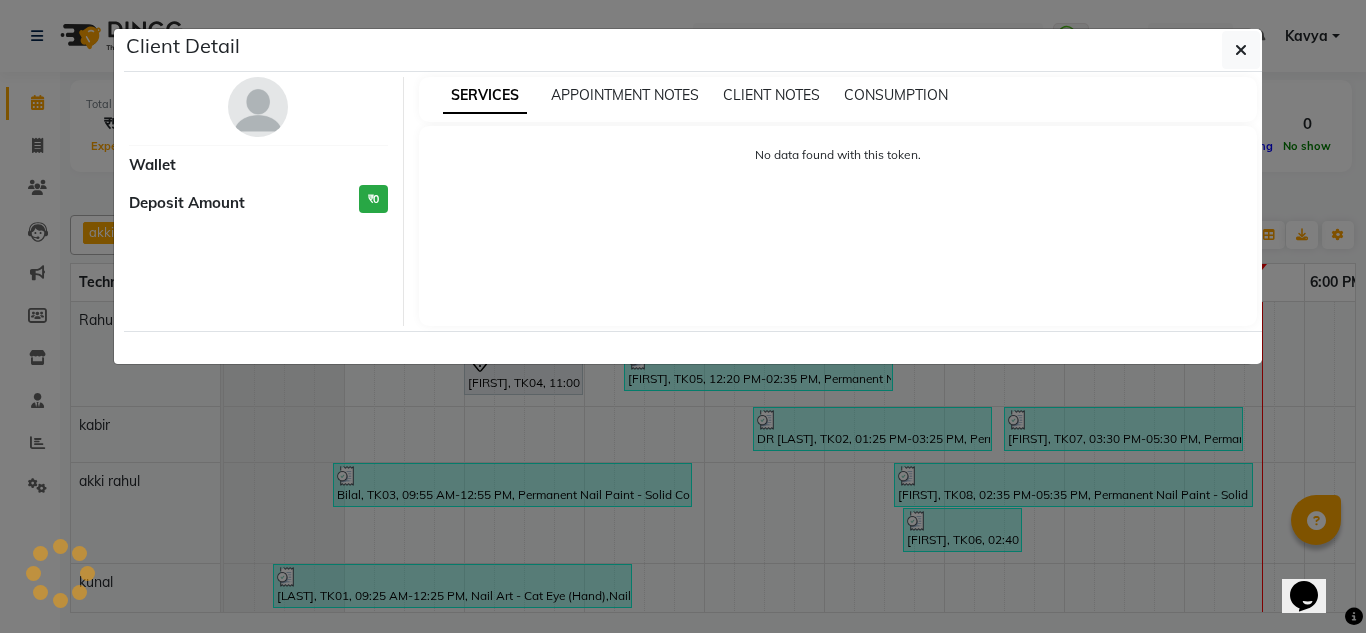 select on "7" 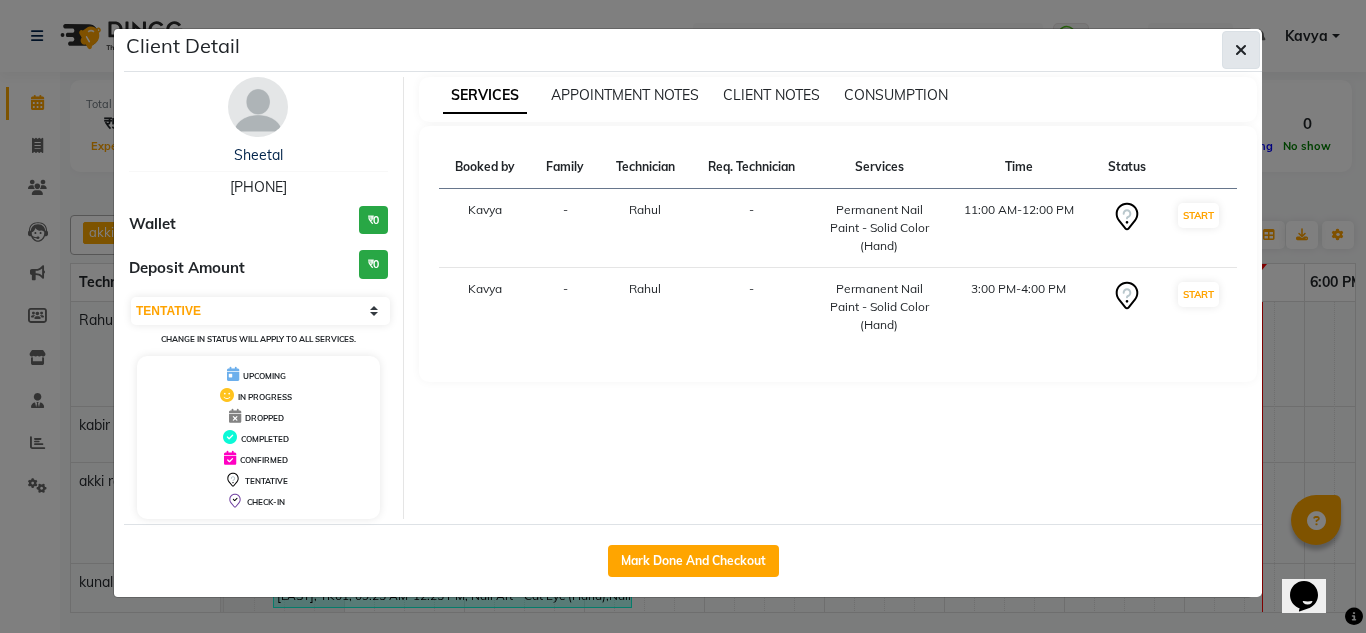 click 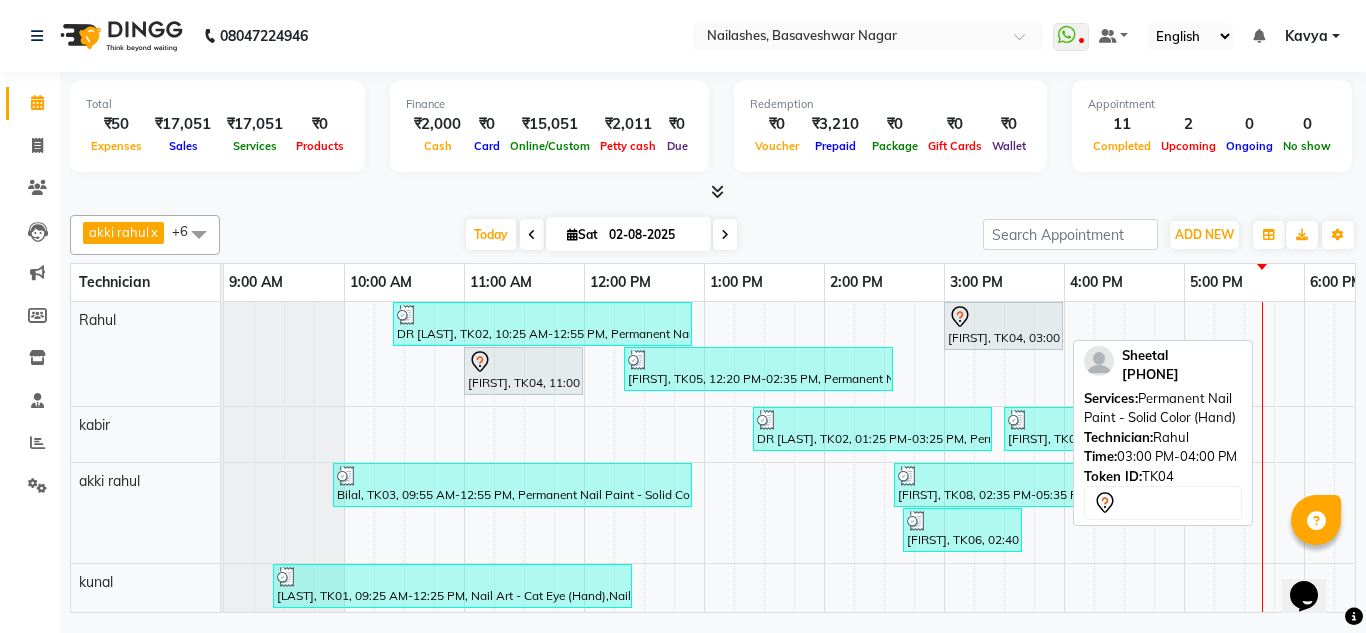 click at bounding box center (1003, 317) 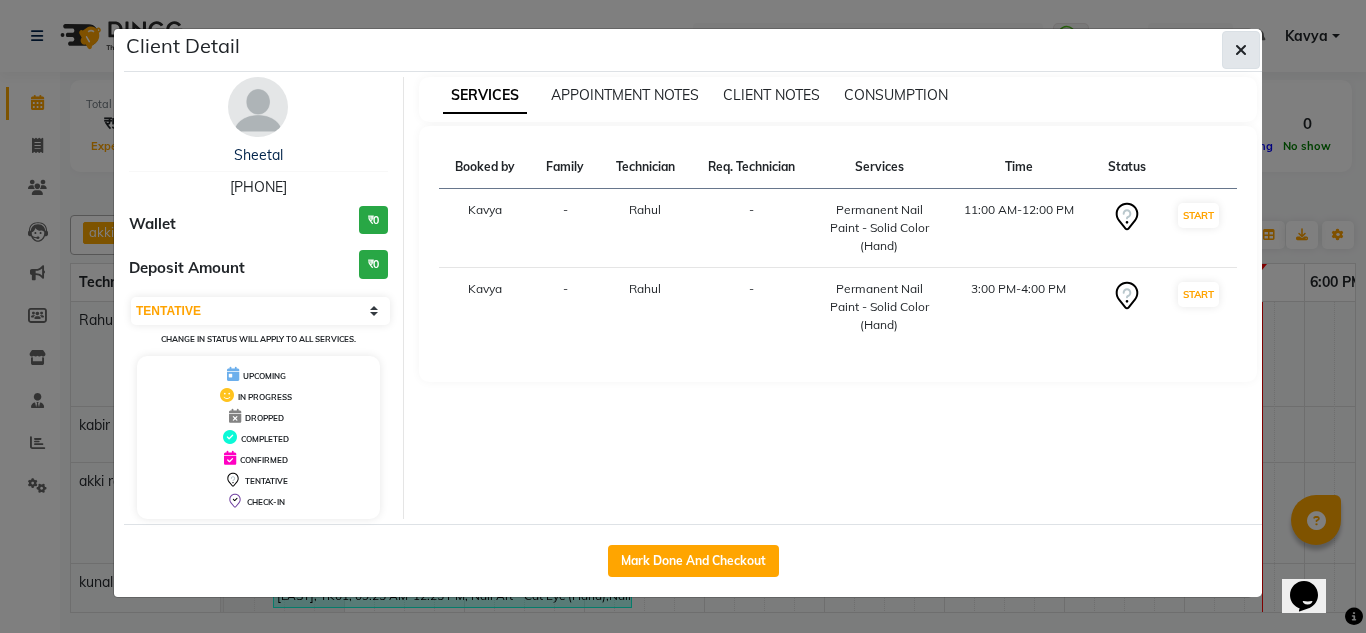 click 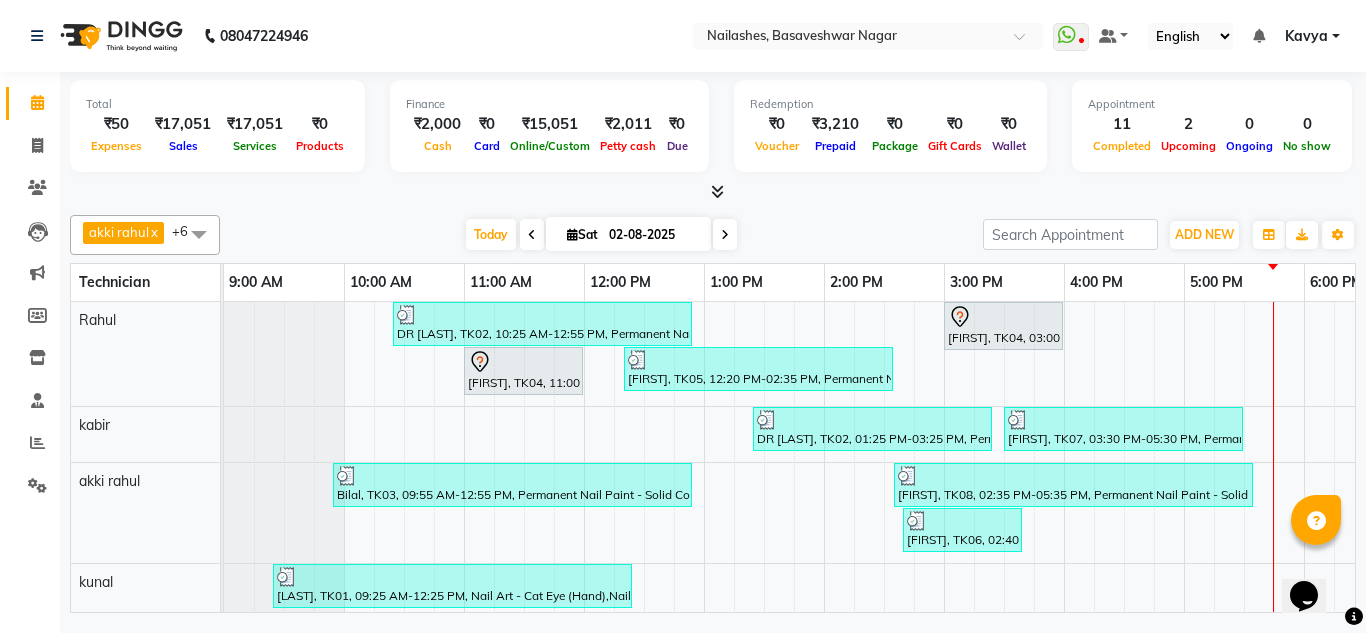 scroll, scrollTop: 172, scrollLeft: 0, axis: vertical 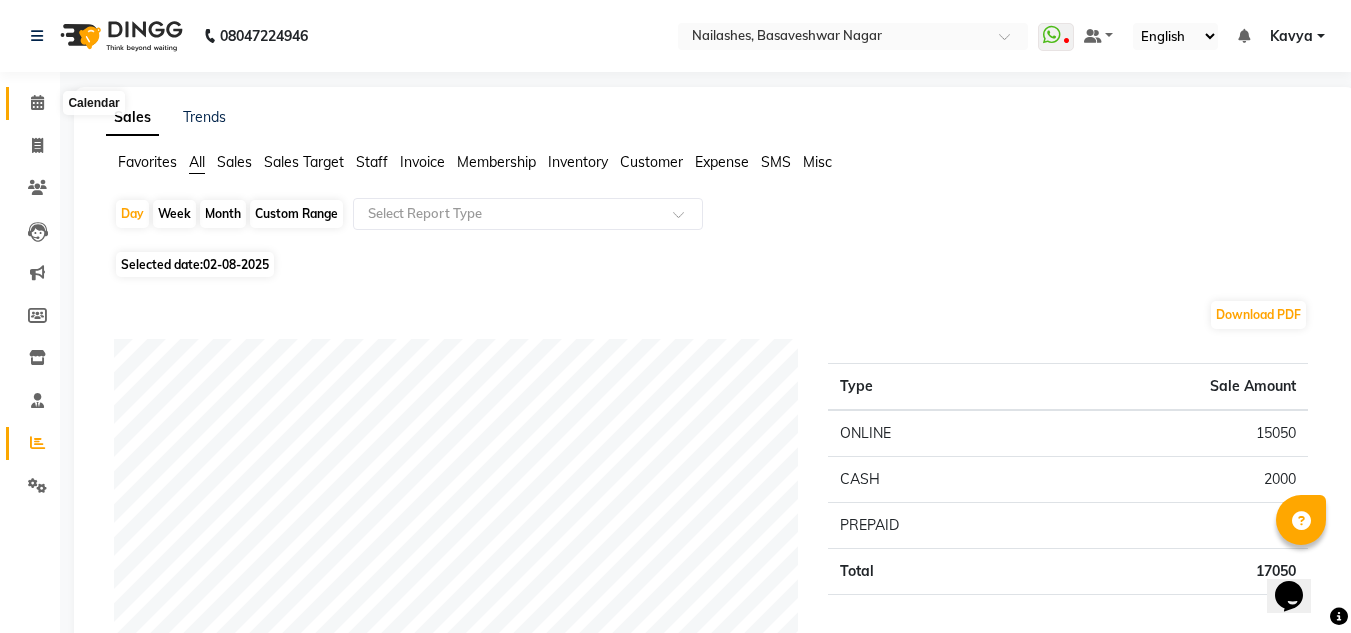 click 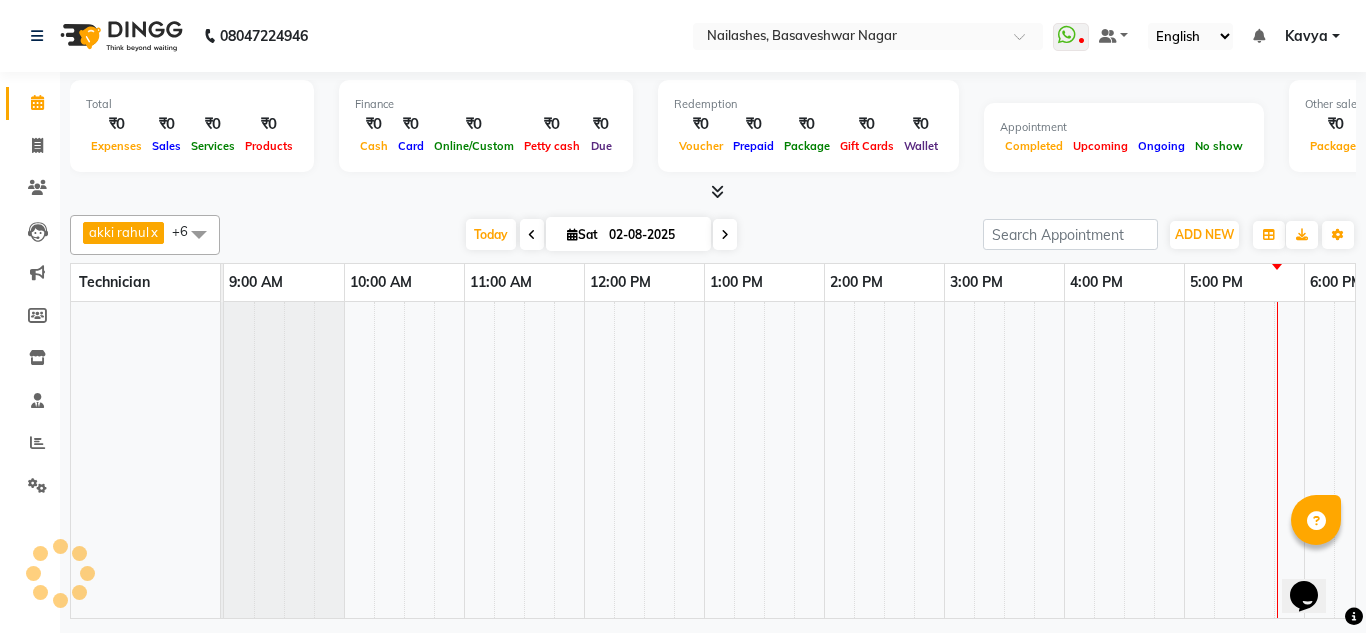 scroll, scrollTop: 0, scrollLeft: 429, axis: horizontal 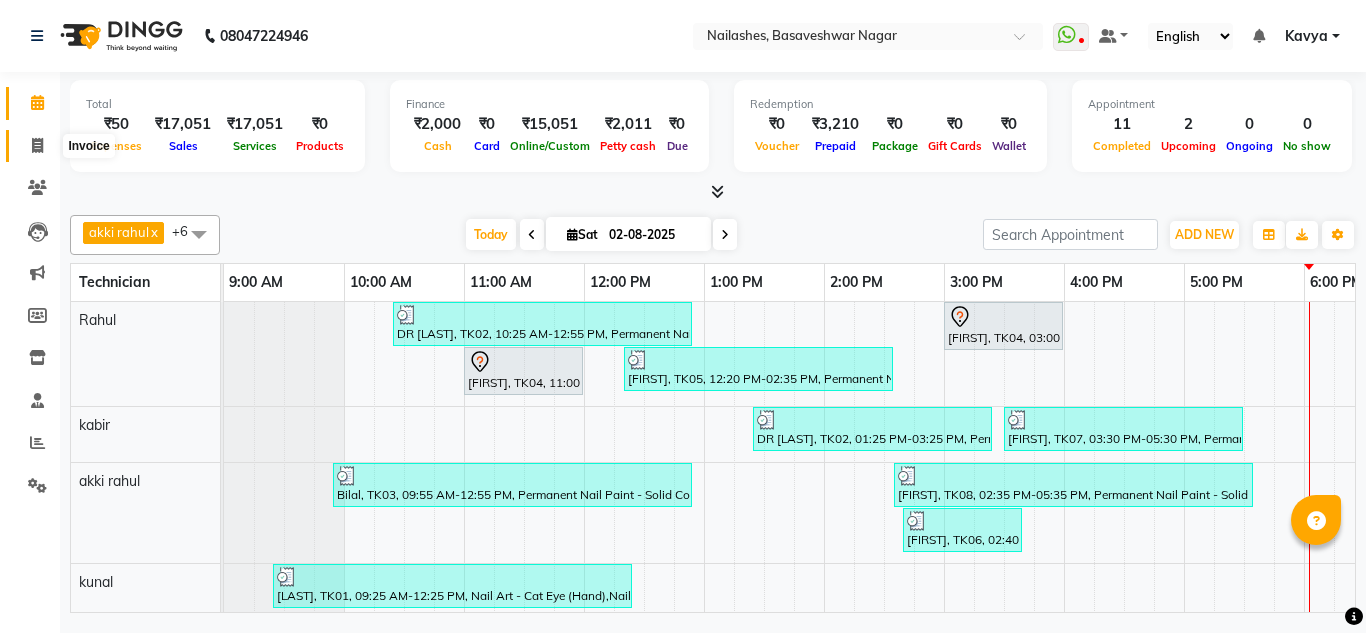 click 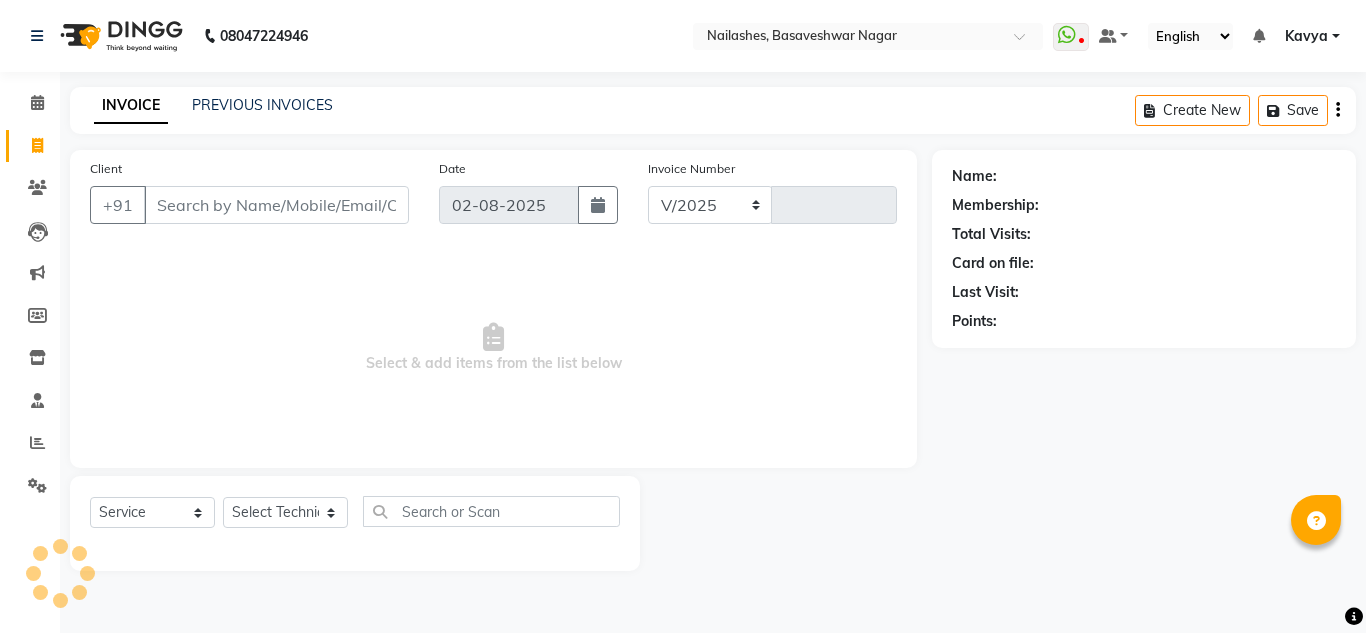 select on "7686" 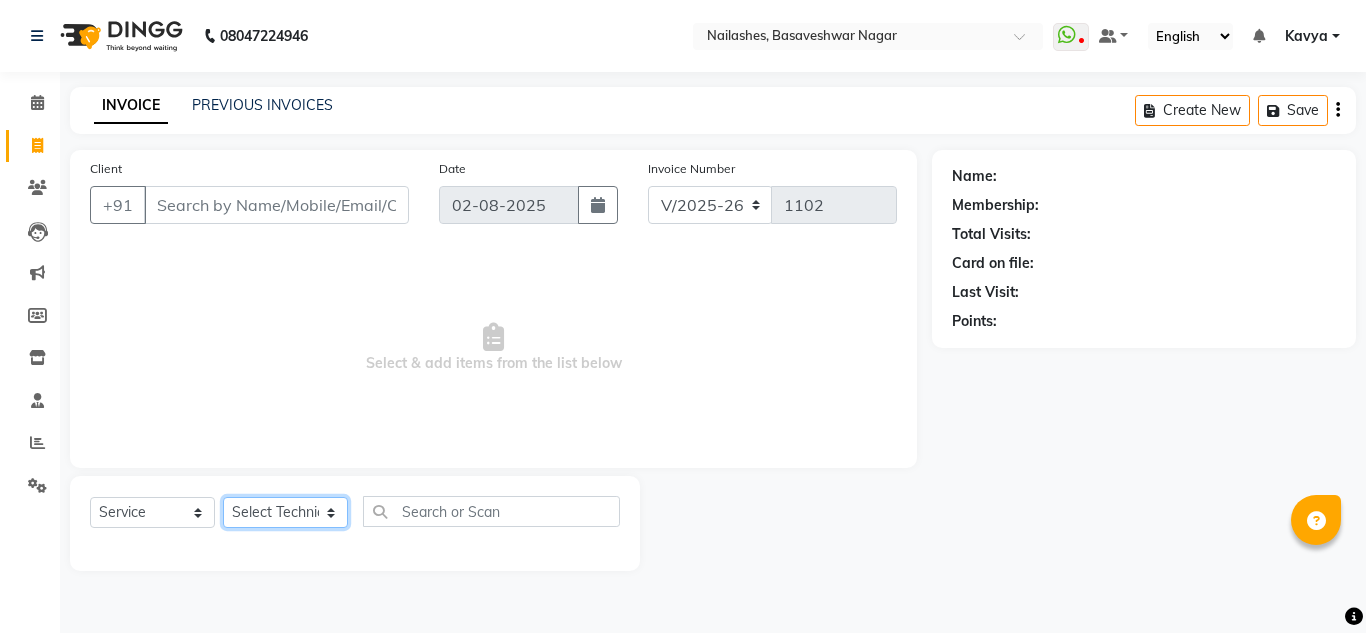 click on "Select Technician akki rahul Basiya Sultha Bilal jin kabir Kavya Kiruba  kunal Manager Rahul swangamlu" 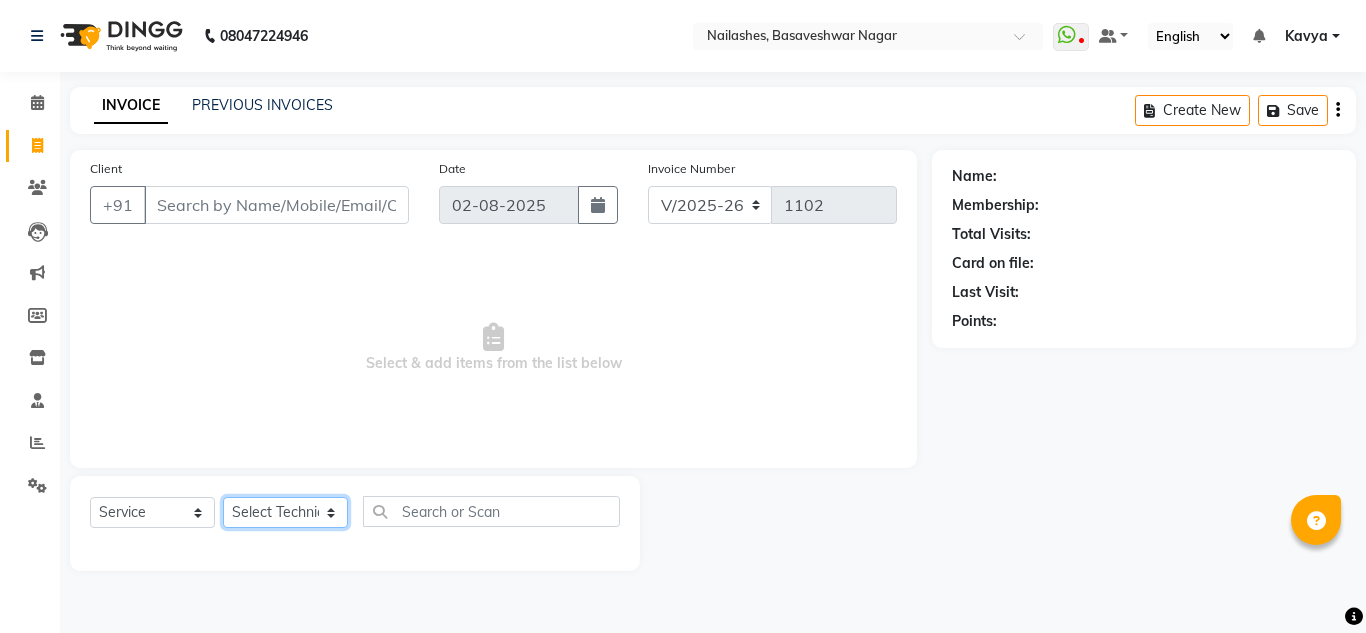 select on "81675" 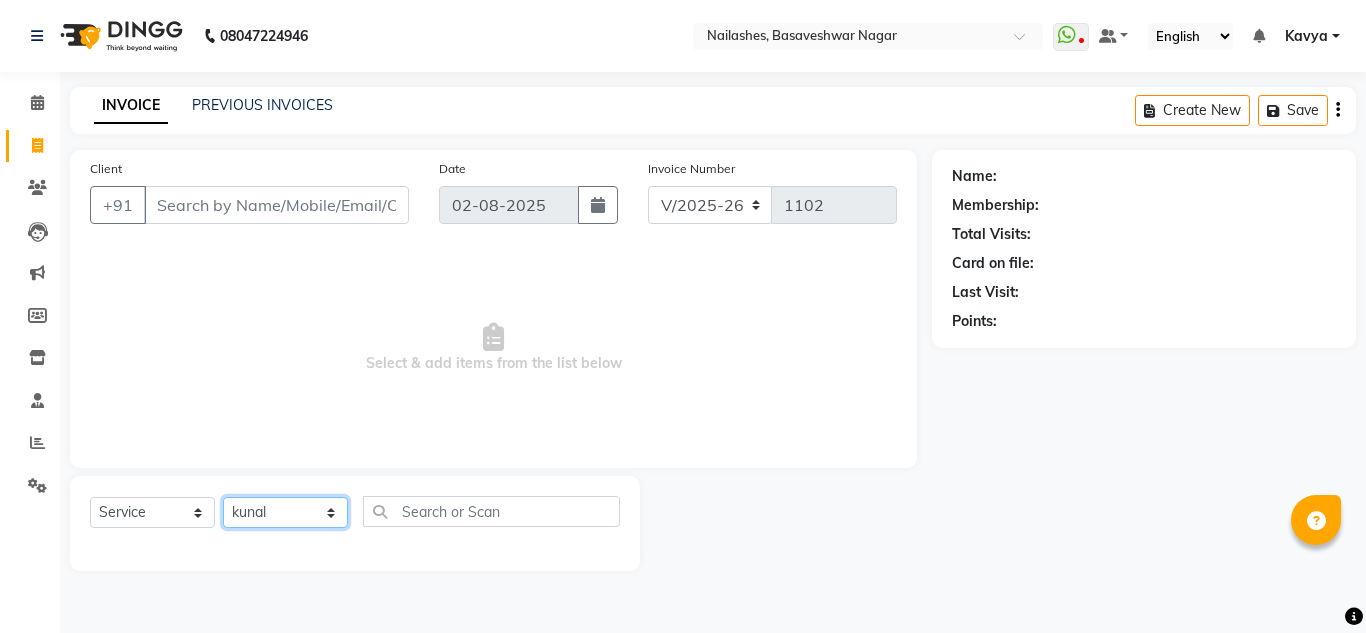 click on "Select Technician akki rahul Basiya Sultha Bilal jin kabir Kavya Kiruba  kunal Manager Rahul swangamlu" 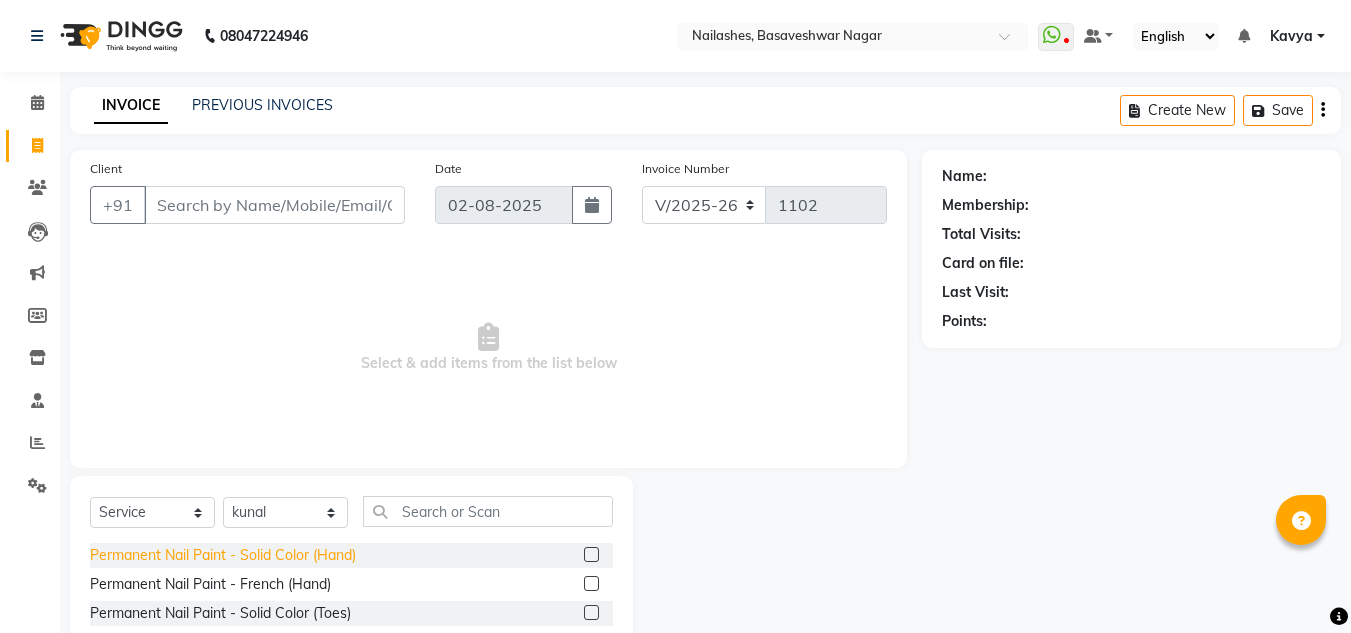 click on "Permanent Nail Paint - Solid Color (Hand)" 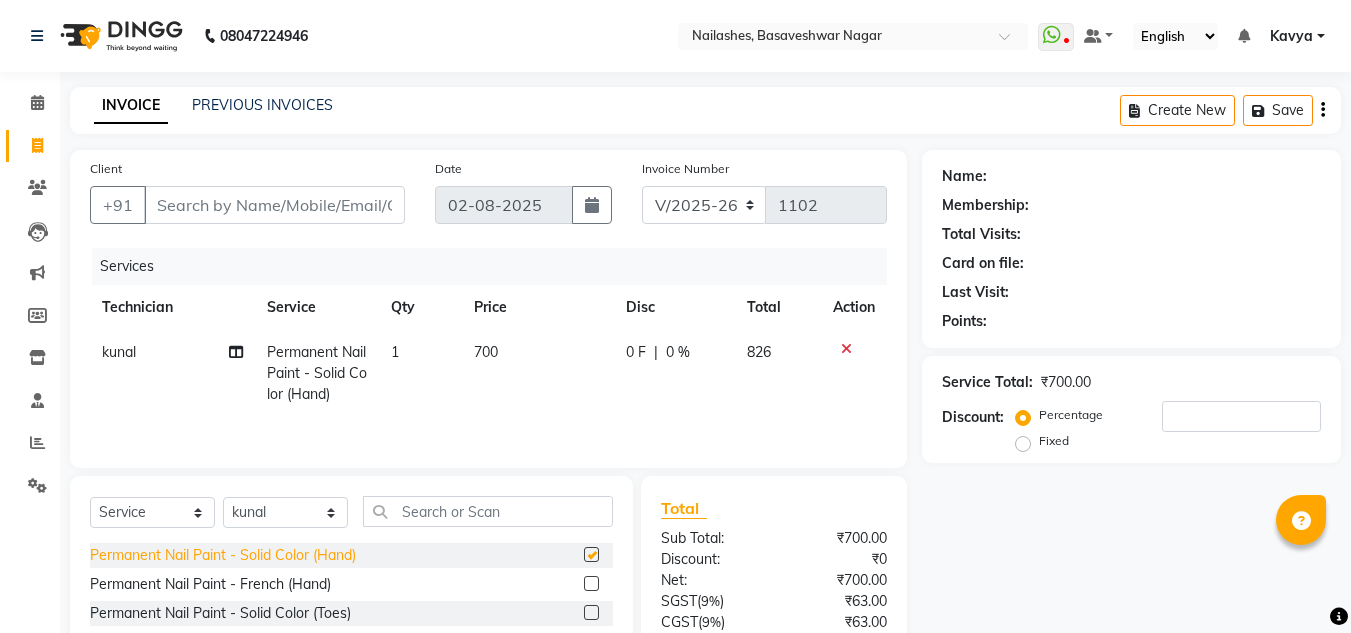checkbox on "false" 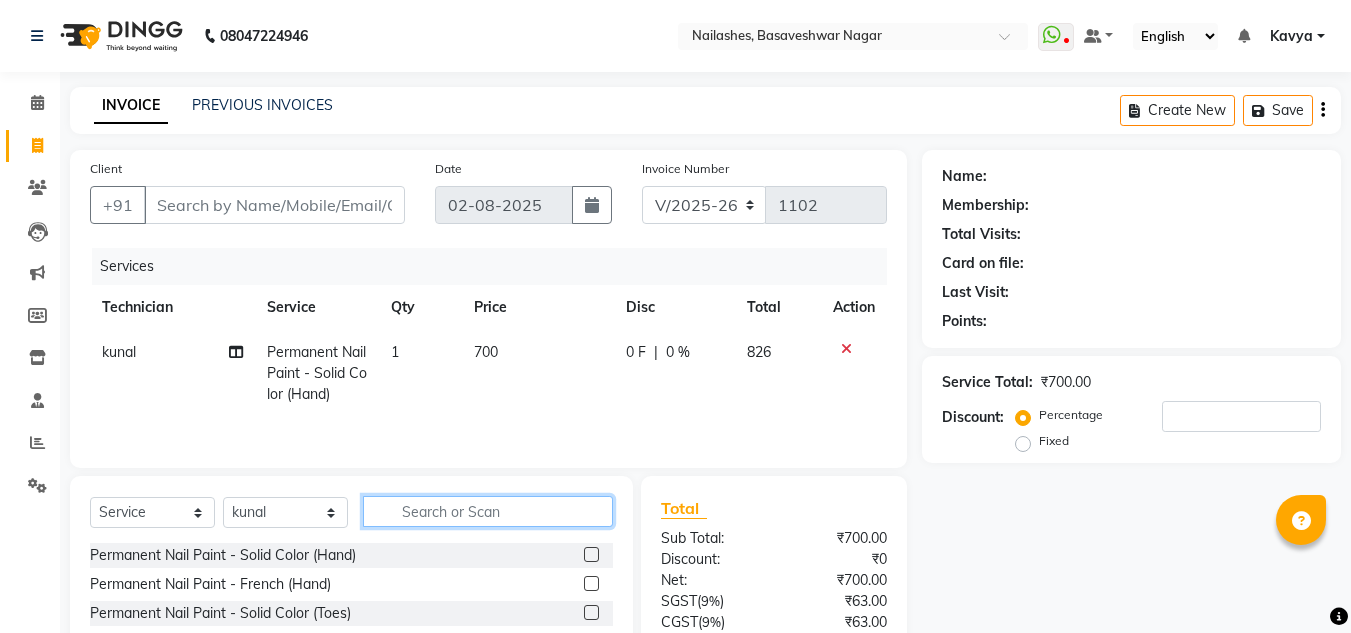 click 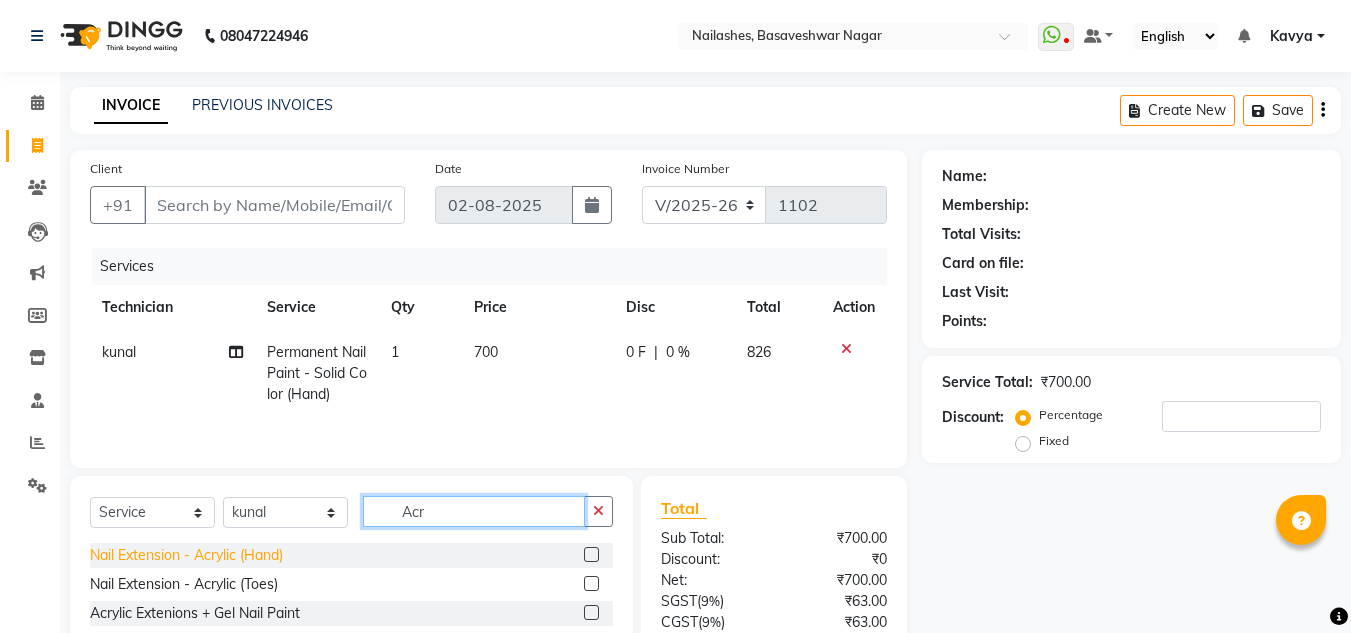 type on "Acr" 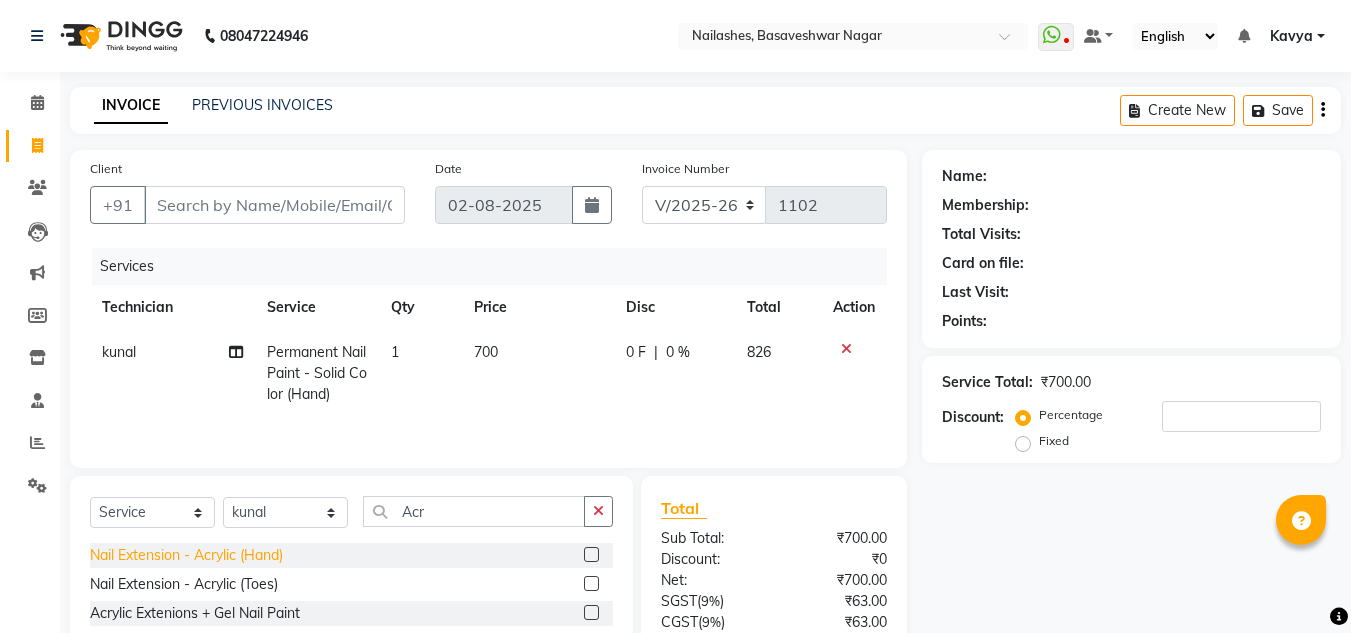click on "Nail Extension - Acrylic (Hand)" 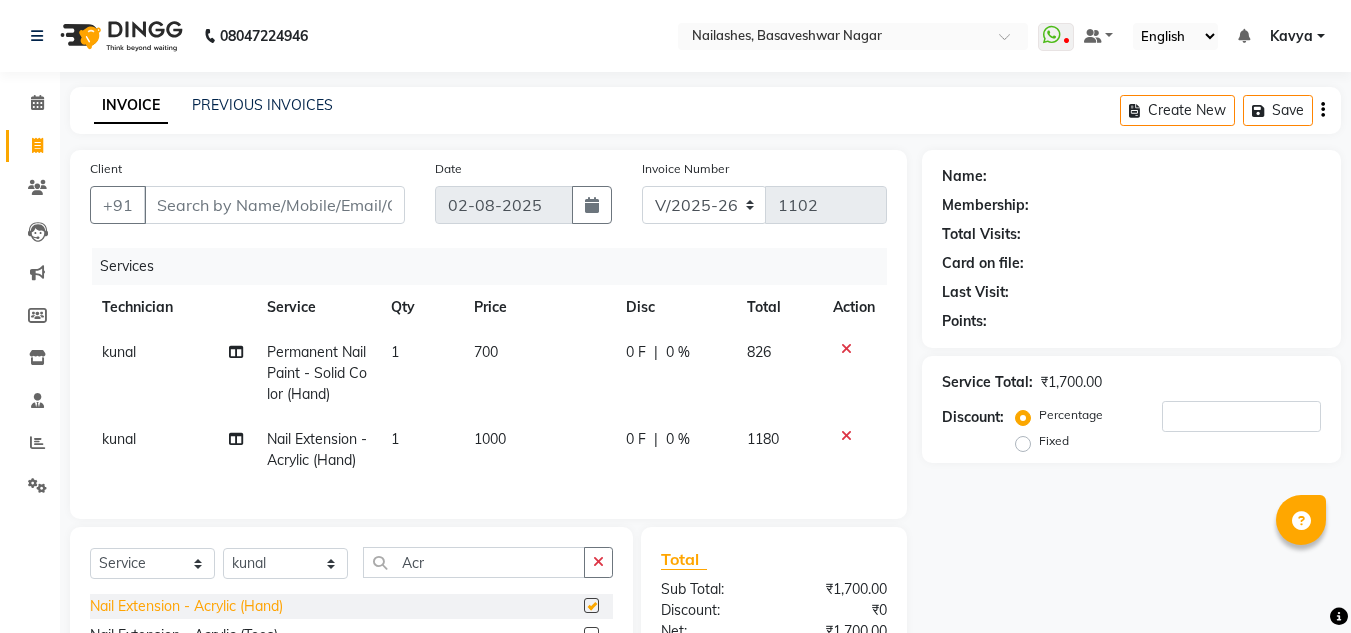 checkbox on "false" 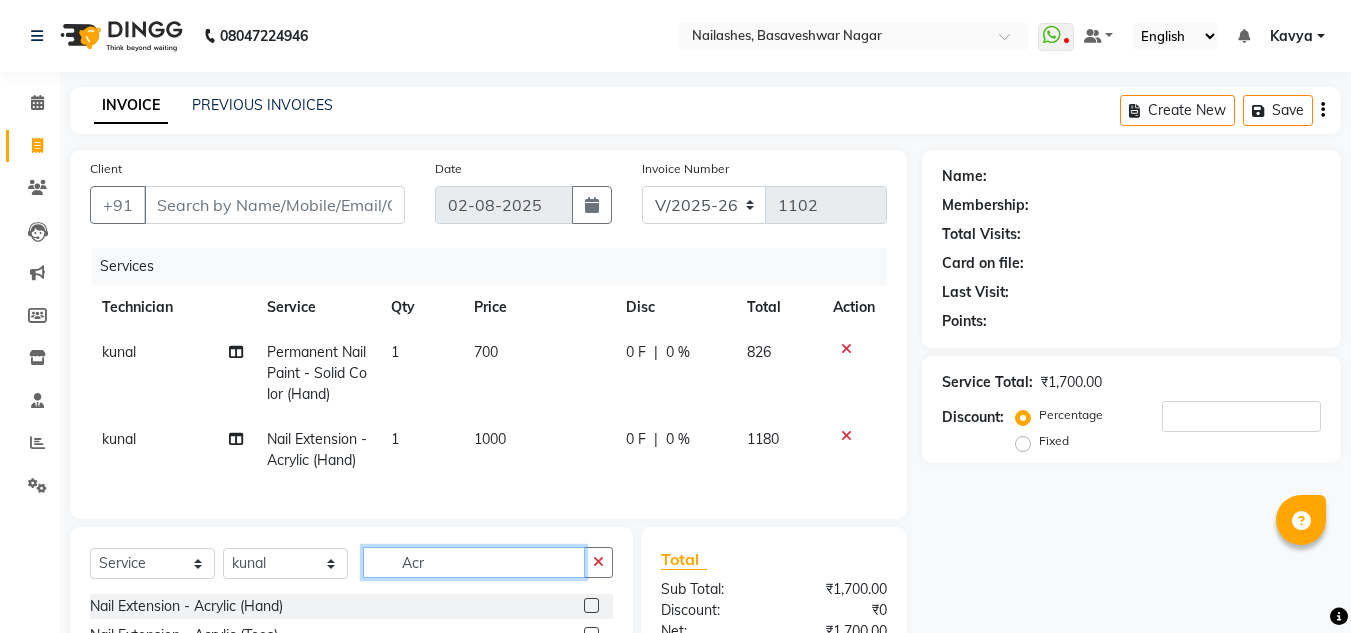 click on "Acr" 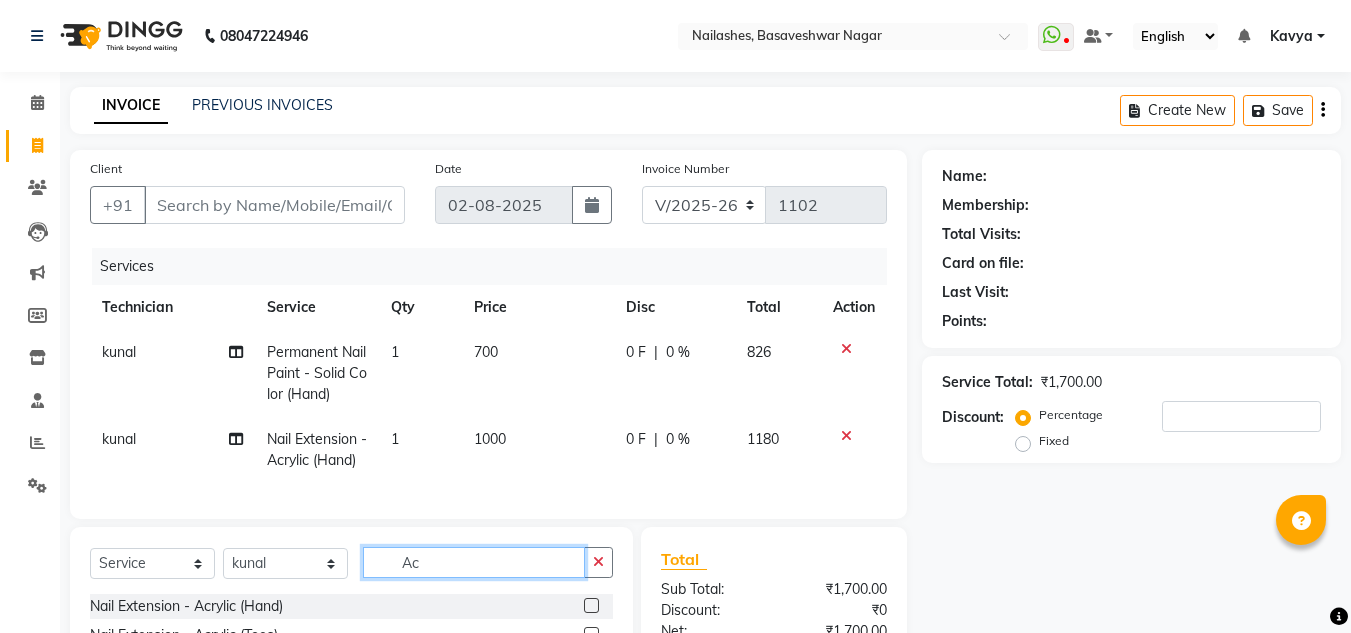 type on "A" 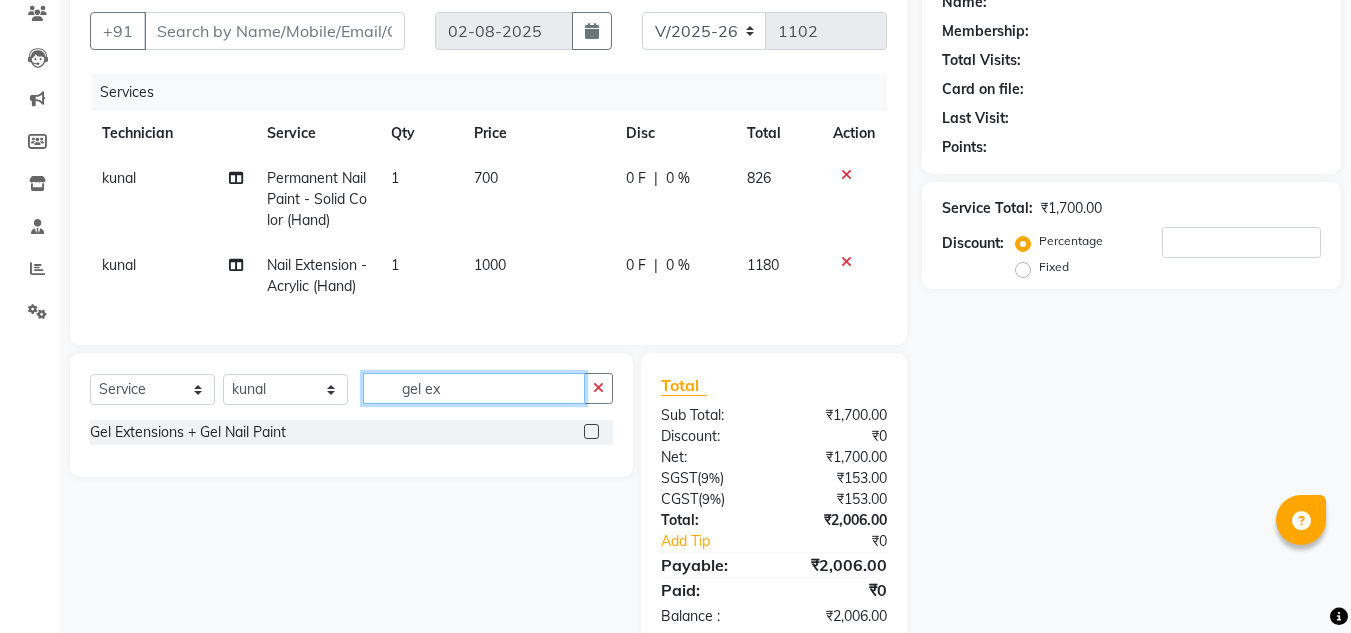 scroll, scrollTop: 175, scrollLeft: 0, axis: vertical 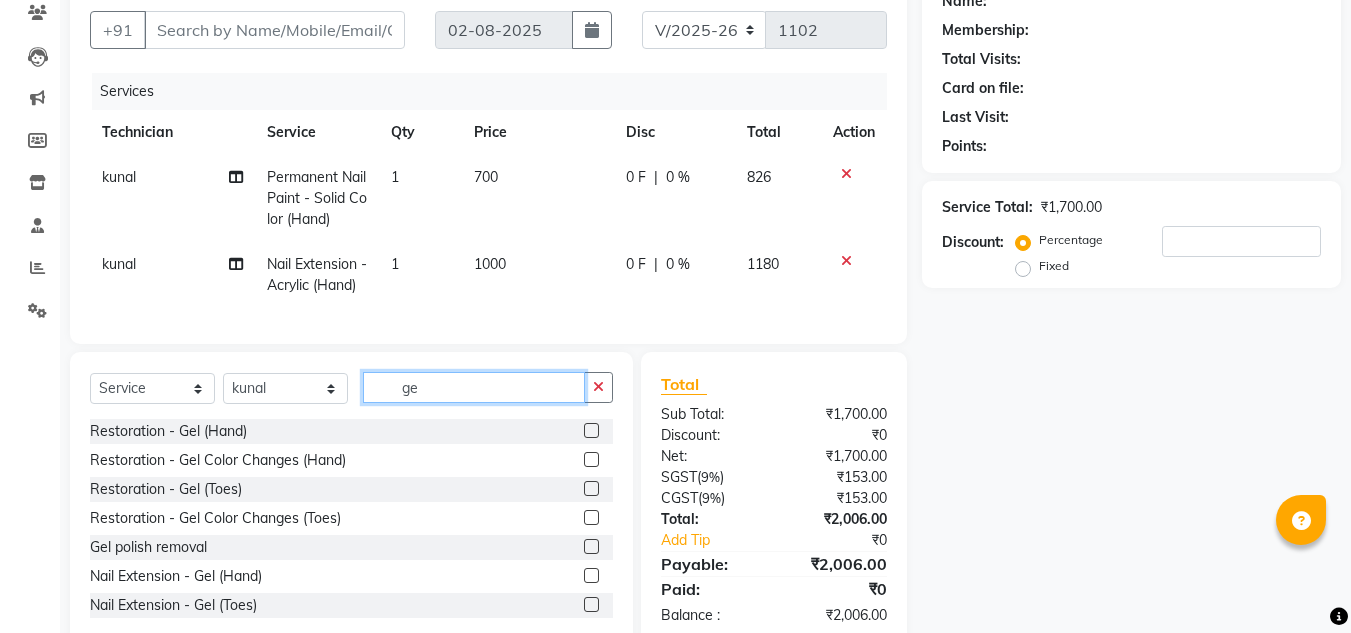 type on "g" 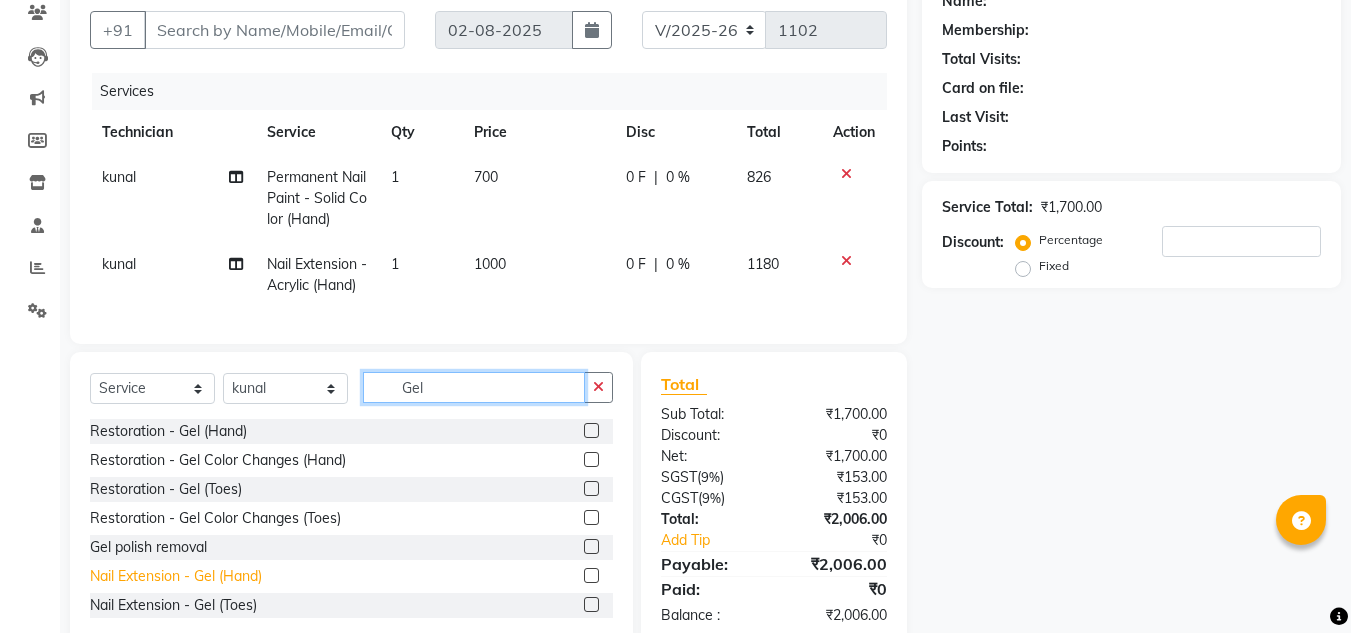 type on "Gel" 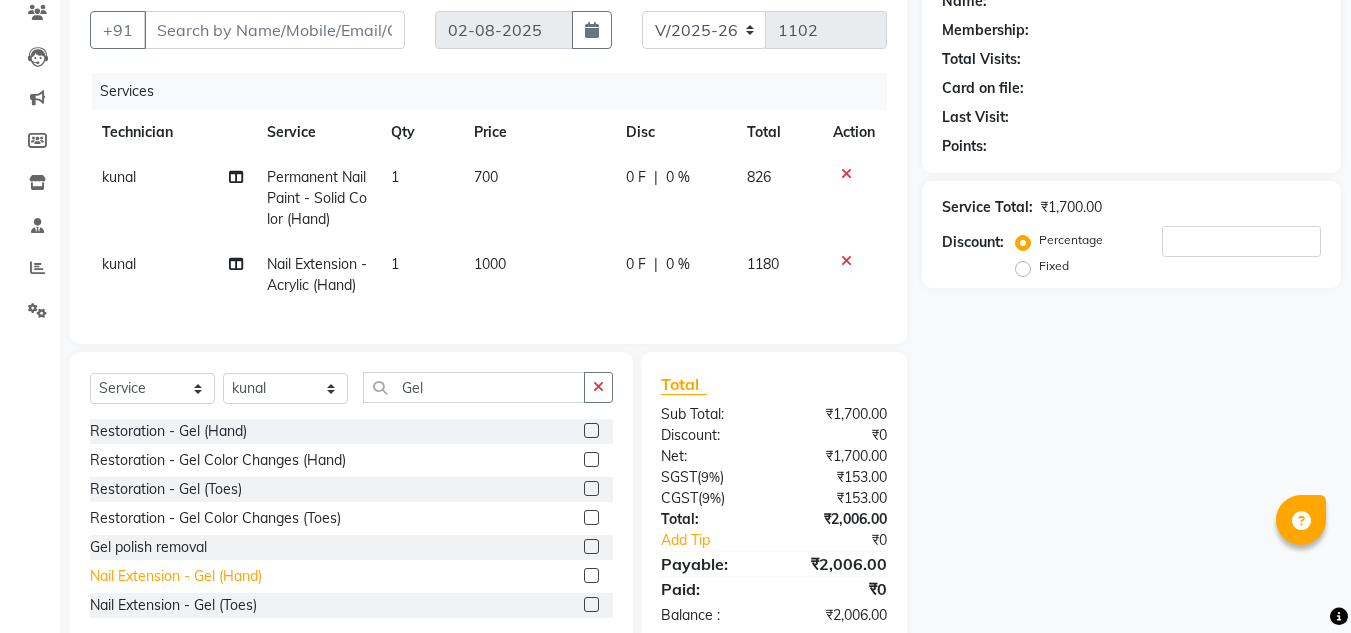 click on "Nail Extension - Gel (Hand)" 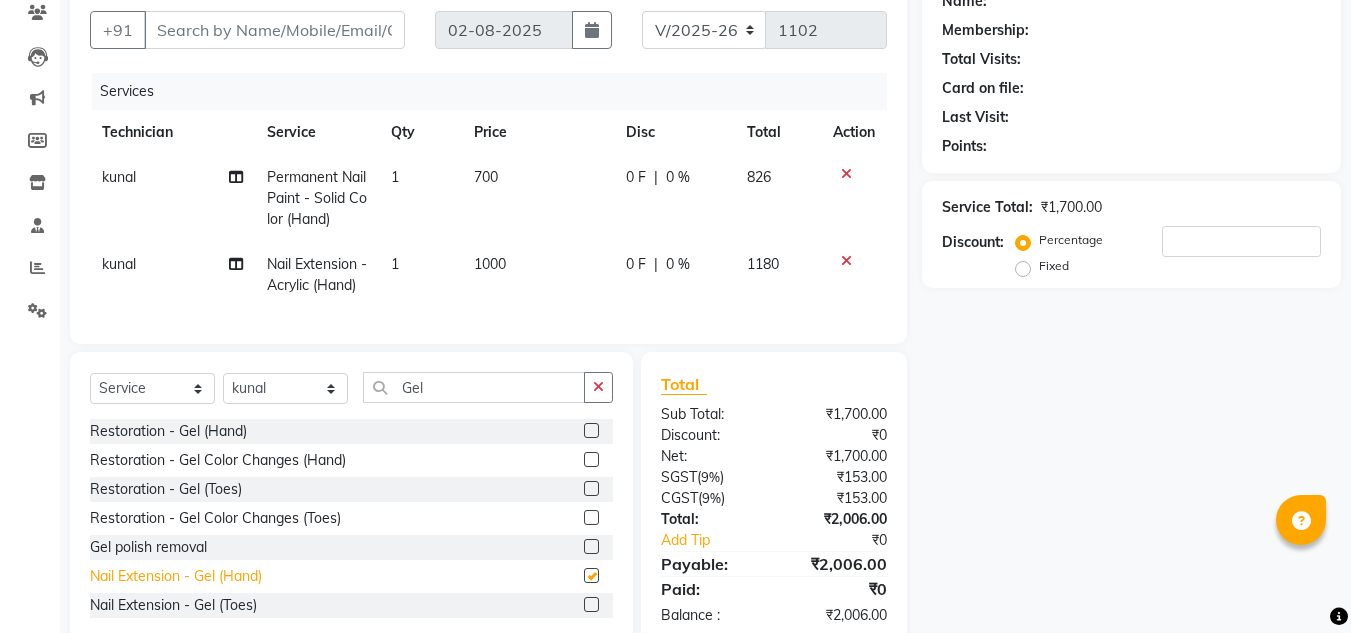checkbox on "false" 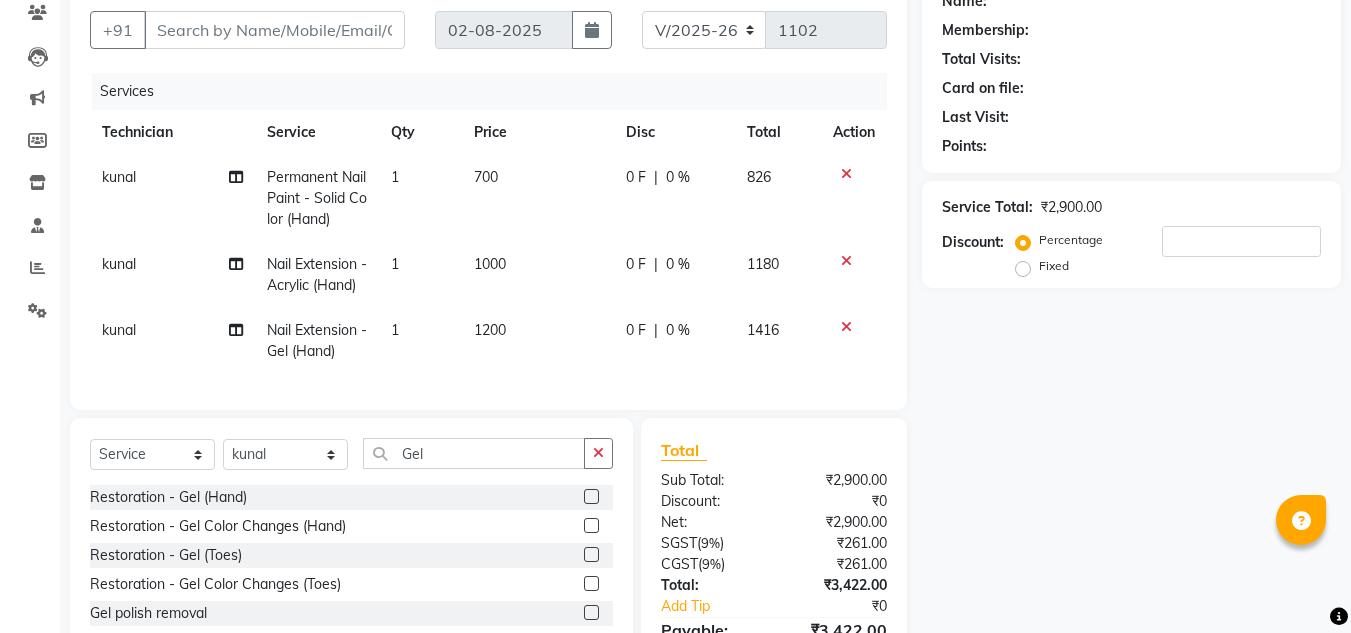 click on "1200" 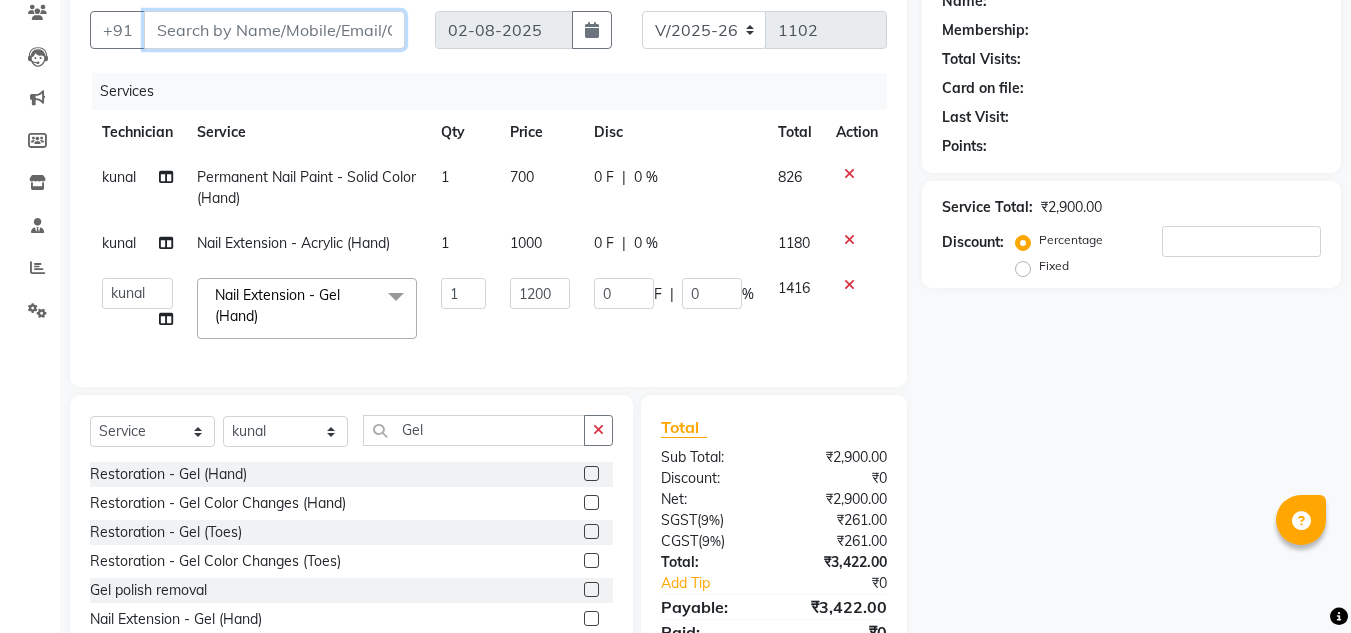 click on "Client" at bounding box center [274, 30] 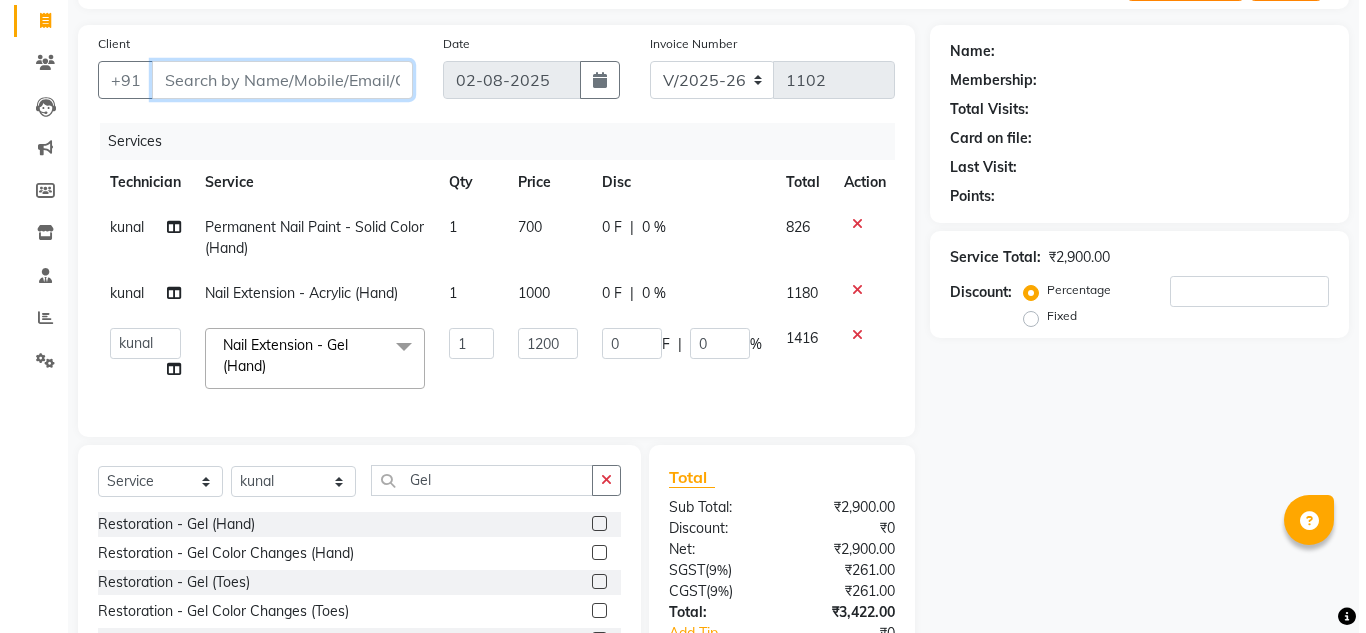 scroll, scrollTop: 124, scrollLeft: 0, axis: vertical 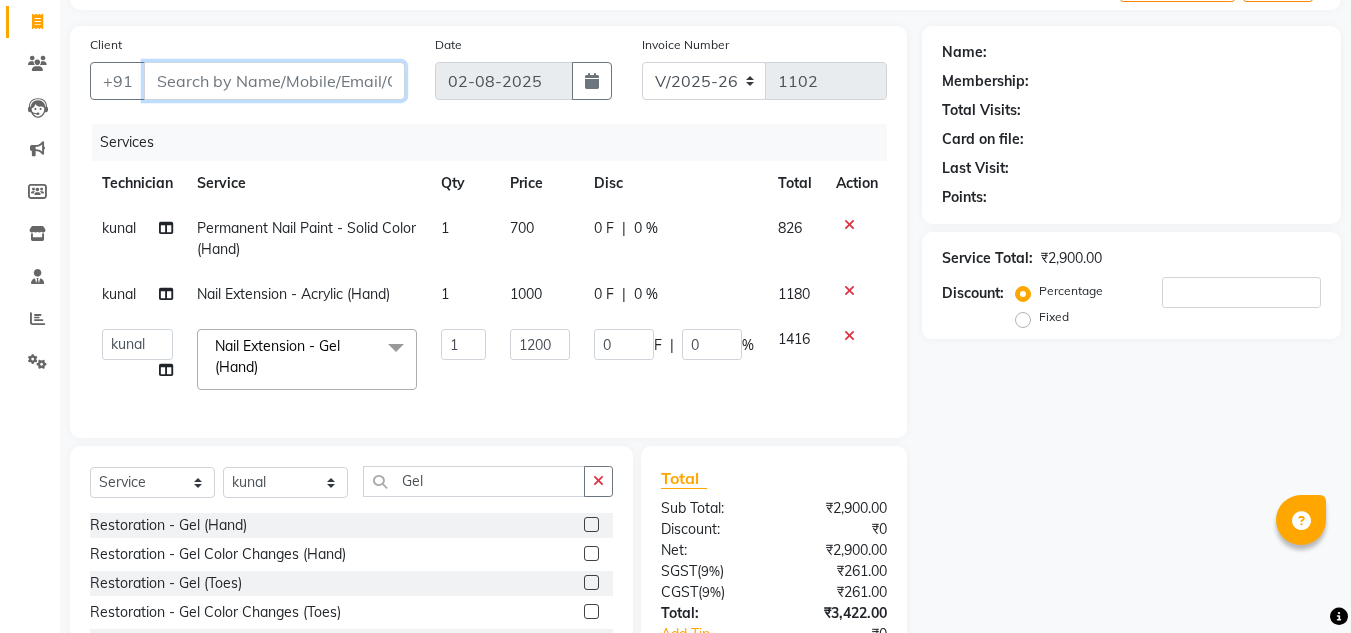 click on "Client" at bounding box center [274, 81] 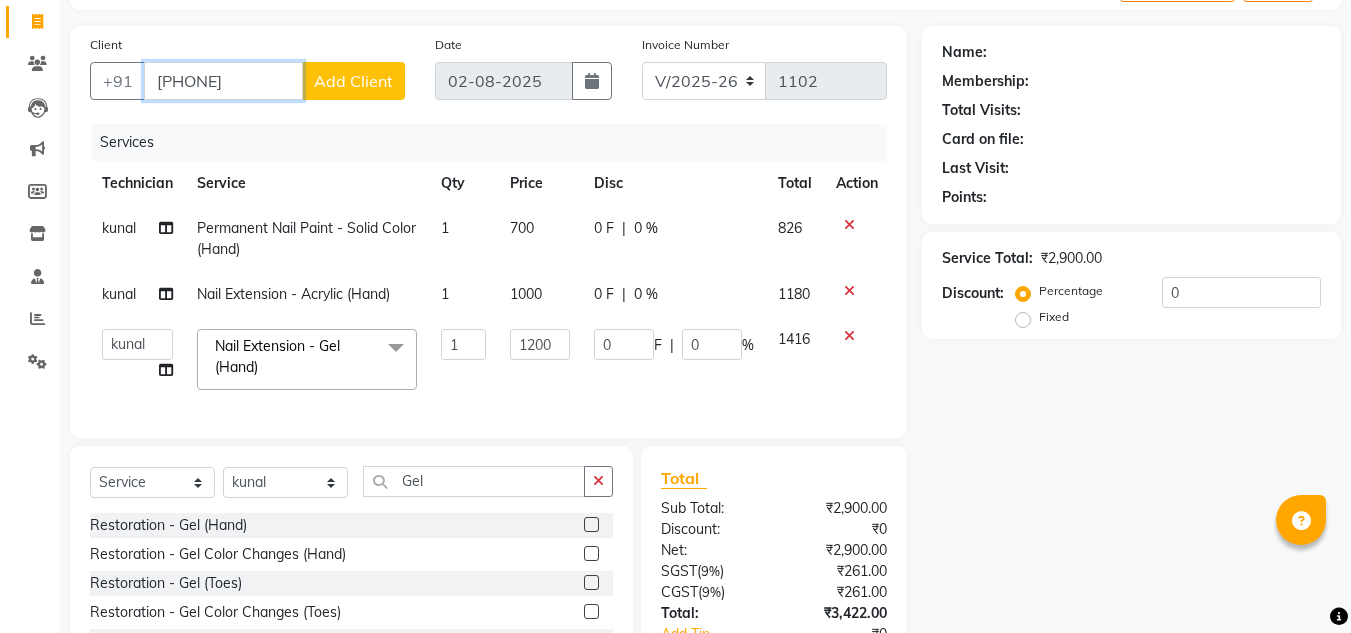 type on "[PHONE]" 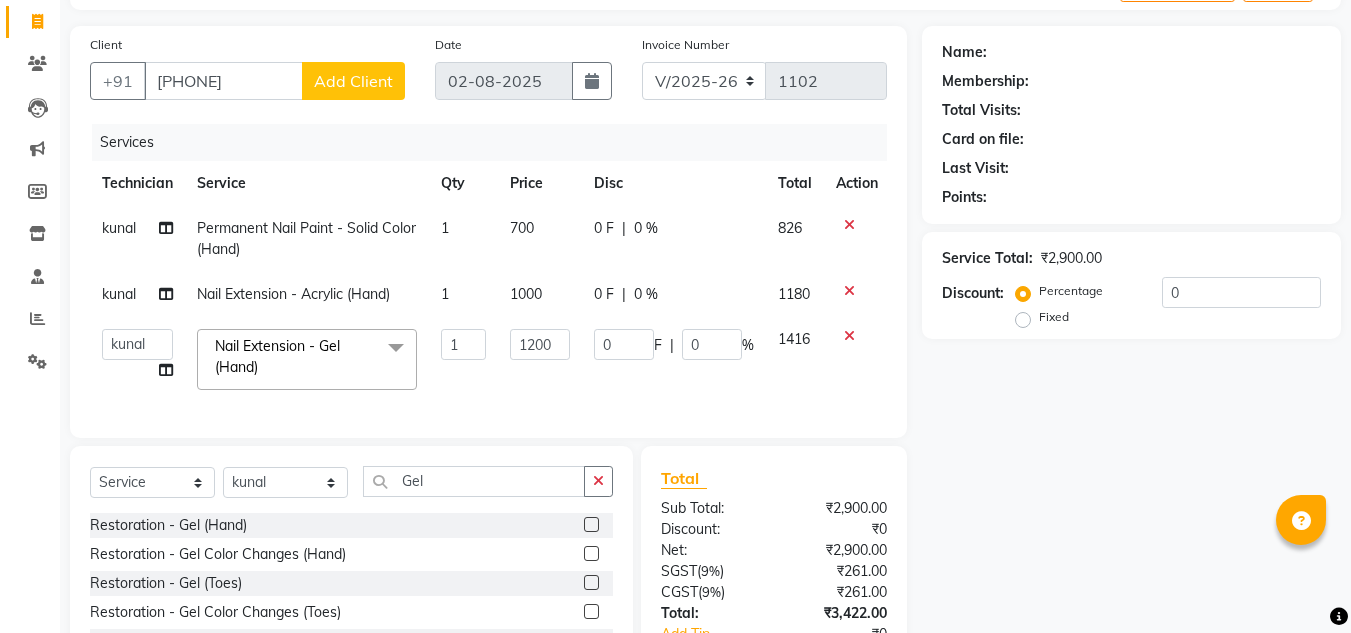 click on "Add Client" 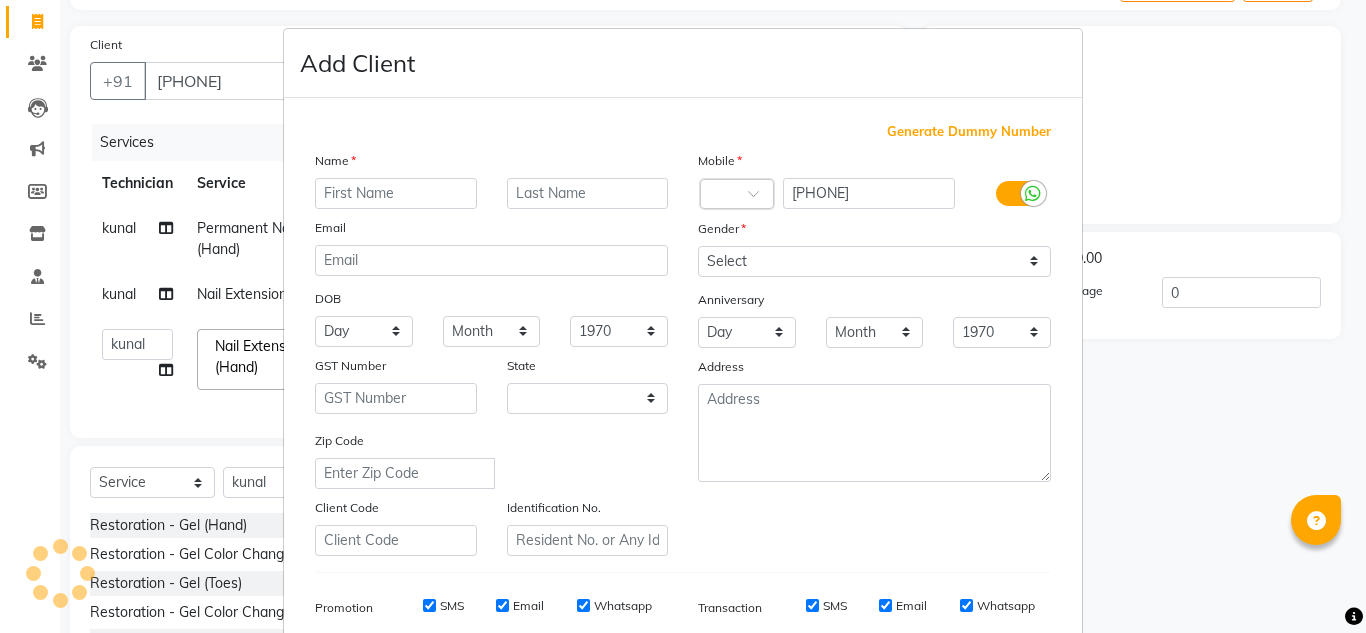 select on "21" 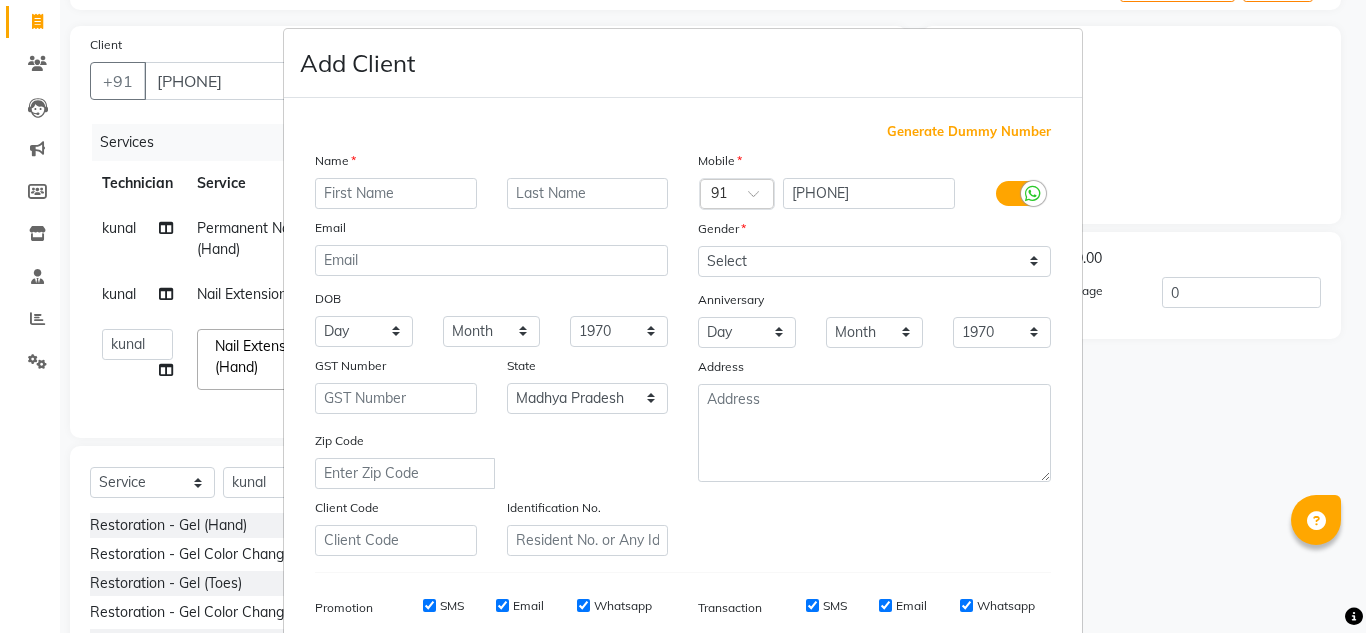 click at bounding box center (396, 193) 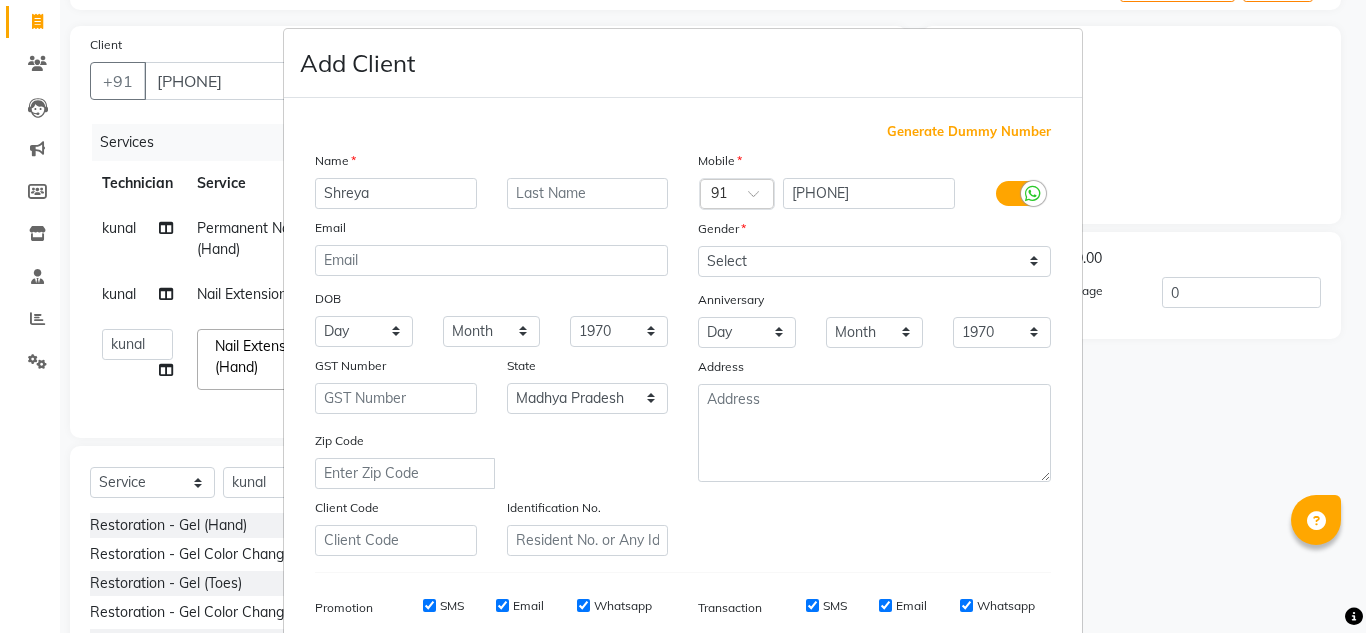 type on "Shreya" 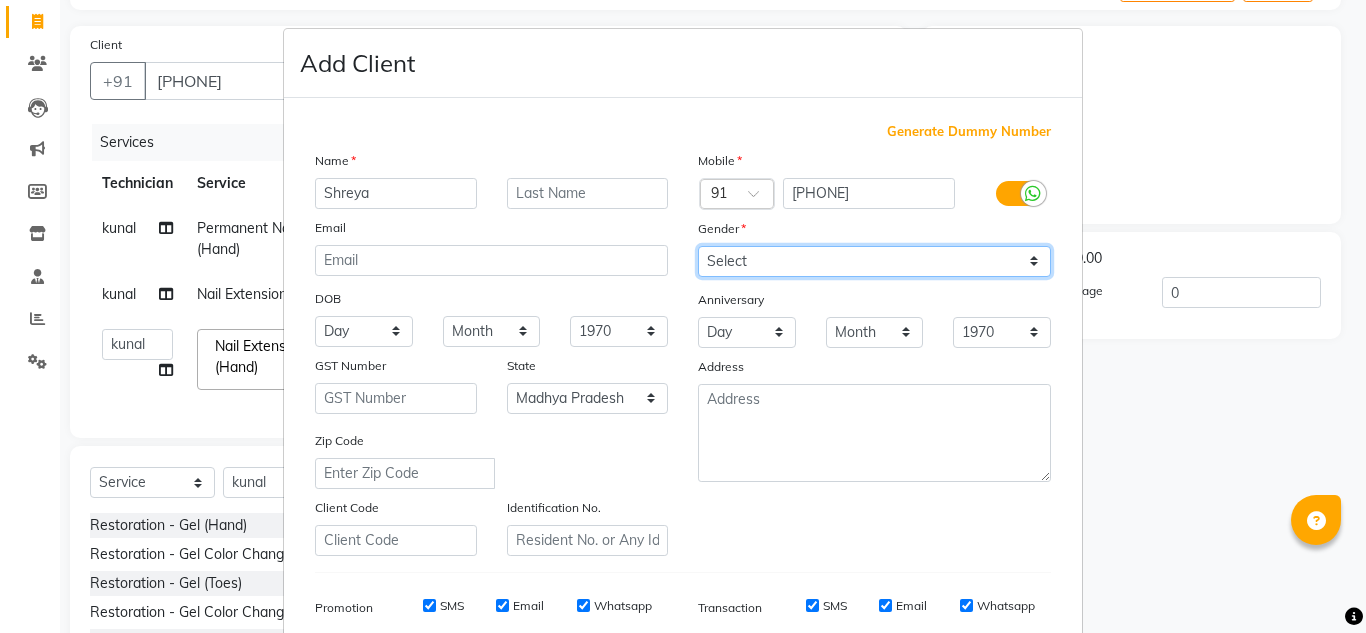 click on "Select Male Female Other Prefer Not To Say" at bounding box center [874, 261] 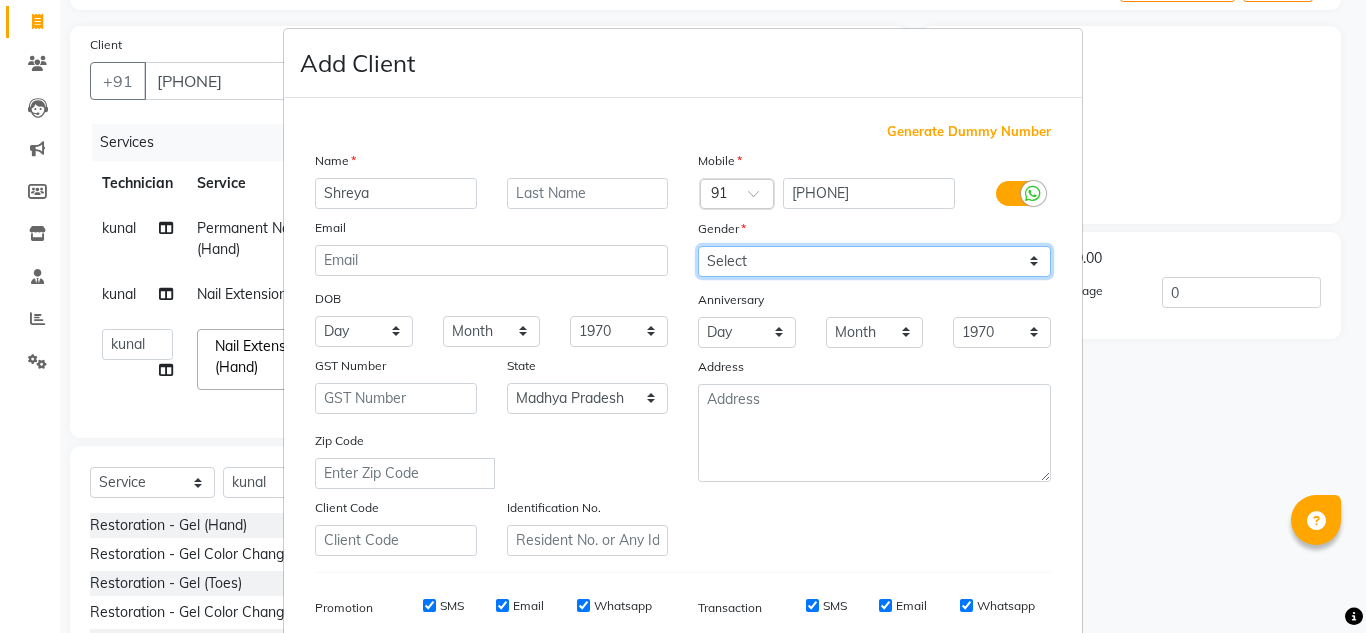 select on "female" 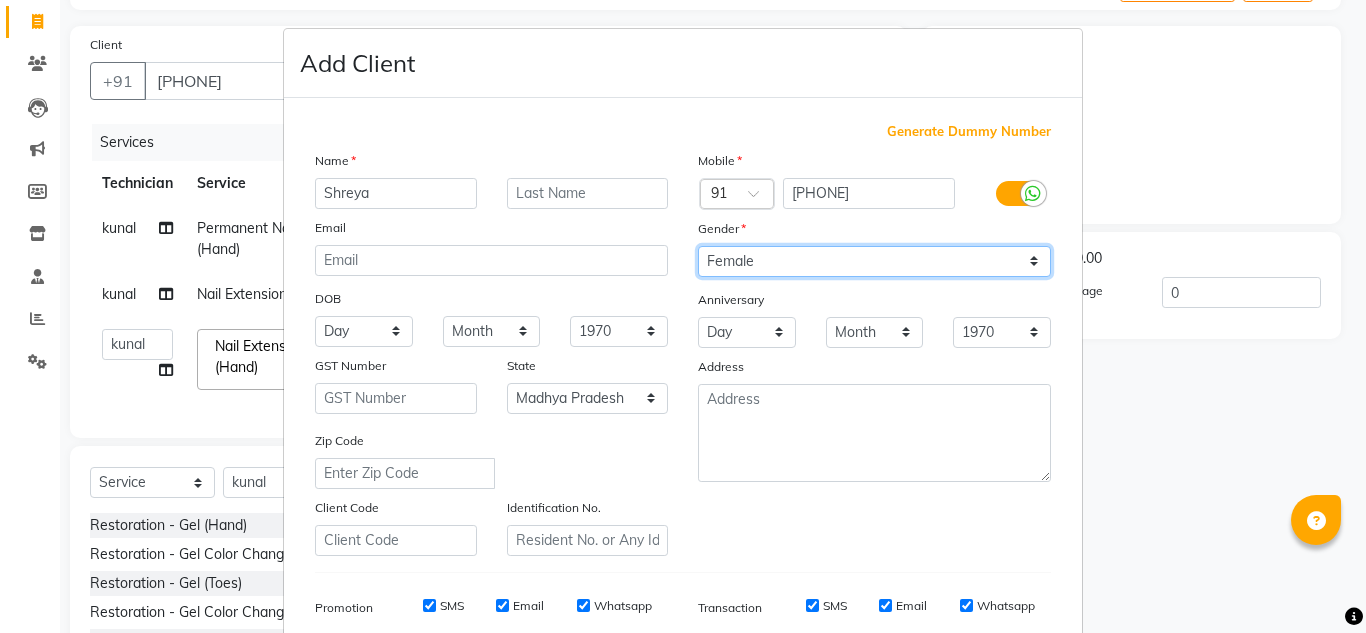click on "Select Male Female Other Prefer Not To Say" at bounding box center (874, 261) 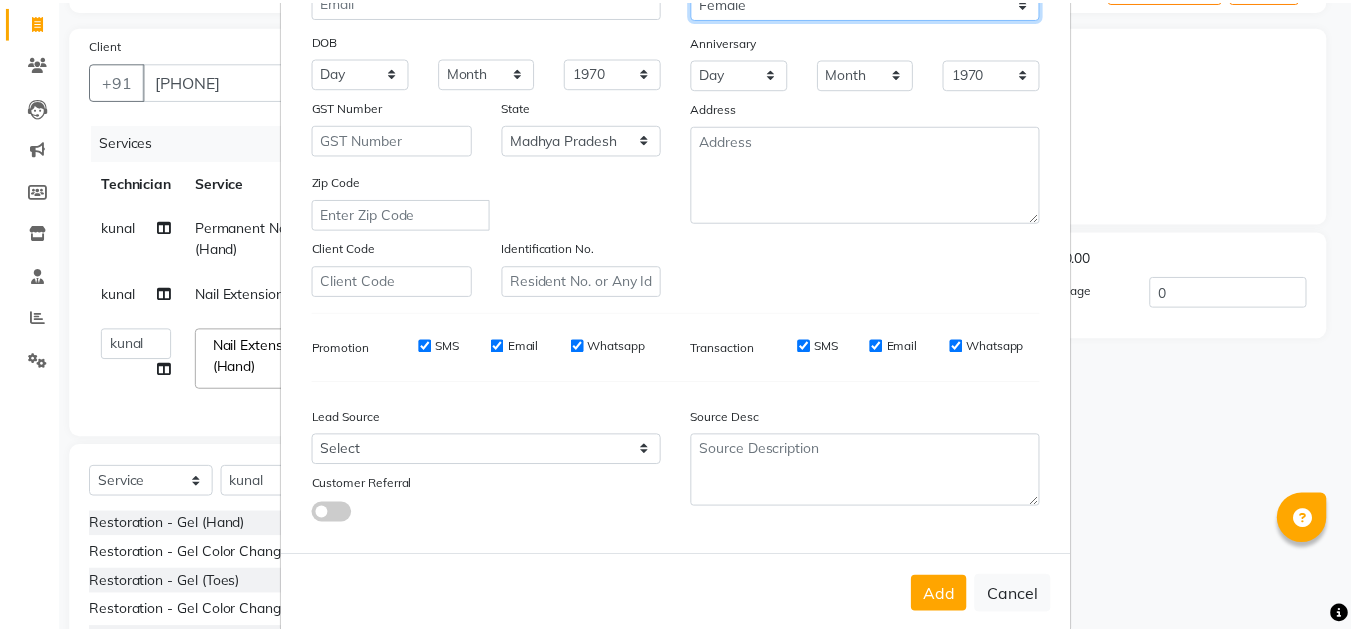 scroll, scrollTop: 266, scrollLeft: 0, axis: vertical 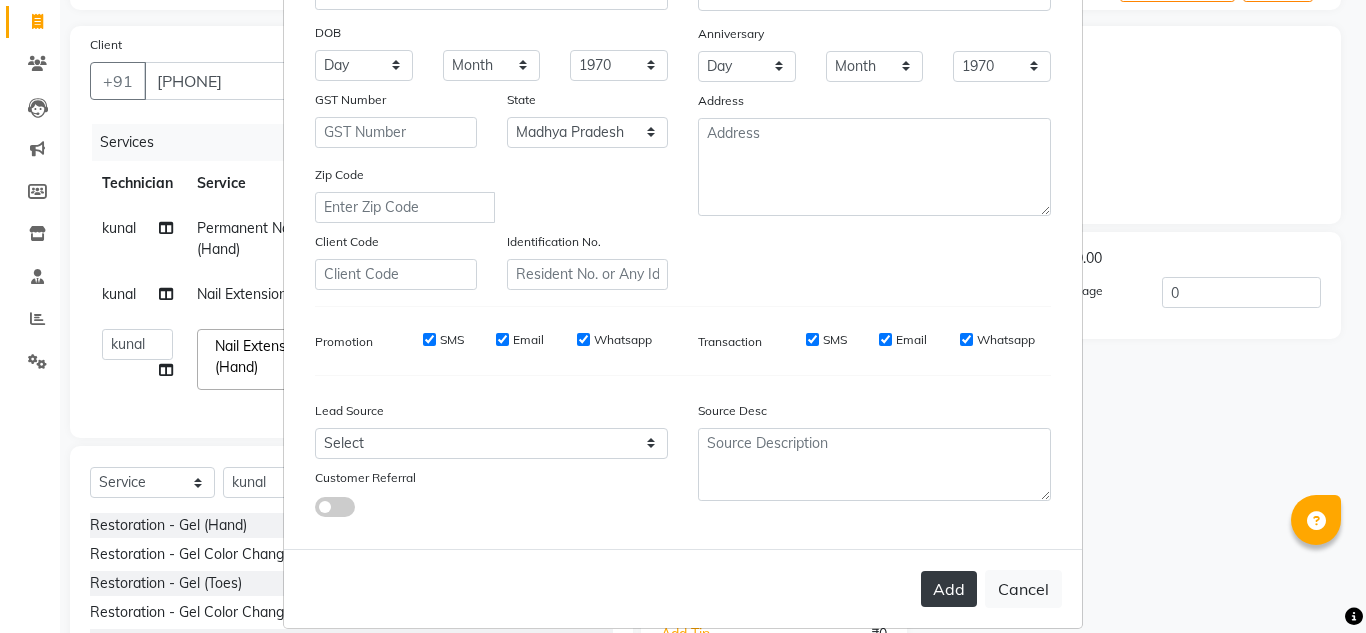 click on "Add" at bounding box center (949, 589) 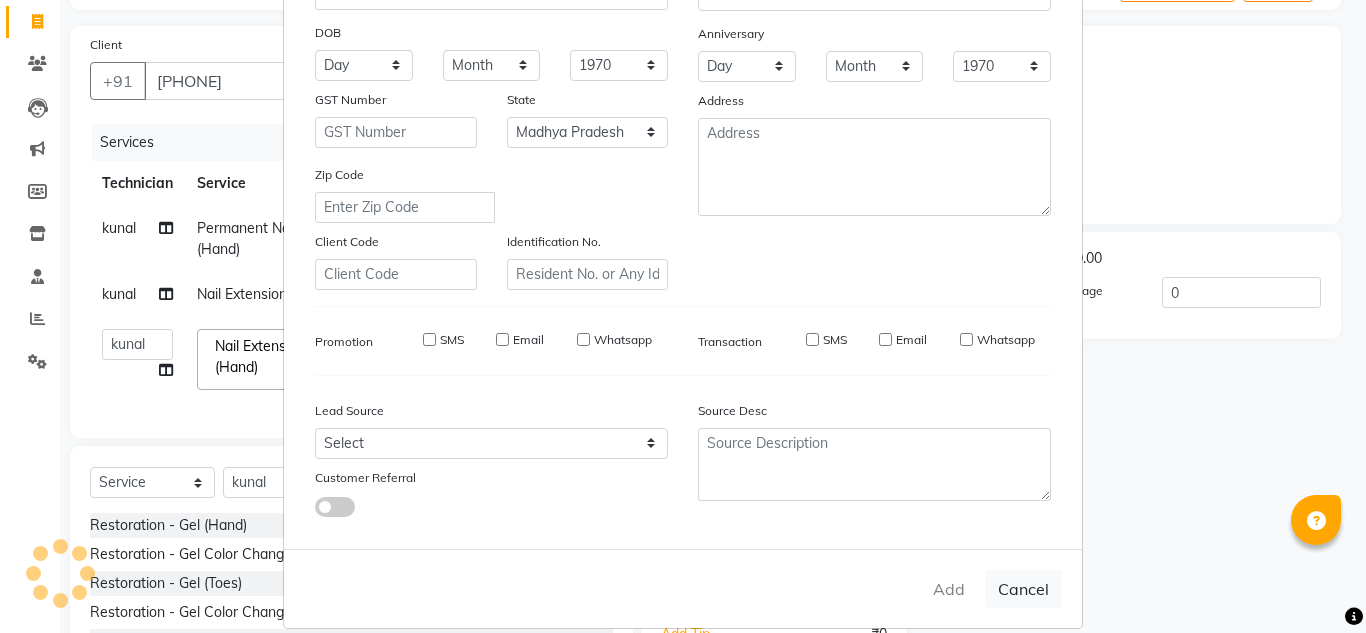 type on "99******99" 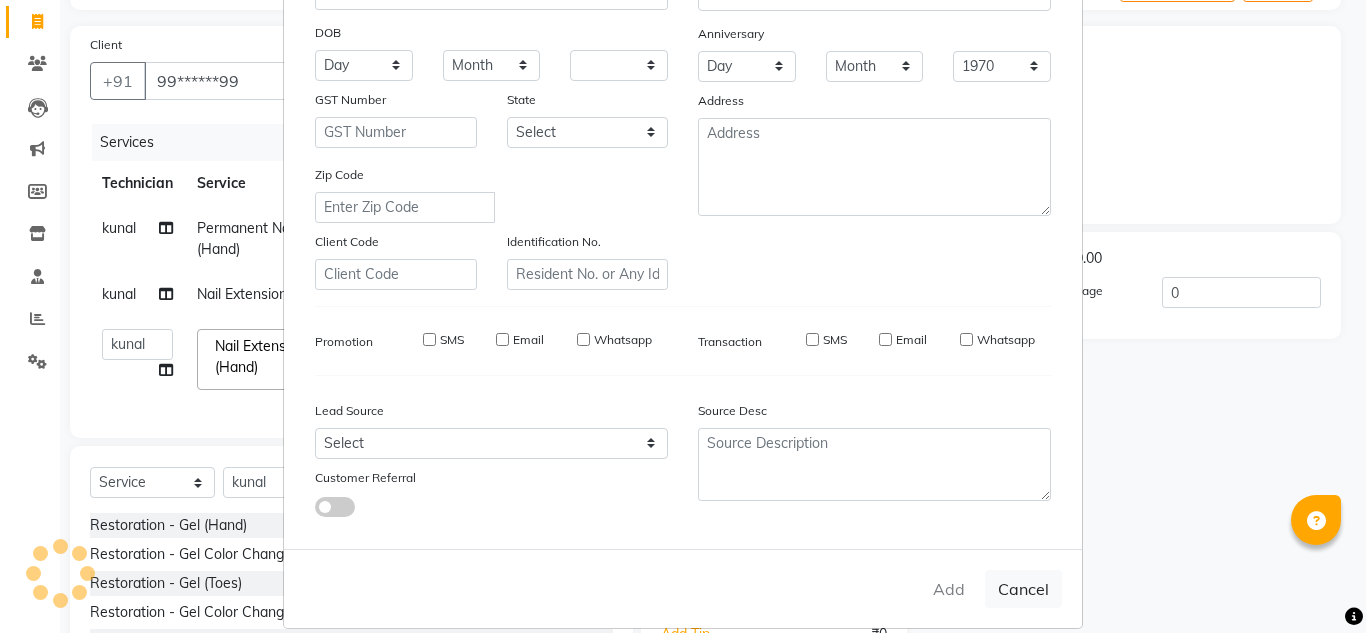type 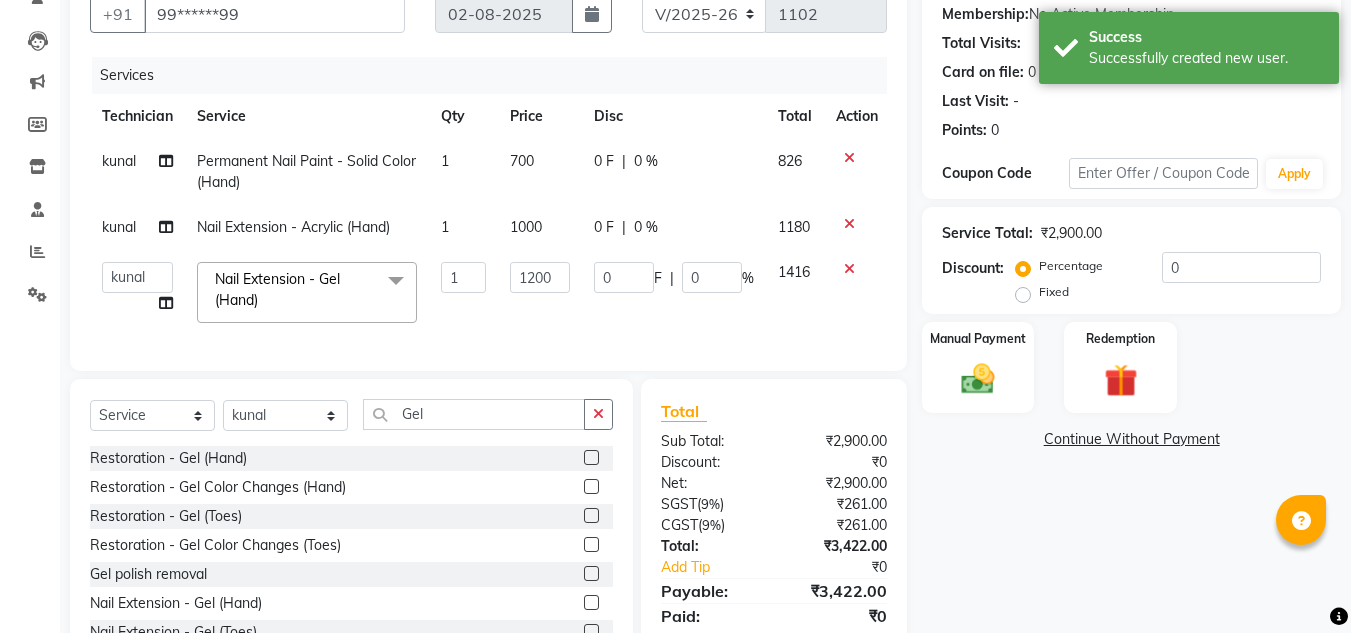 scroll, scrollTop: 190, scrollLeft: 0, axis: vertical 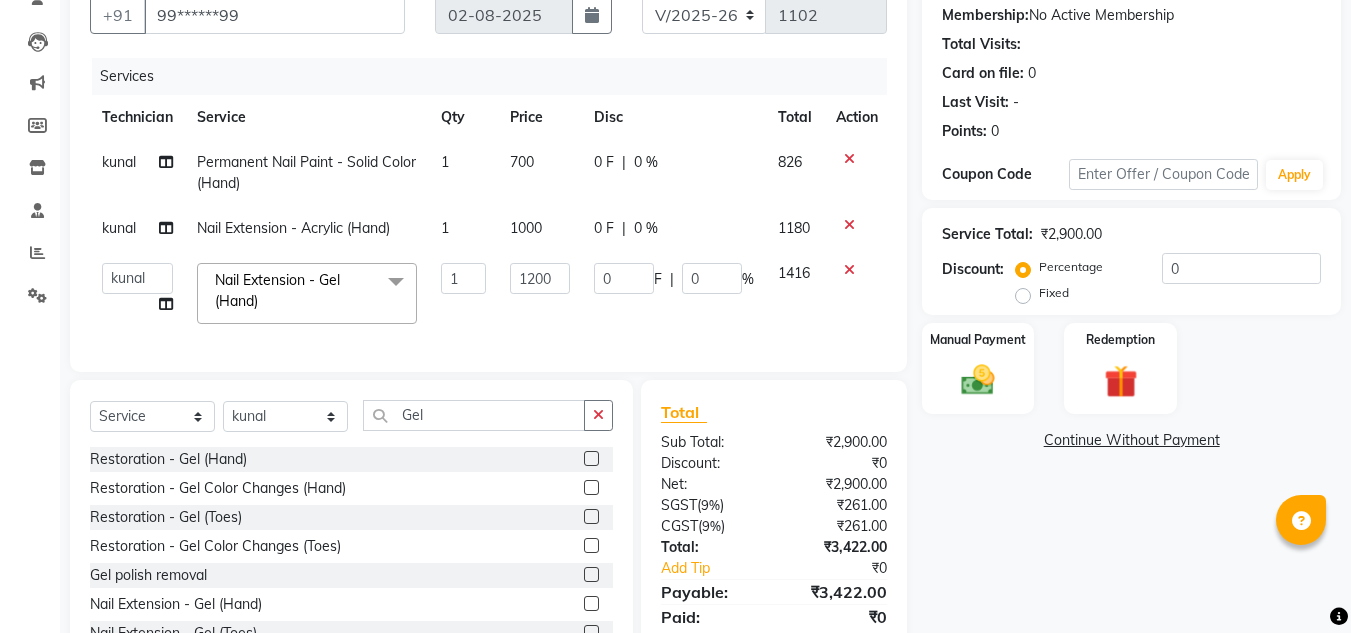 click 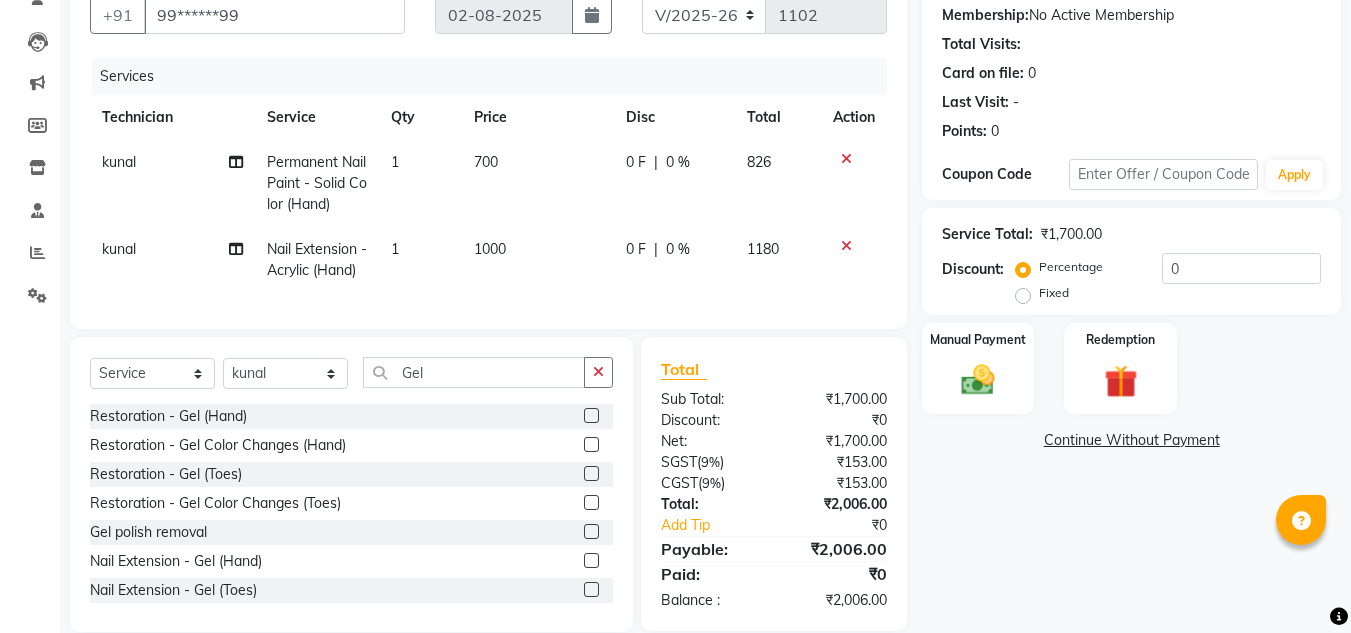 scroll, scrollTop: 255, scrollLeft: 0, axis: vertical 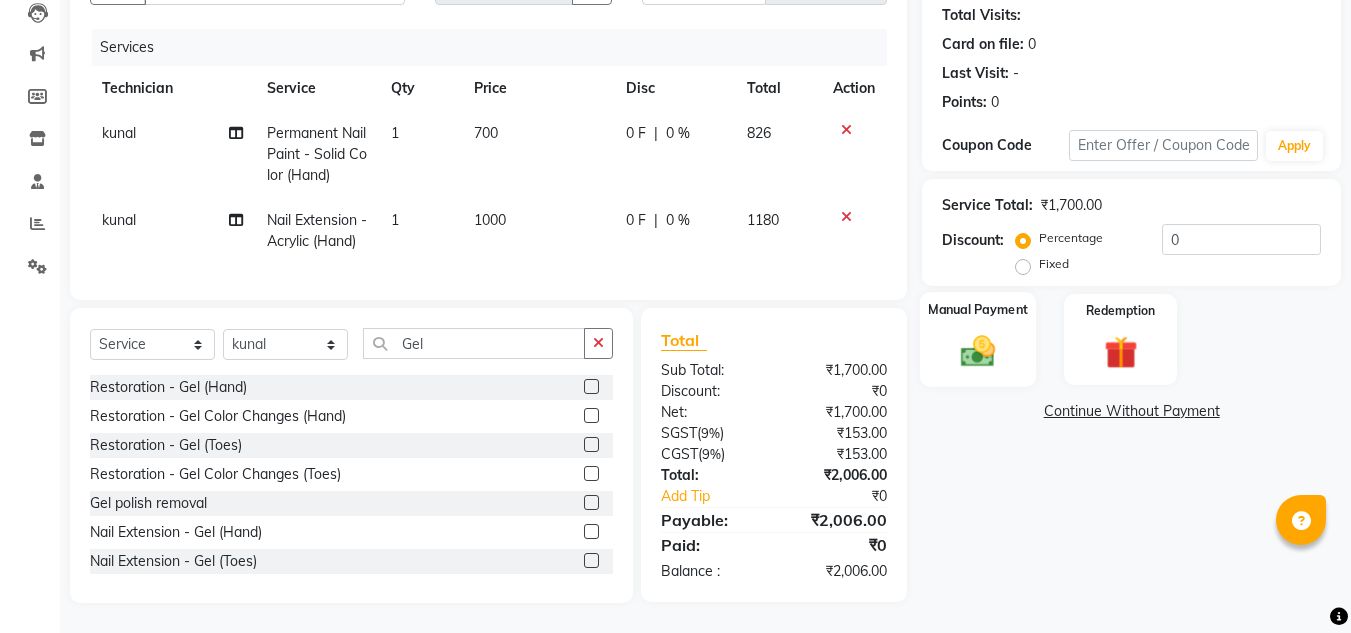 click 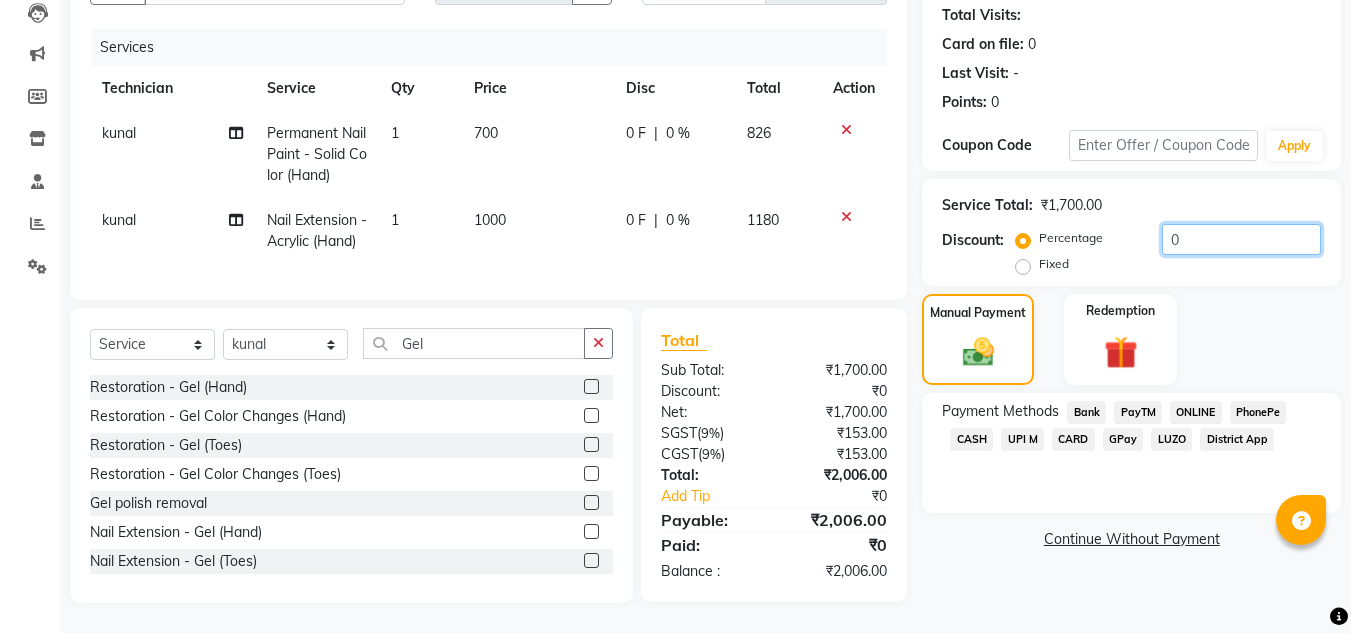 click on "0" 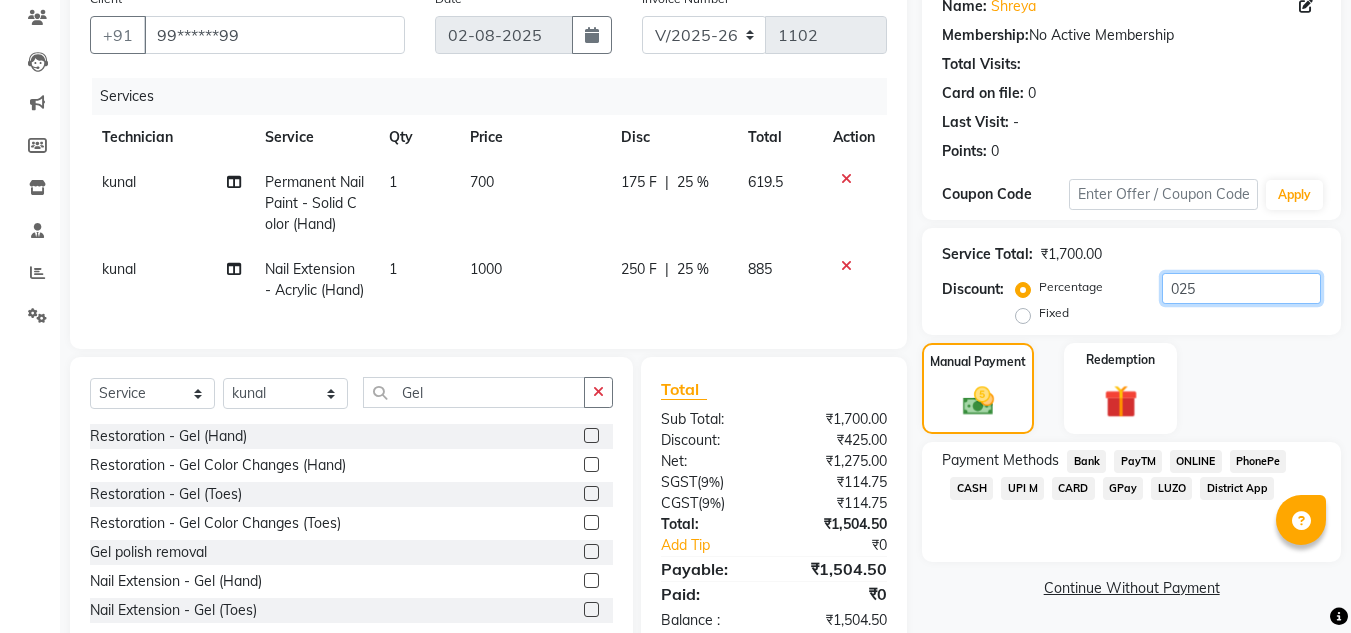 scroll, scrollTop: 166, scrollLeft: 0, axis: vertical 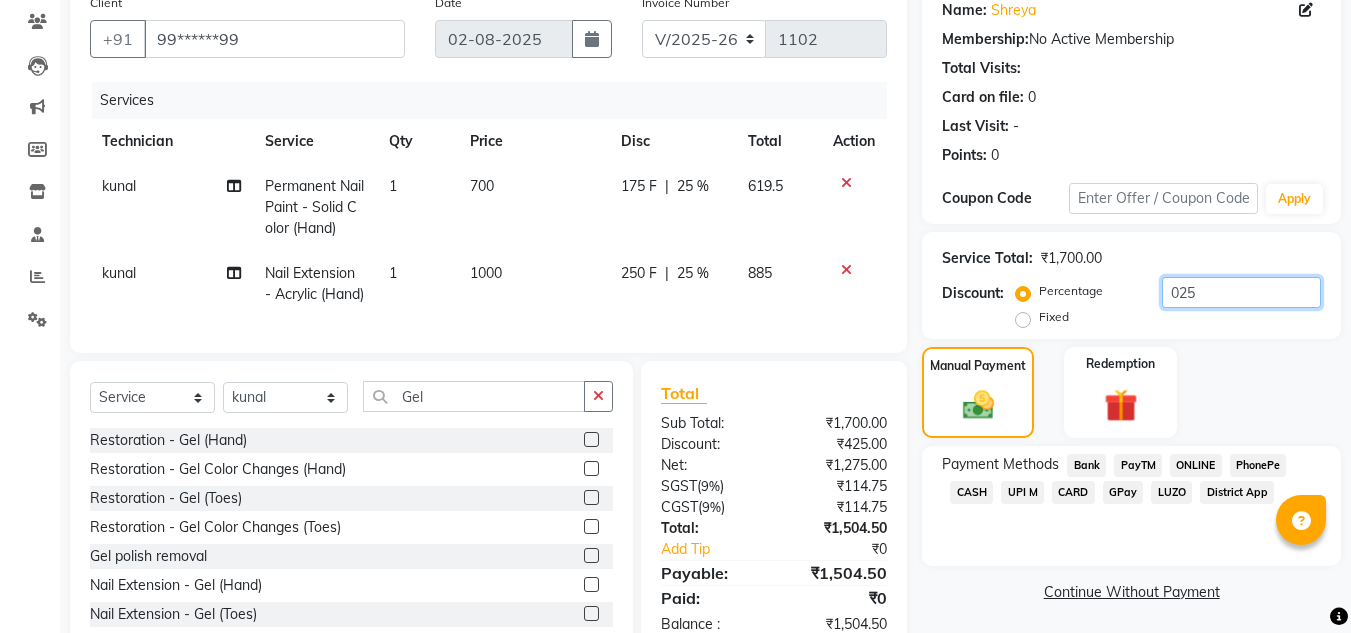 type on "025" 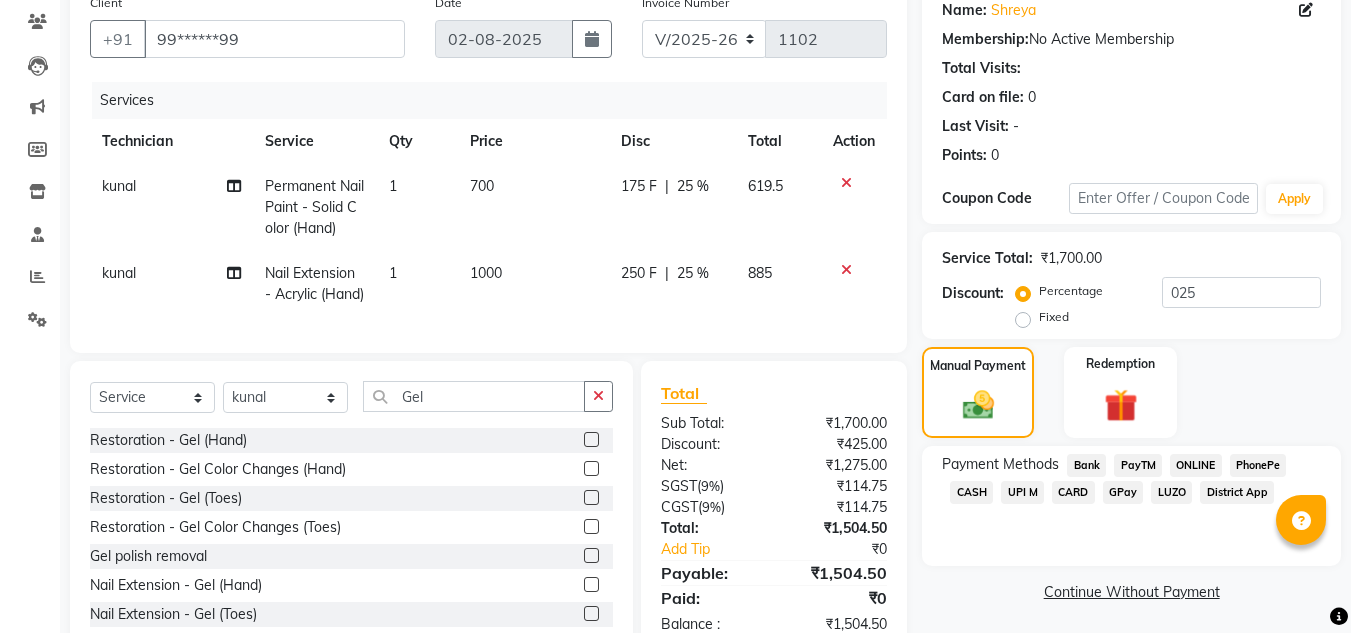 click on "ONLINE" 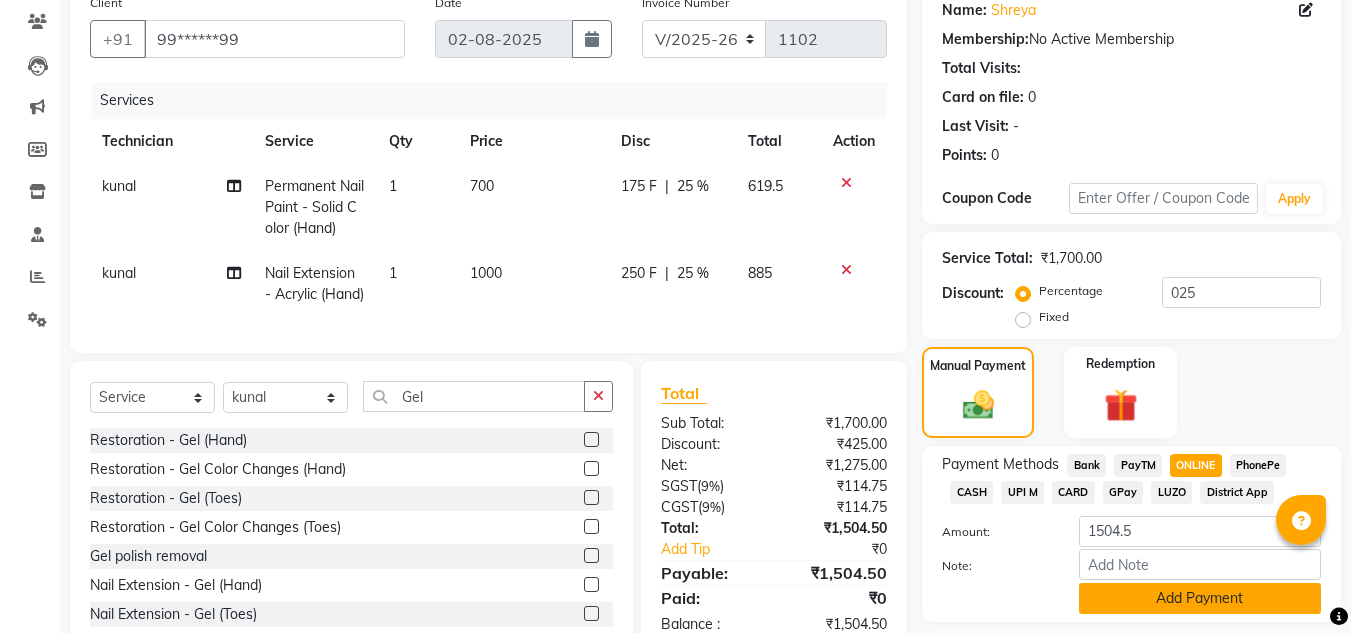 click on "Add Payment" 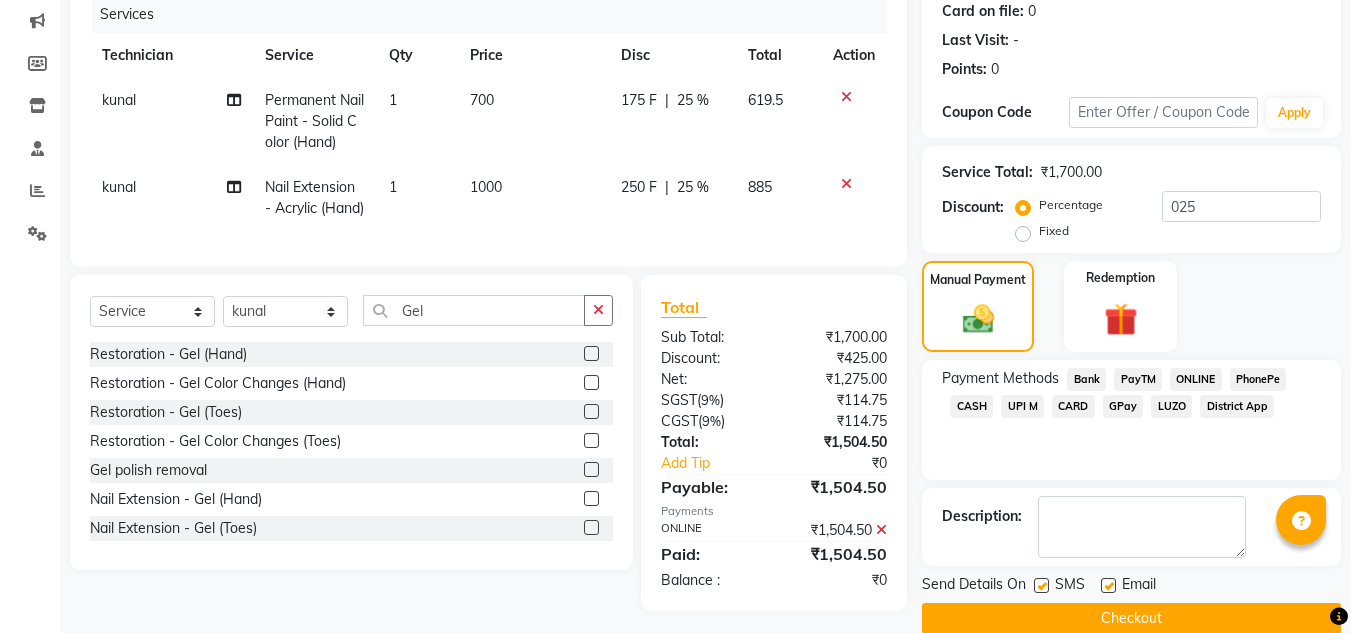 scroll, scrollTop: 256, scrollLeft: 0, axis: vertical 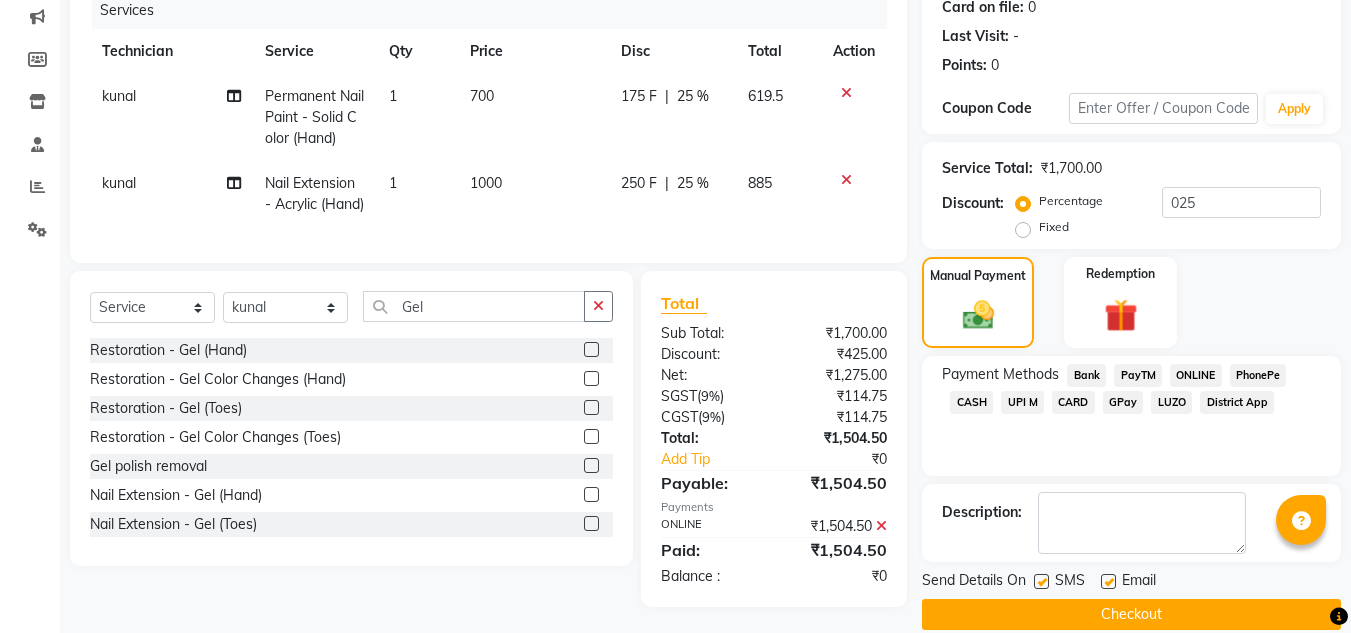 click on "Checkout" 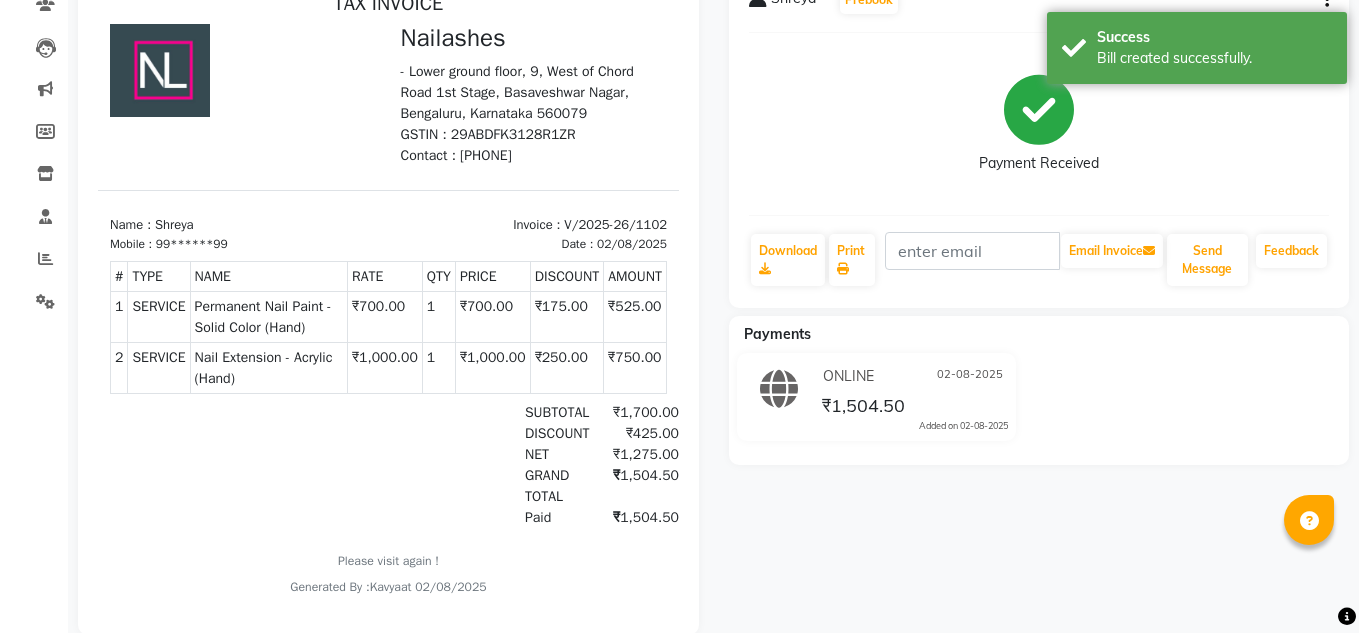 scroll, scrollTop: 0, scrollLeft: 0, axis: both 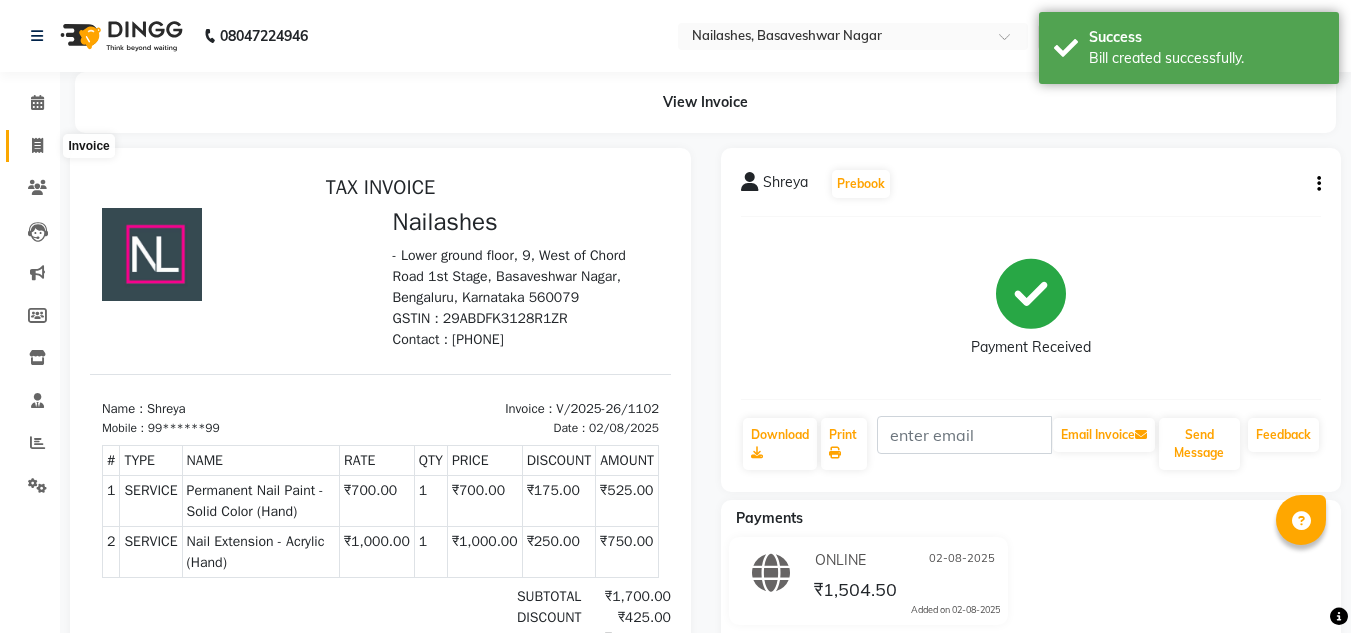 click 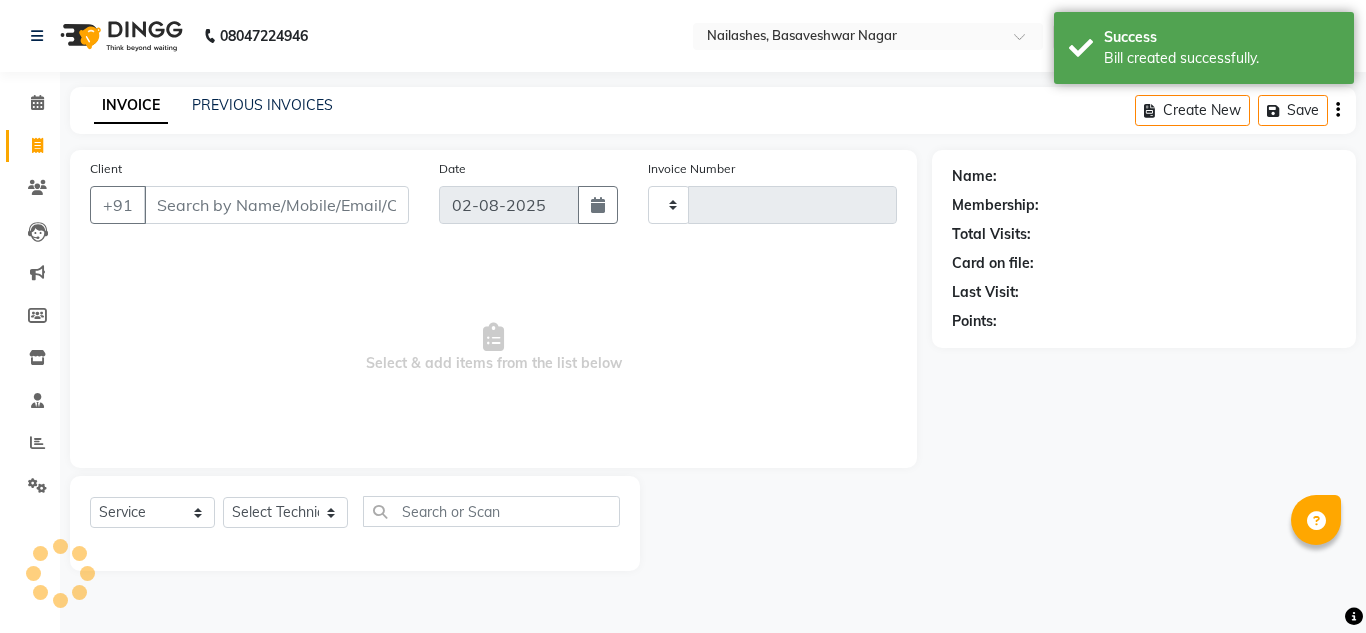 type on "1103" 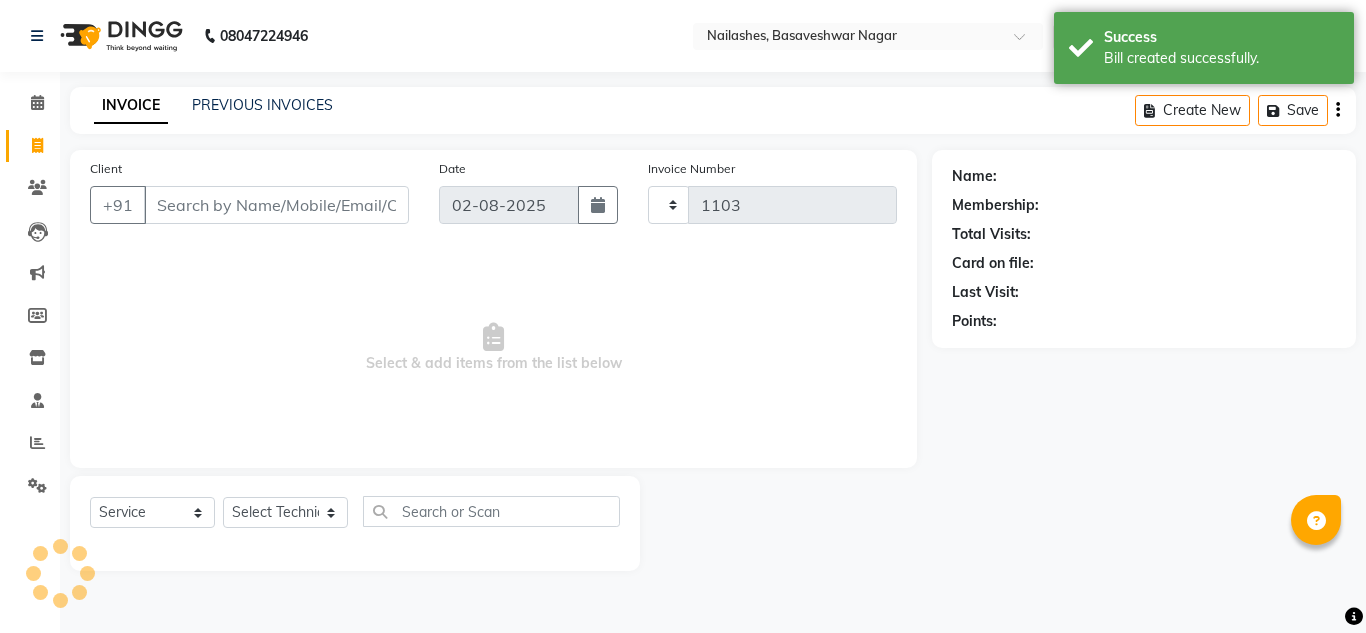 select on "7686" 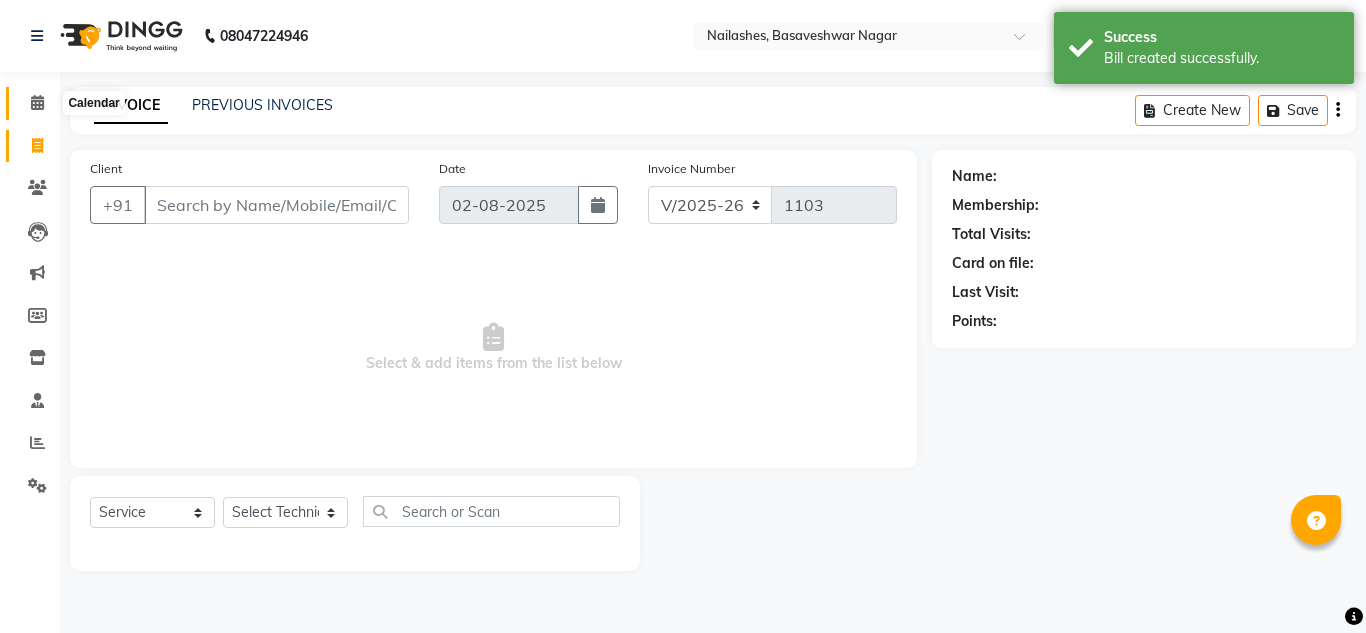 click 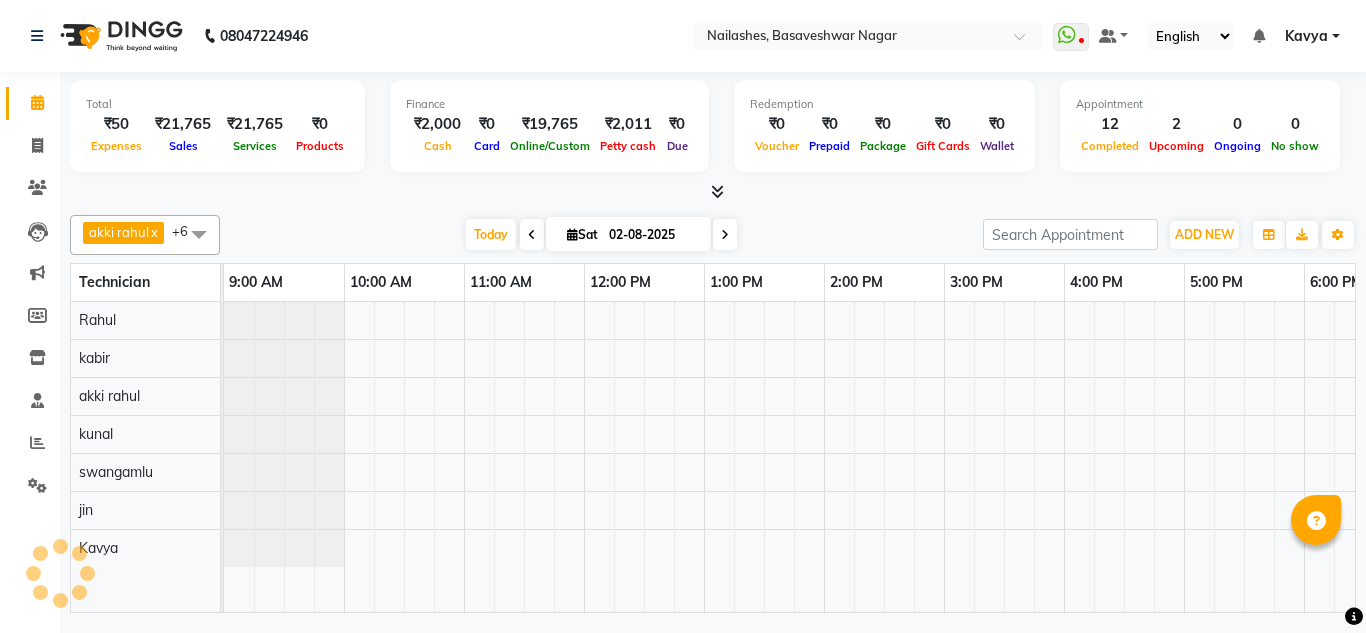 scroll, scrollTop: 0, scrollLeft: 0, axis: both 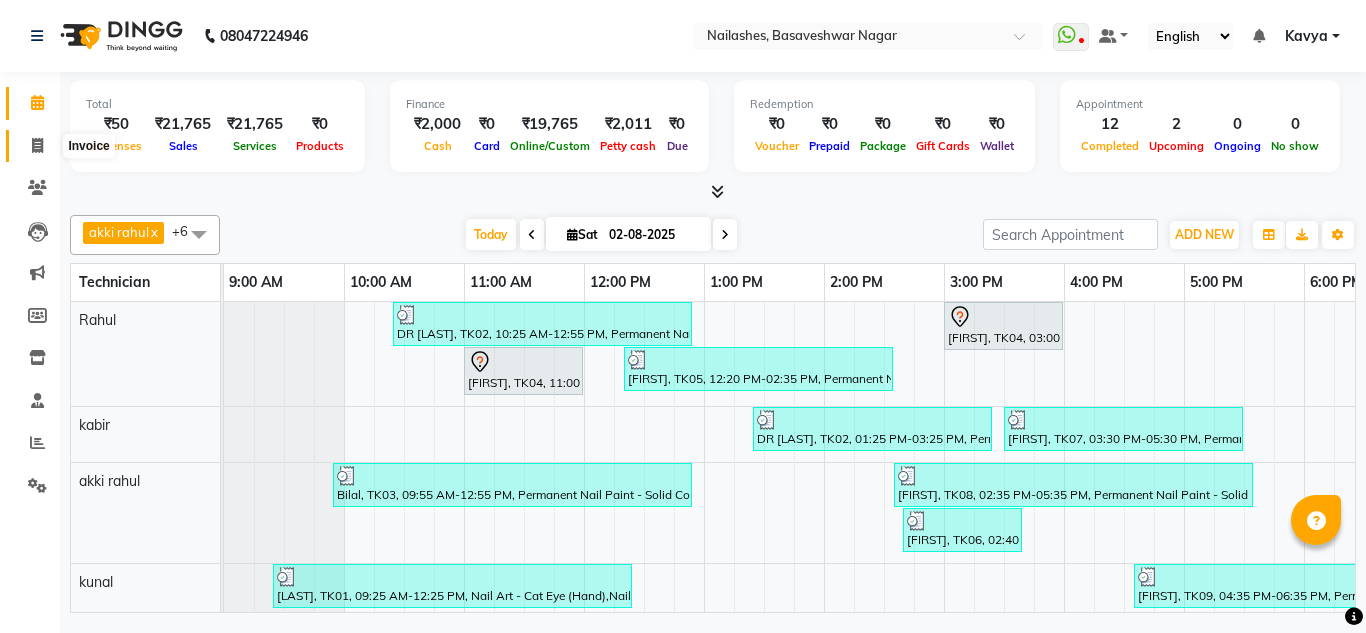 click 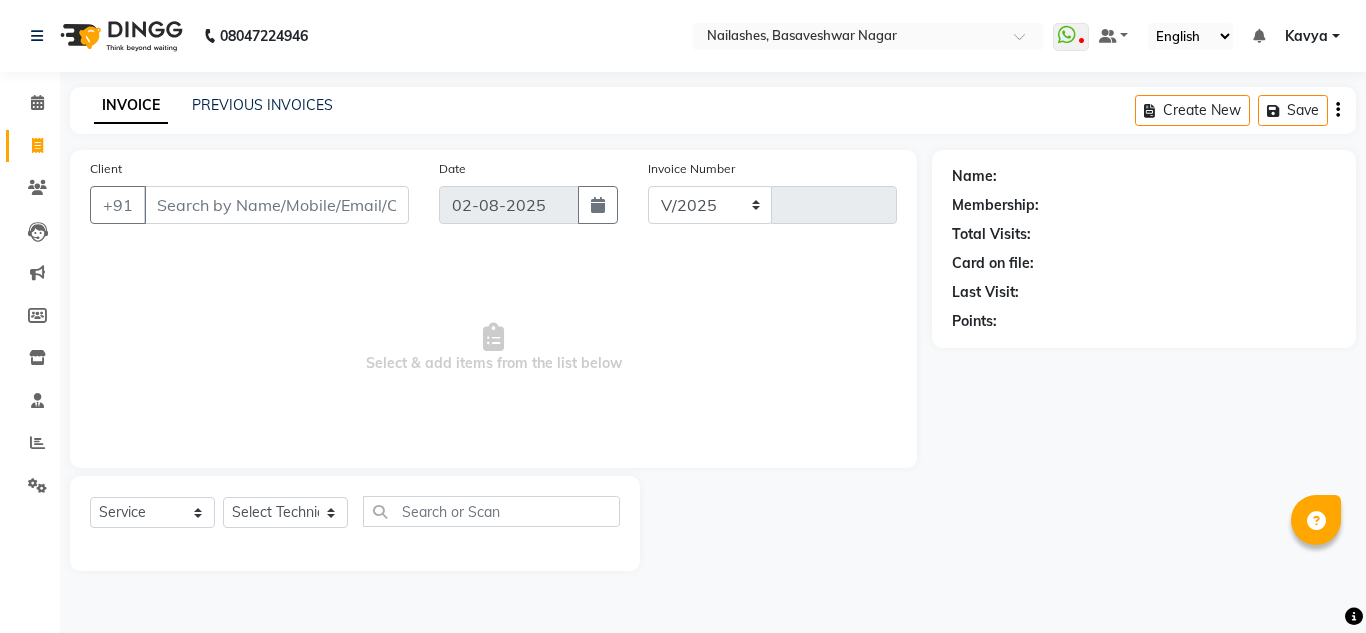 select on "7686" 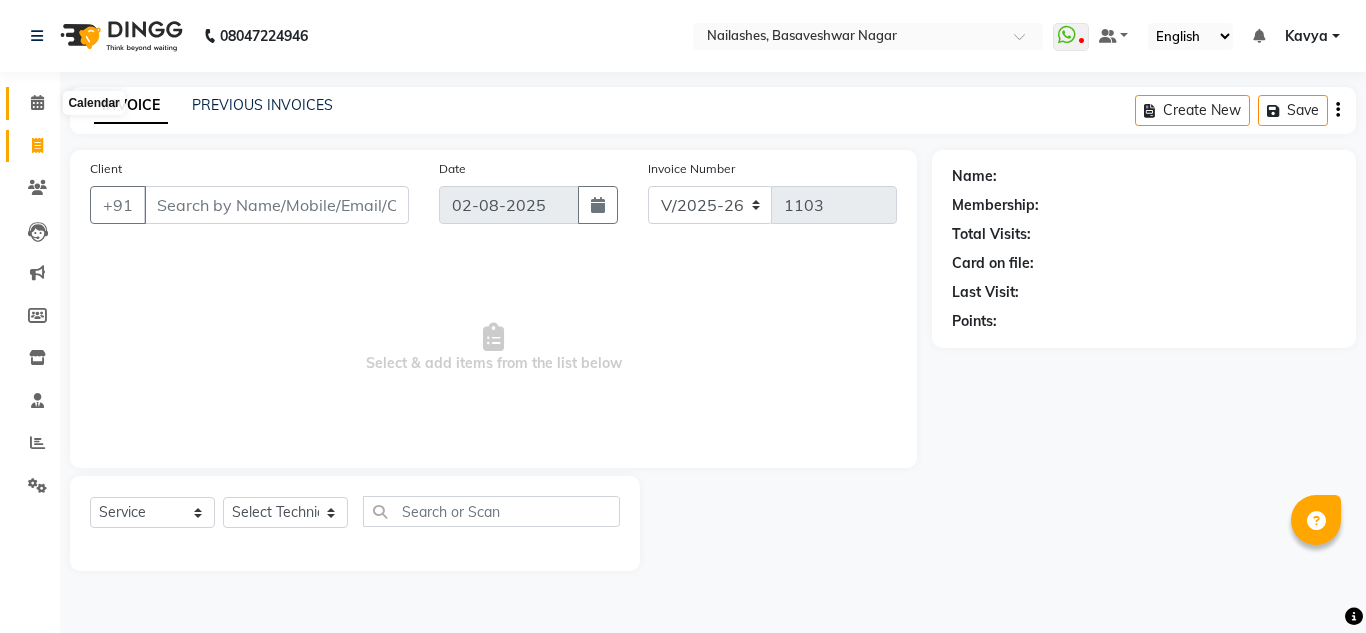 click 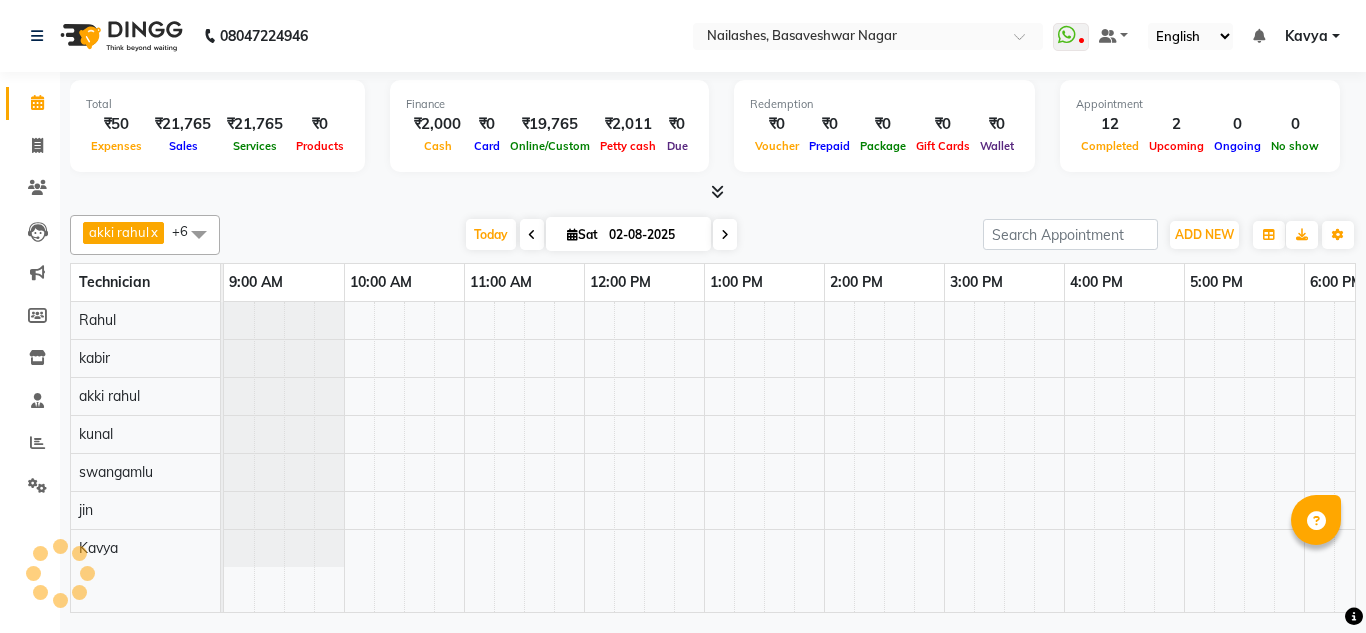 scroll, scrollTop: 0, scrollLeft: 0, axis: both 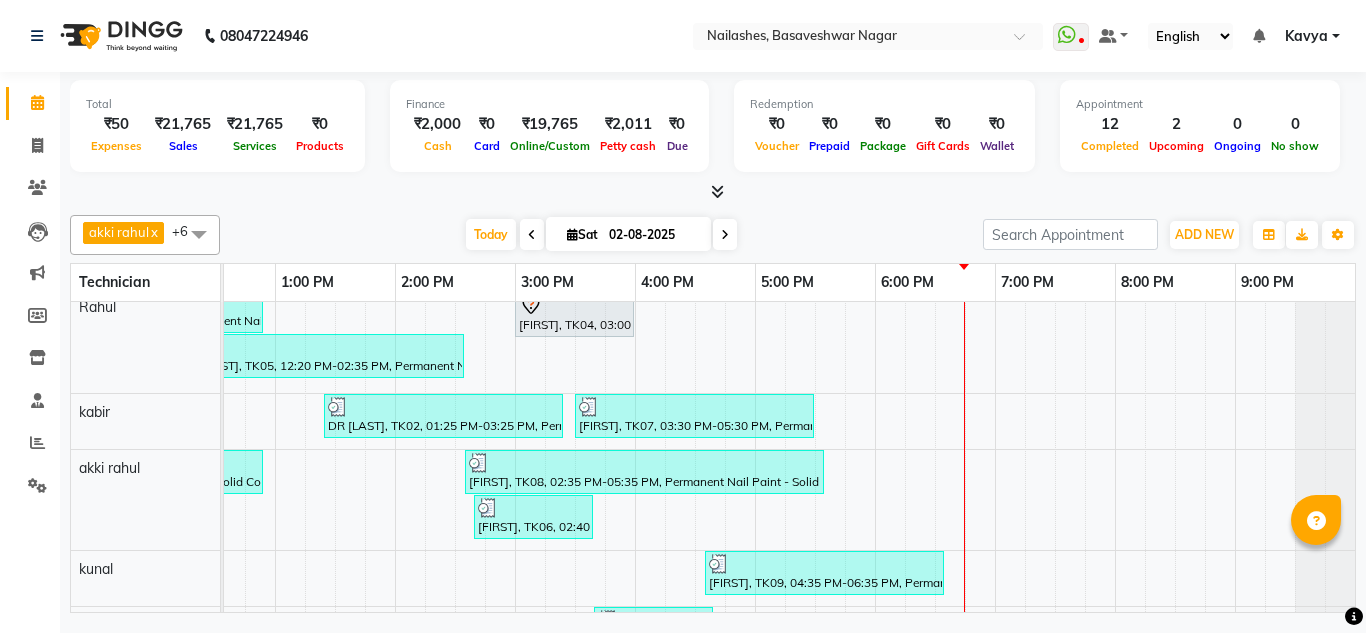 click at bounding box center [725, 235] 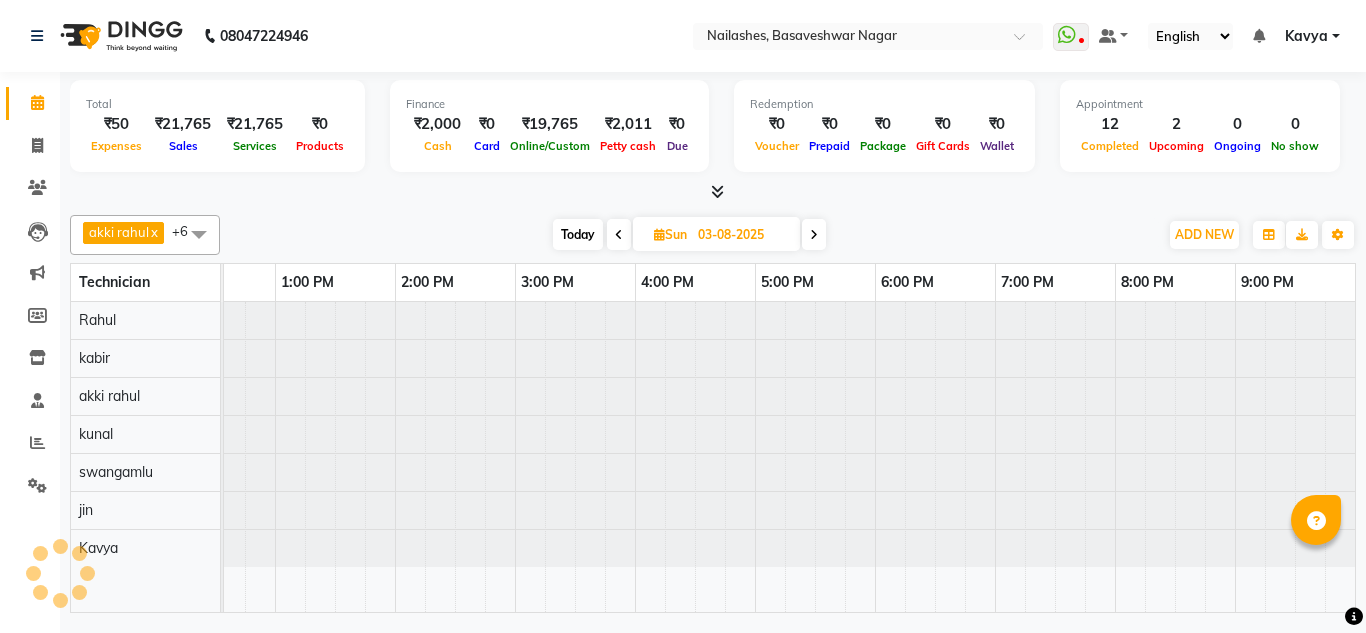 scroll, scrollTop: 0, scrollLeft: 0, axis: both 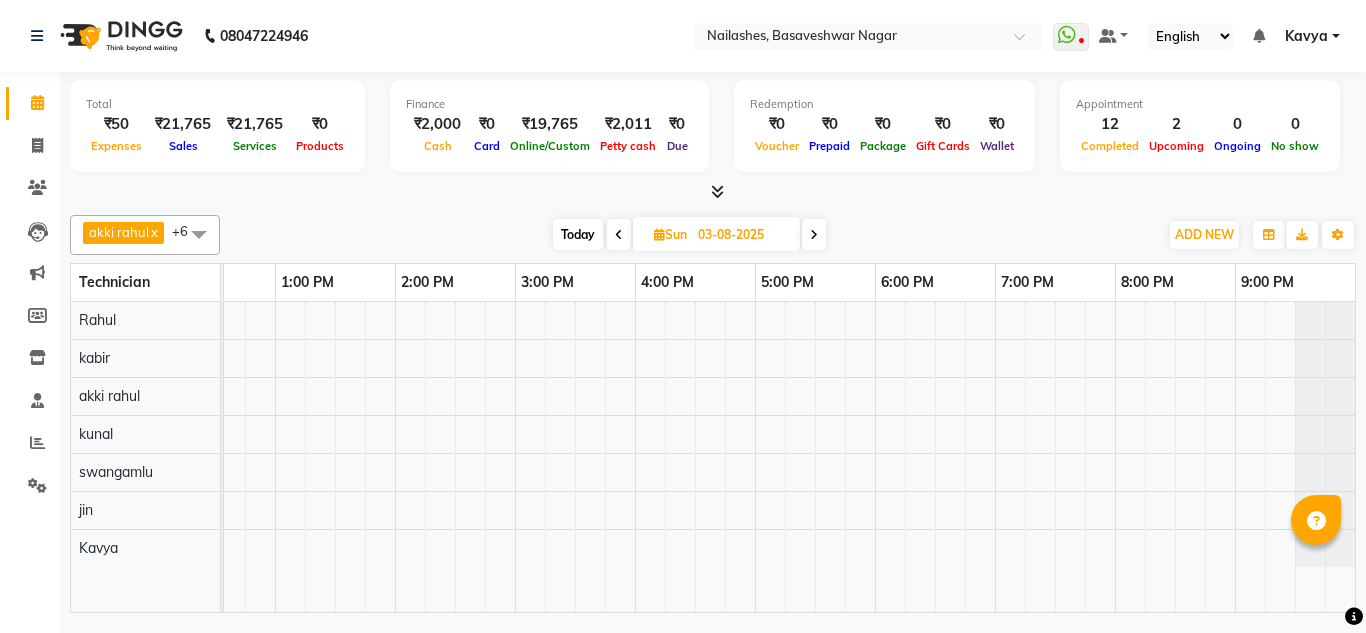 click at bounding box center [814, 234] 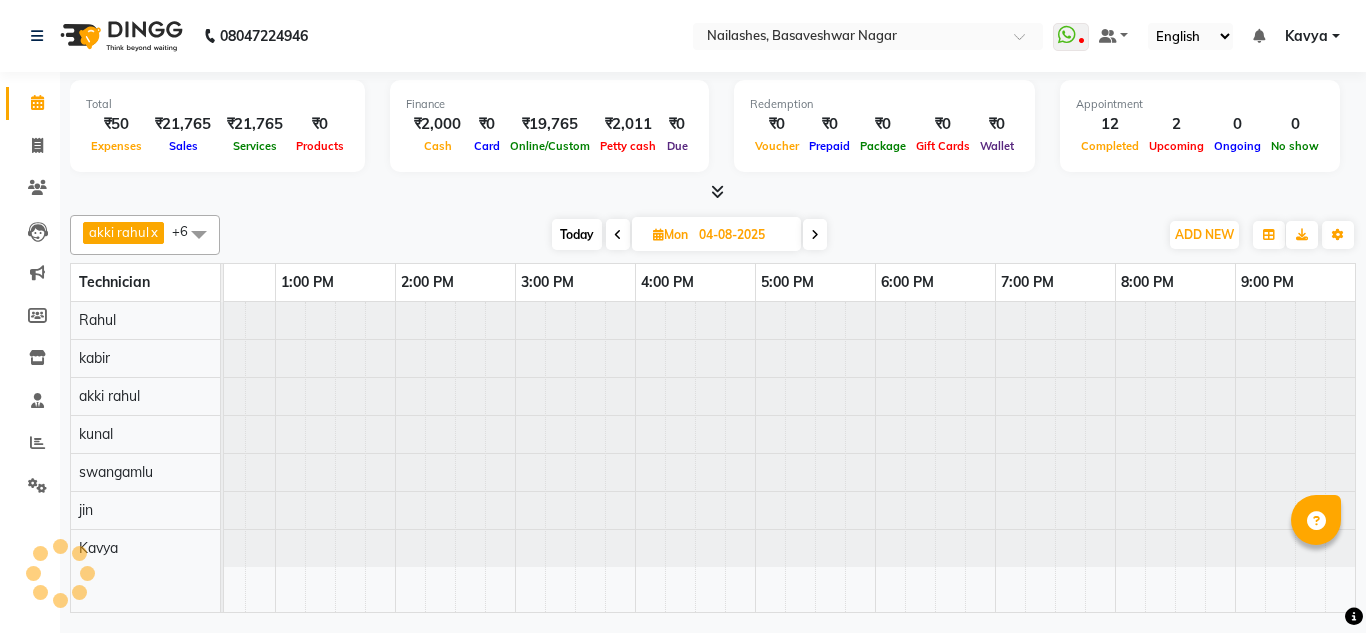 scroll, scrollTop: 0, scrollLeft: 0, axis: both 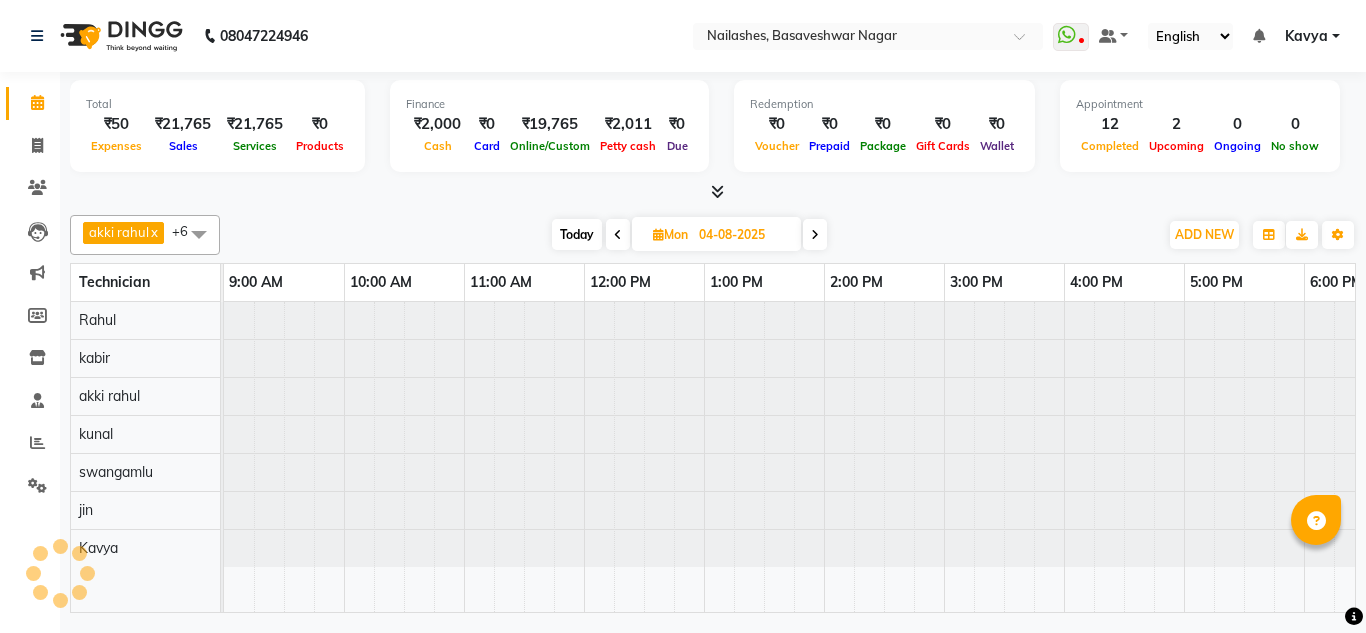 click at bounding box center (815, 234) 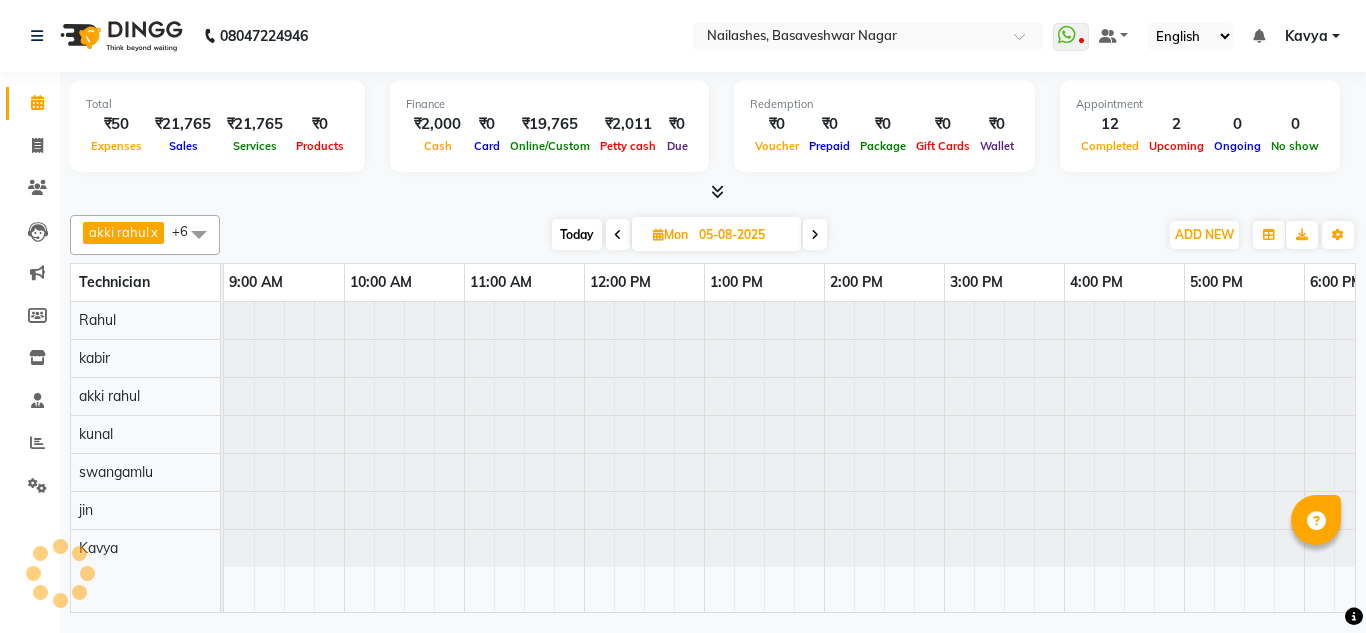 scroll, scrollTop: 0, scrollLeft: 0, axis: both 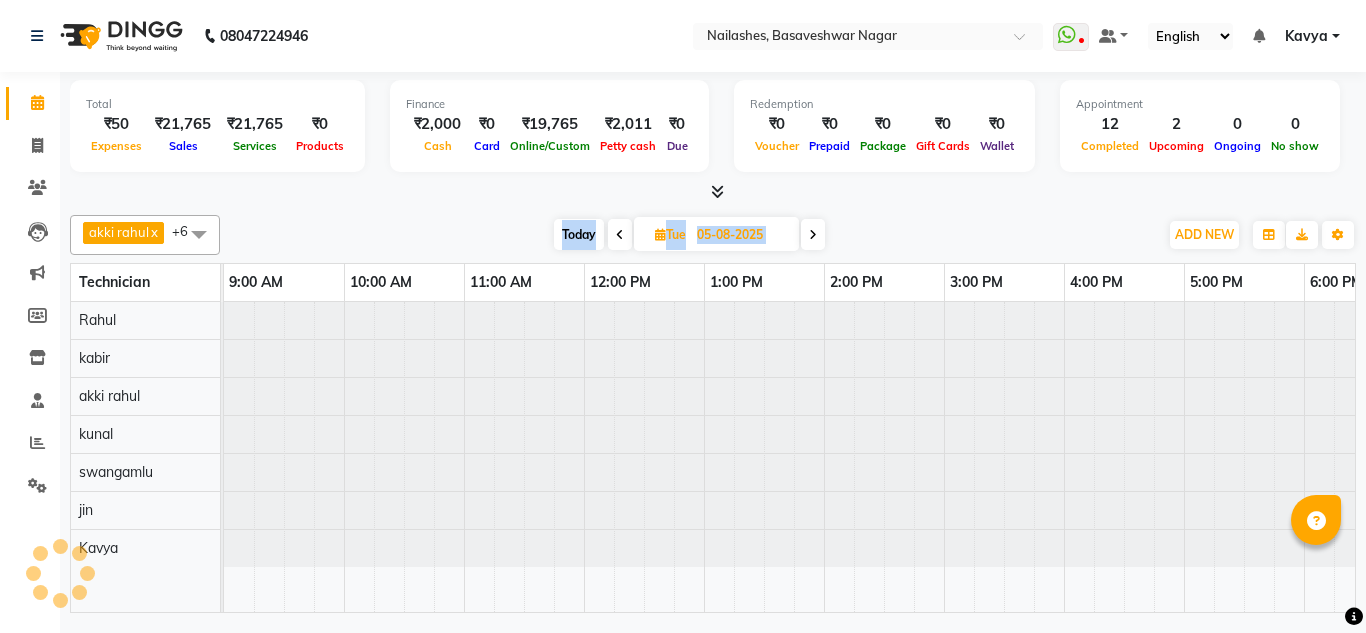 click at bounding box center [813, 234] 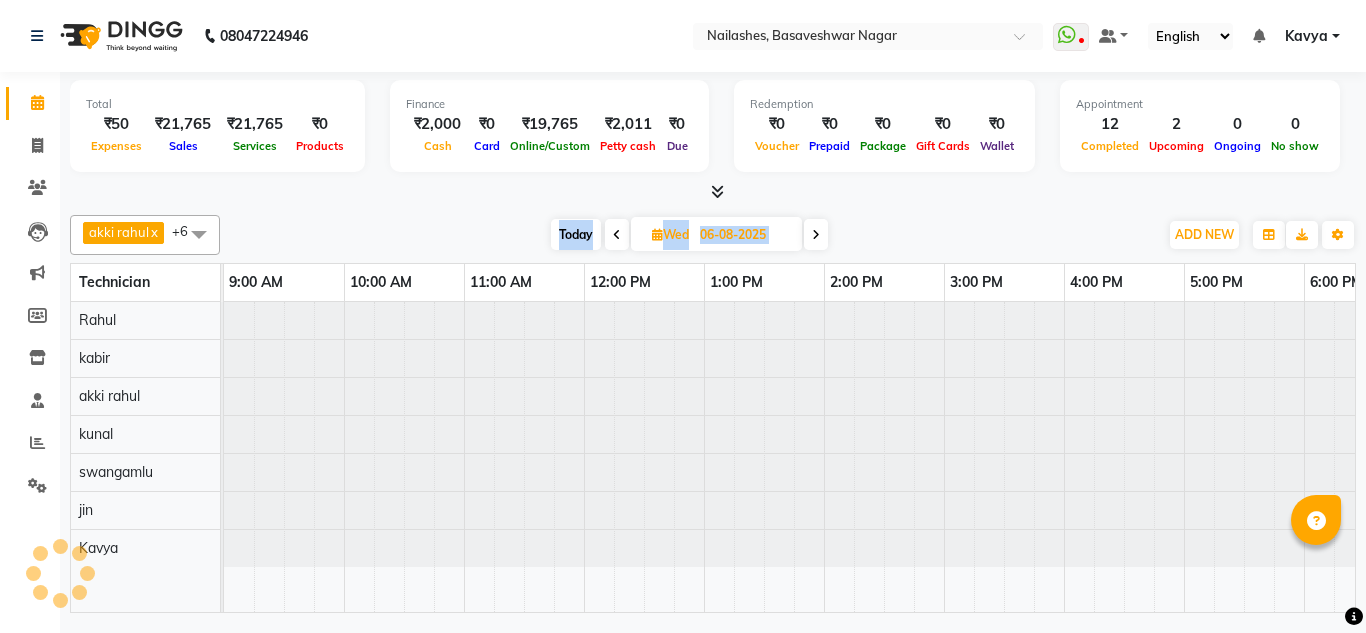 scroll, scrollTop: 0, scrollLeft: 429, axis: horizontal 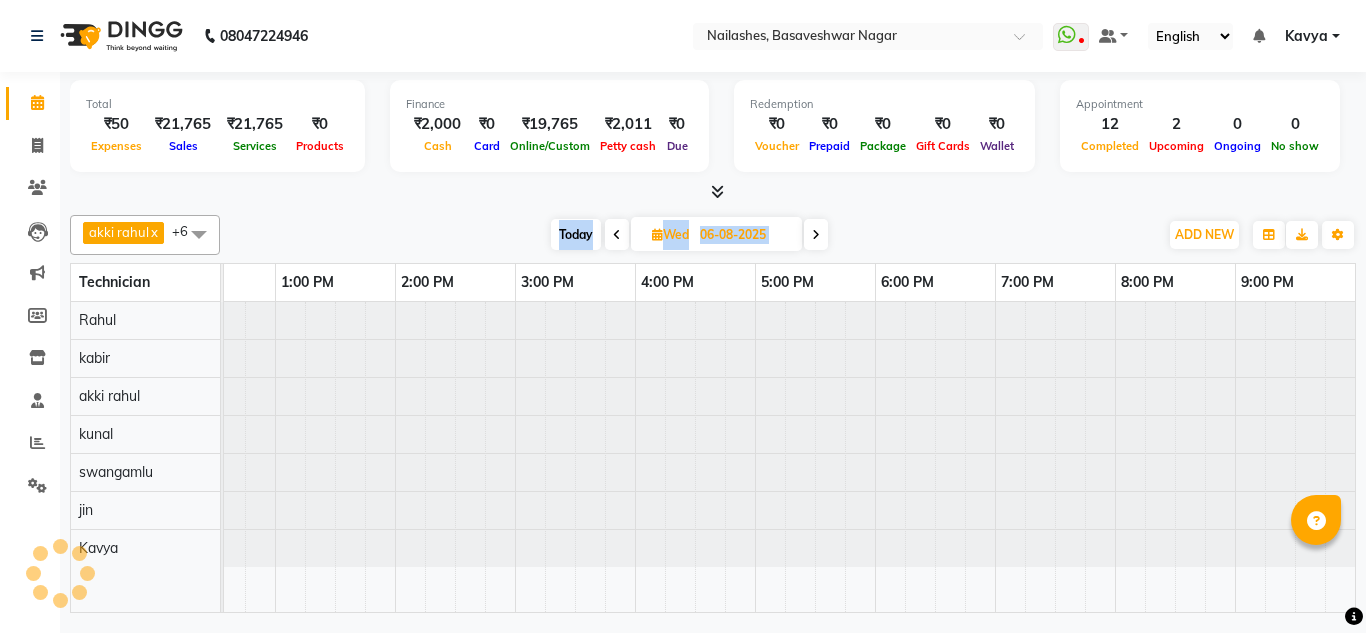 click at bounding box center [816, 234] 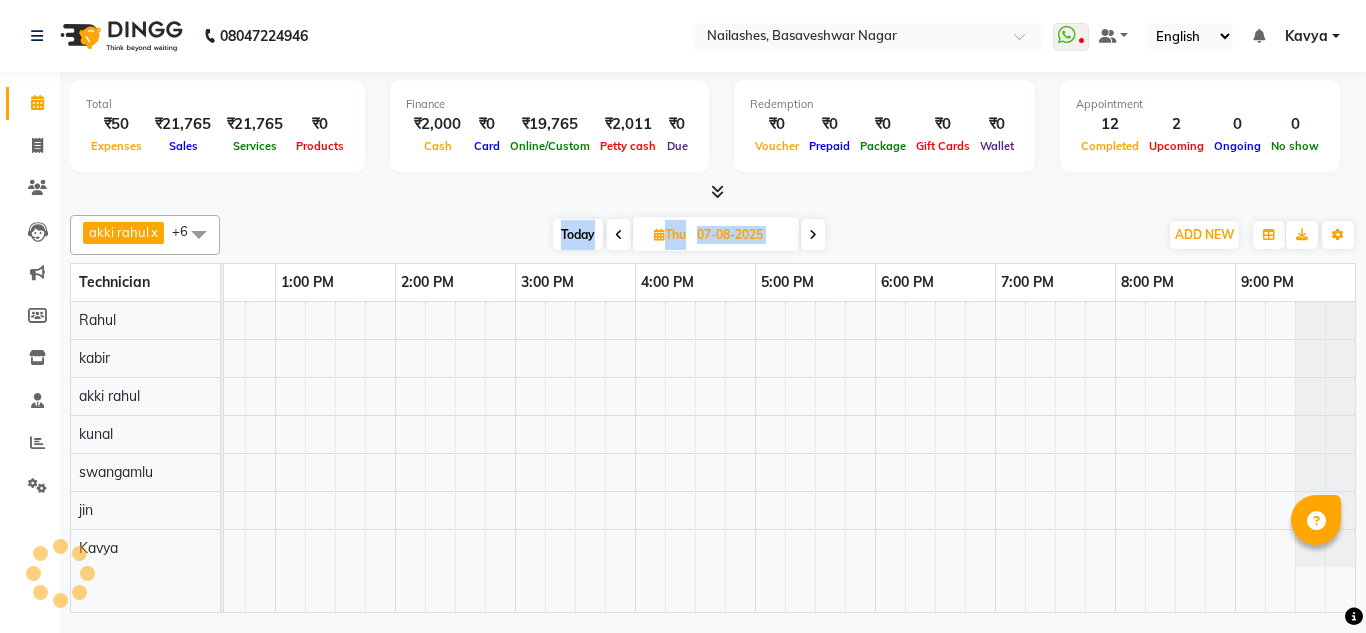 click at bounding box center [813, 234] 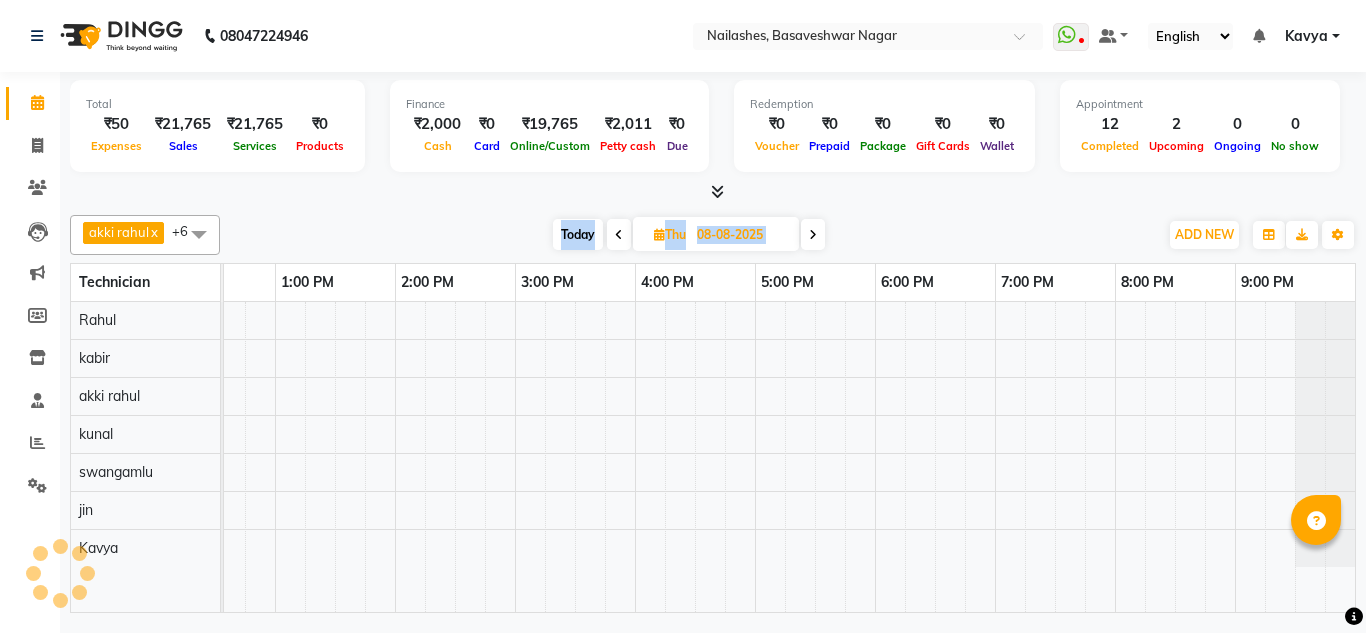 scroll, scrollTop: 0, scrollLeft: 0, axis: both 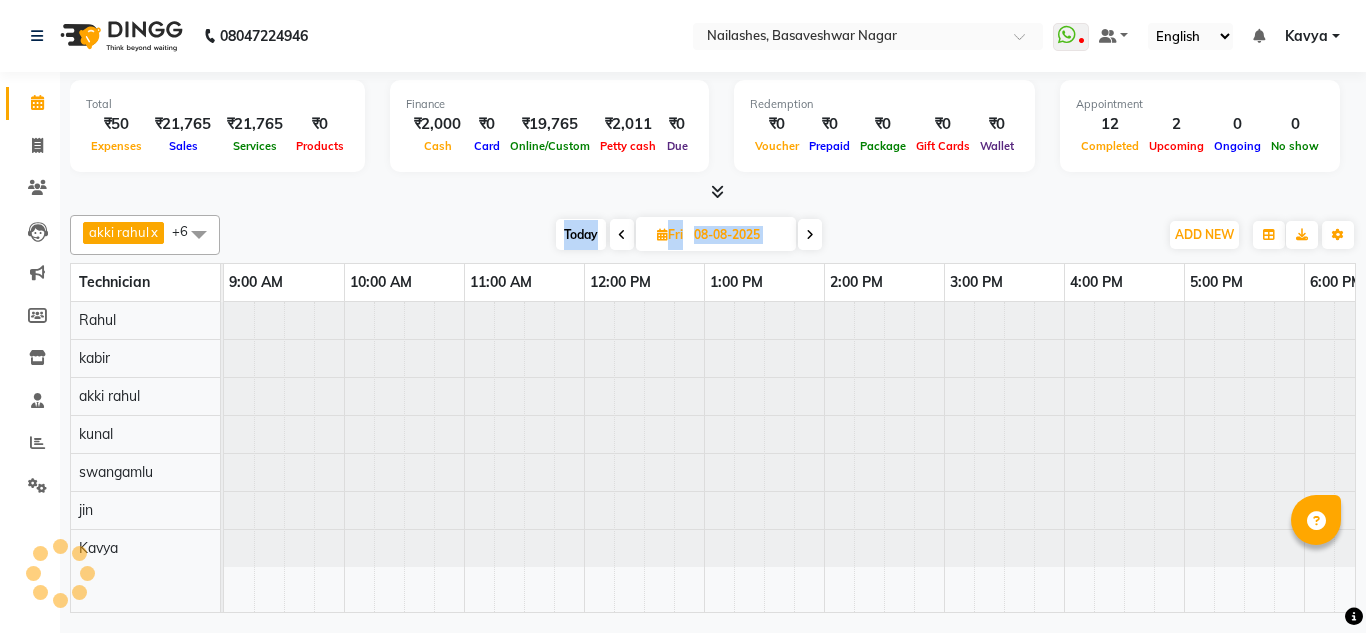 click at bounding box center [810, 234] 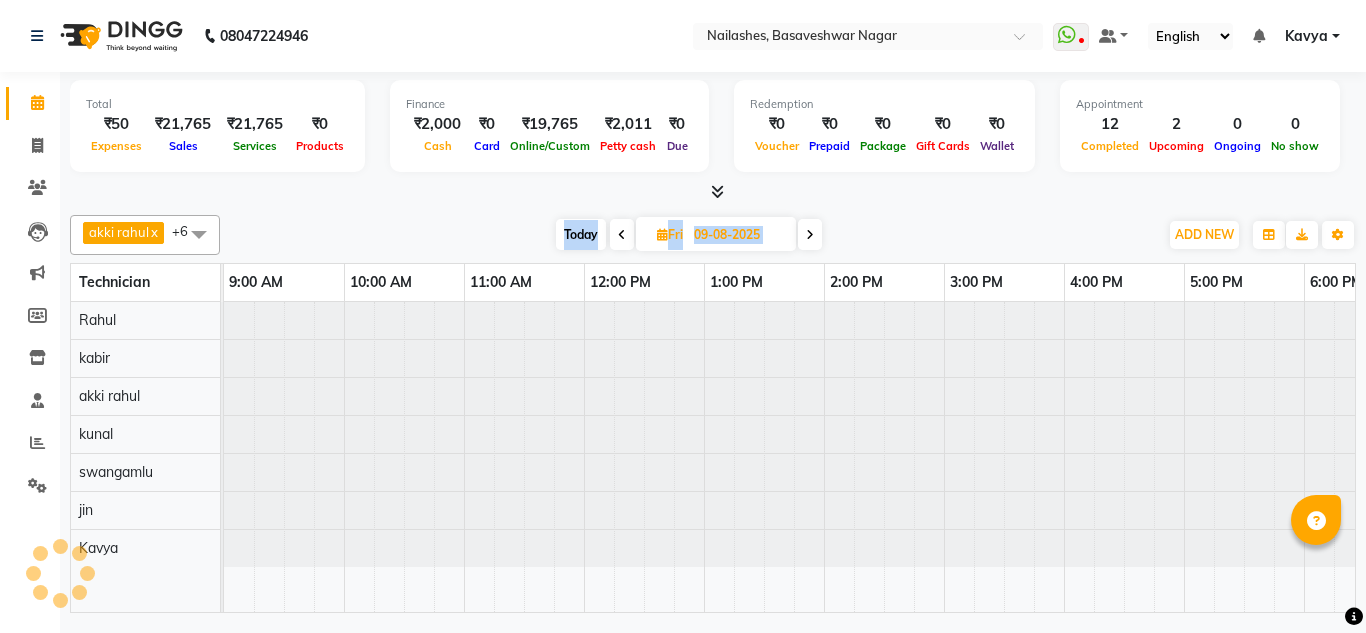 scroll, scrollTop: 0, scrollLeft: 429, axis: horizontal 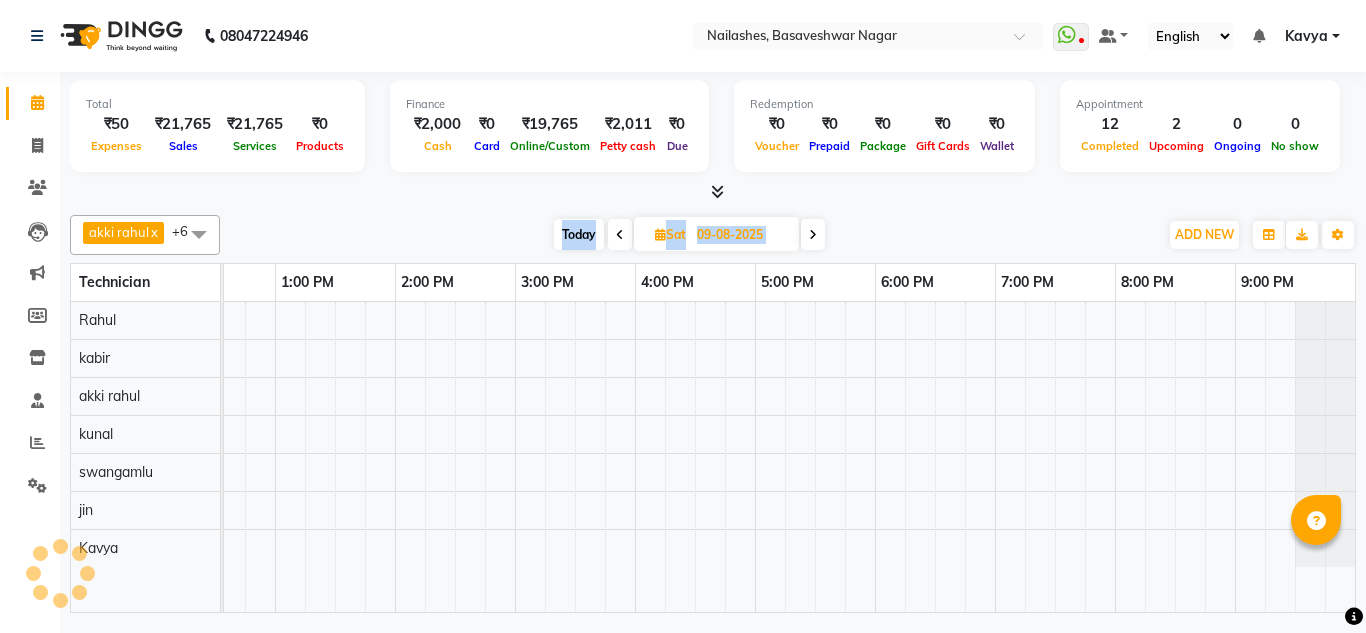 click at bounding box center [813, 234] 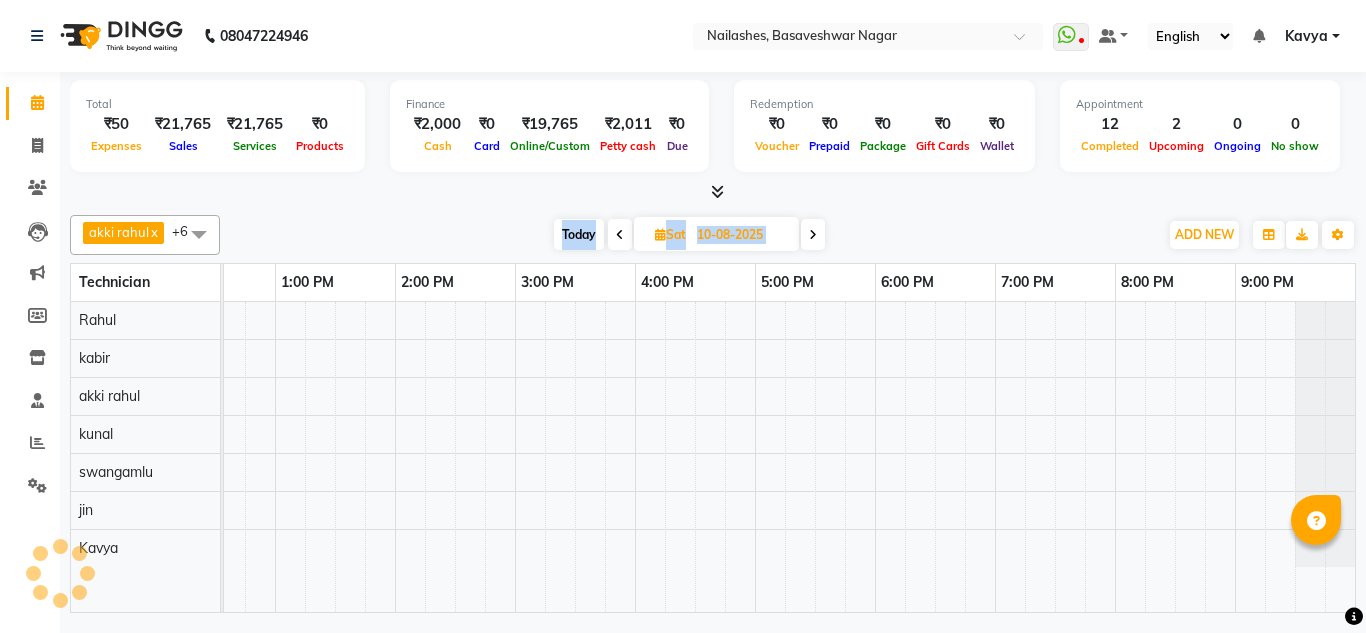 scroll, scrollTop: 0, scrollLeft: 0, axis: both 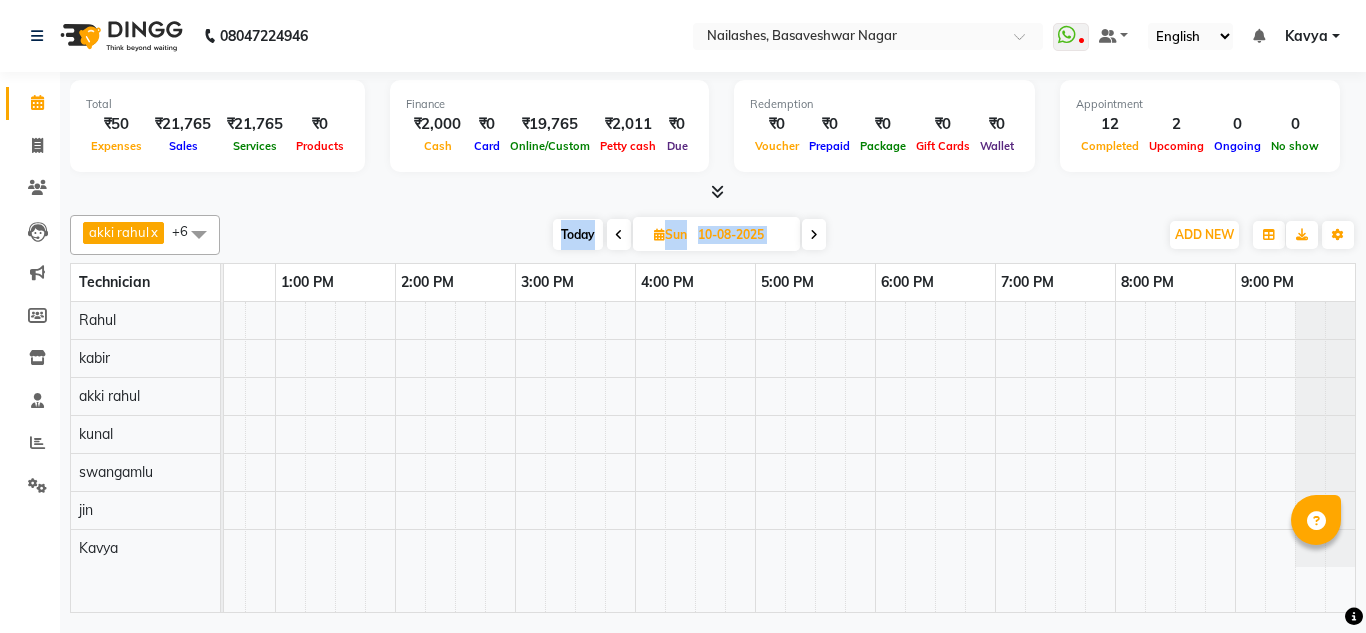 click at bounding box center (814, 234) 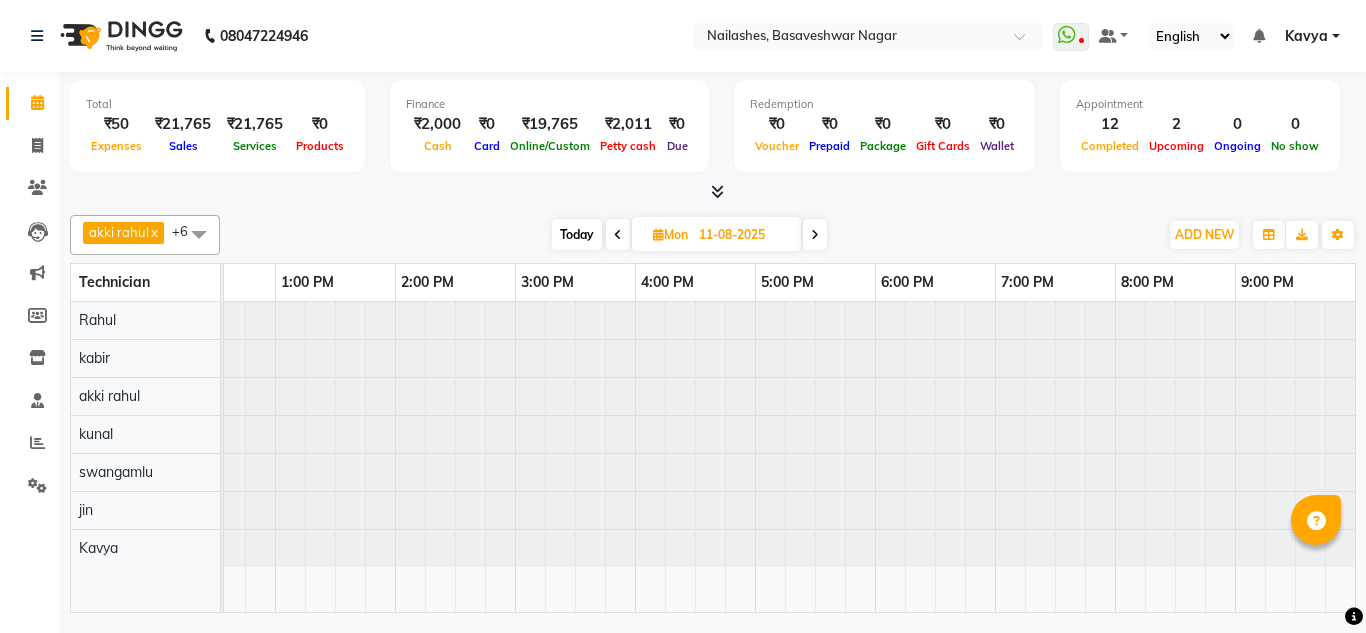 scroll, scrollTop: 0, scrollLeft: 0, axis: both 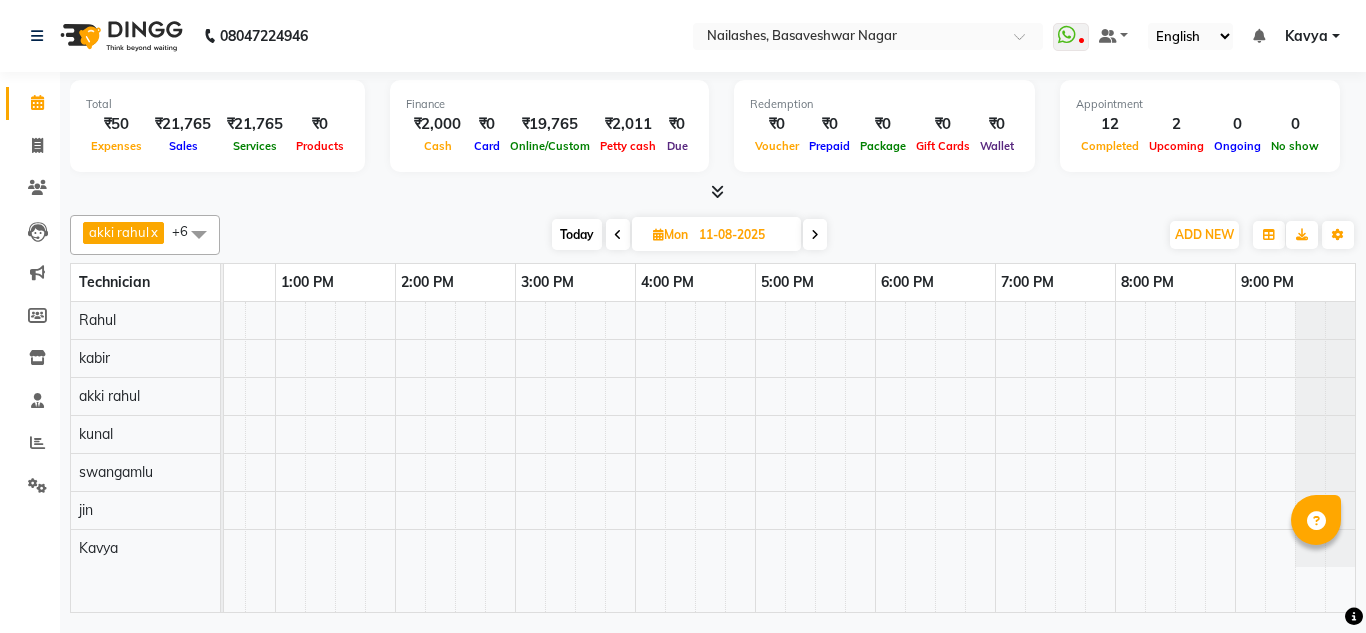 click at bounding box center [618, 235] 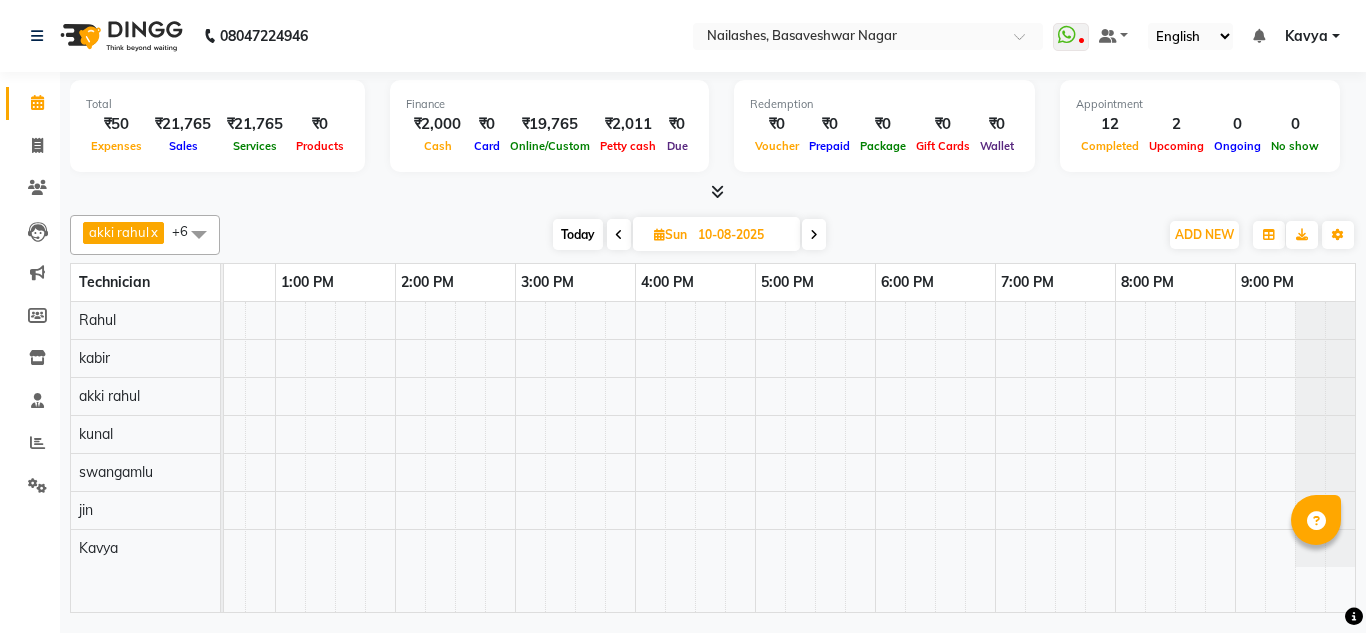 click at bounding box center [575, 457] 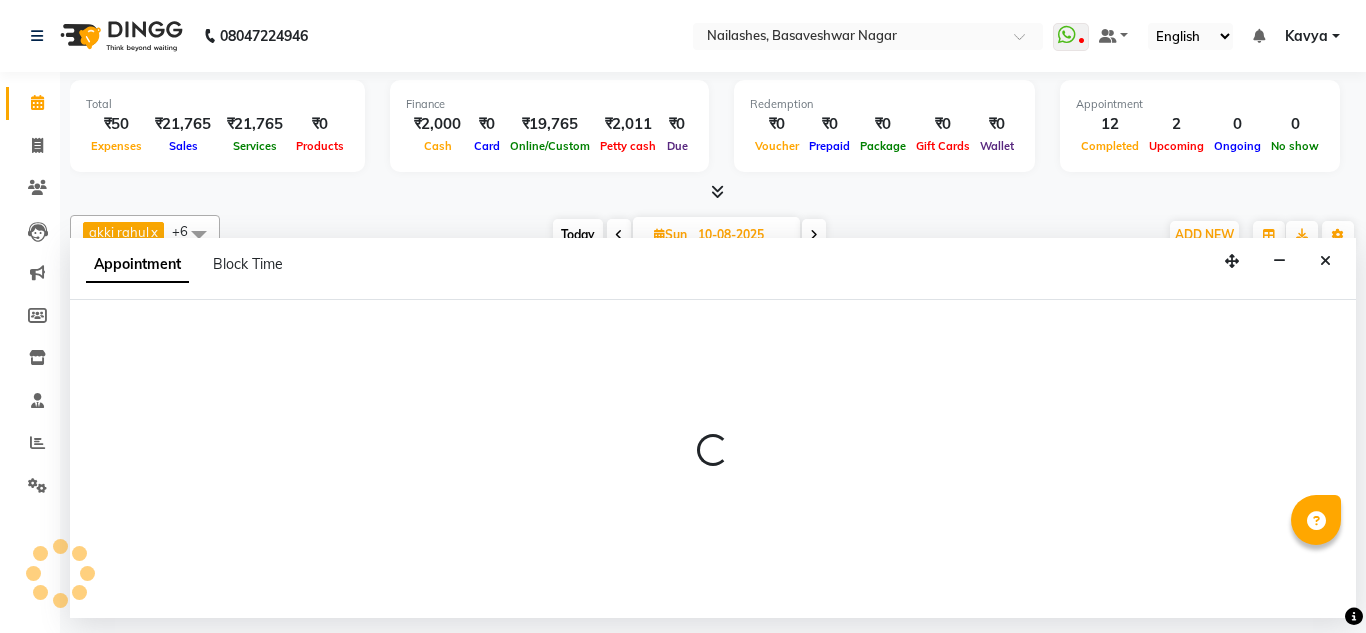 select on "68294" 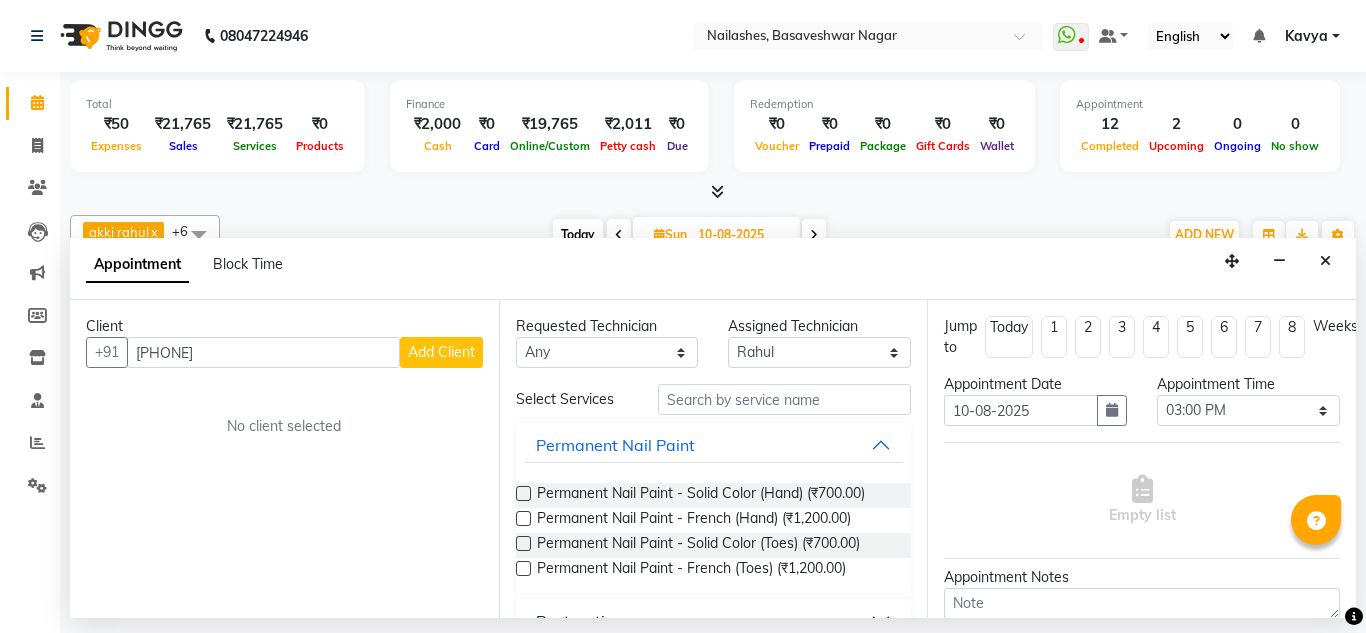 type on "[PHONE]" 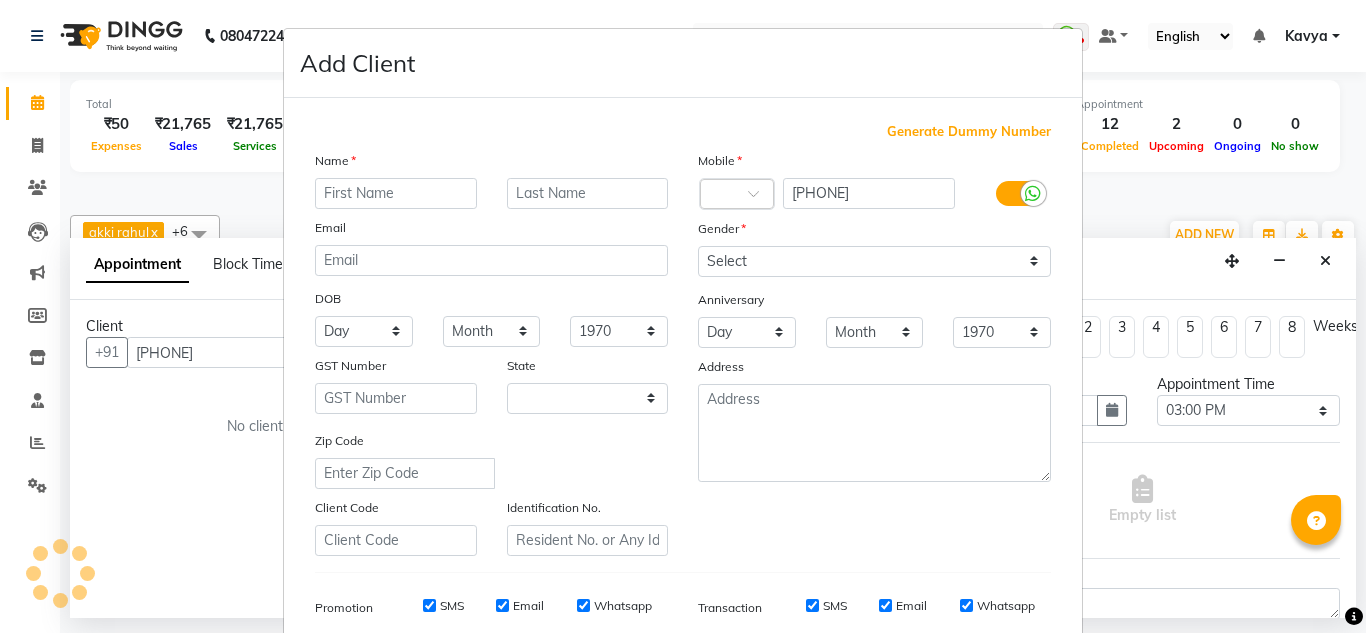 select on "21" 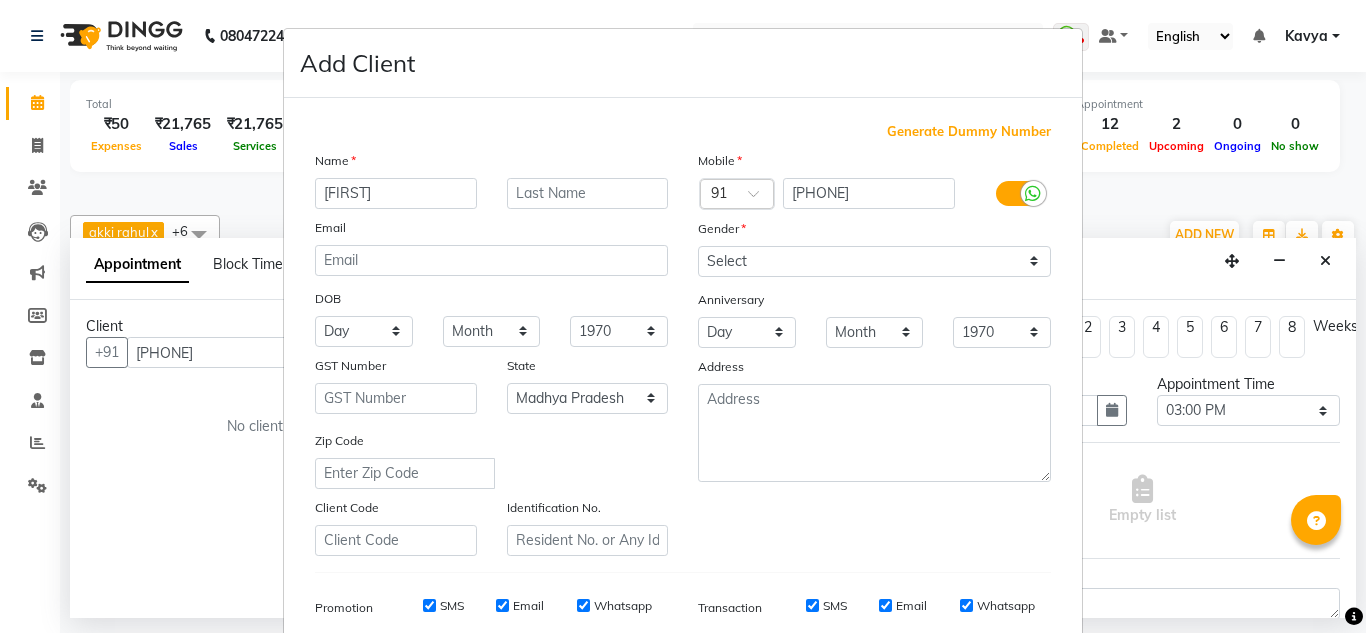 type on "[FIRST]" 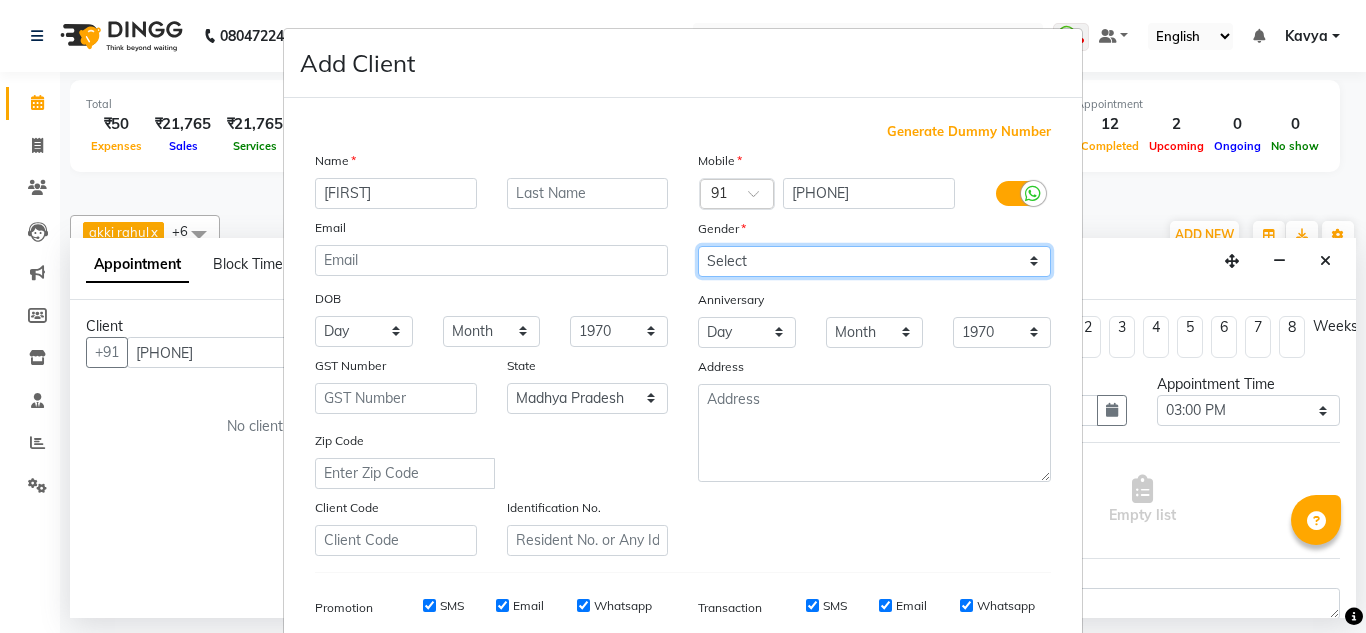 click on "Select Male Female Other Prefer Not To Say" at bounding box center [874, 261] 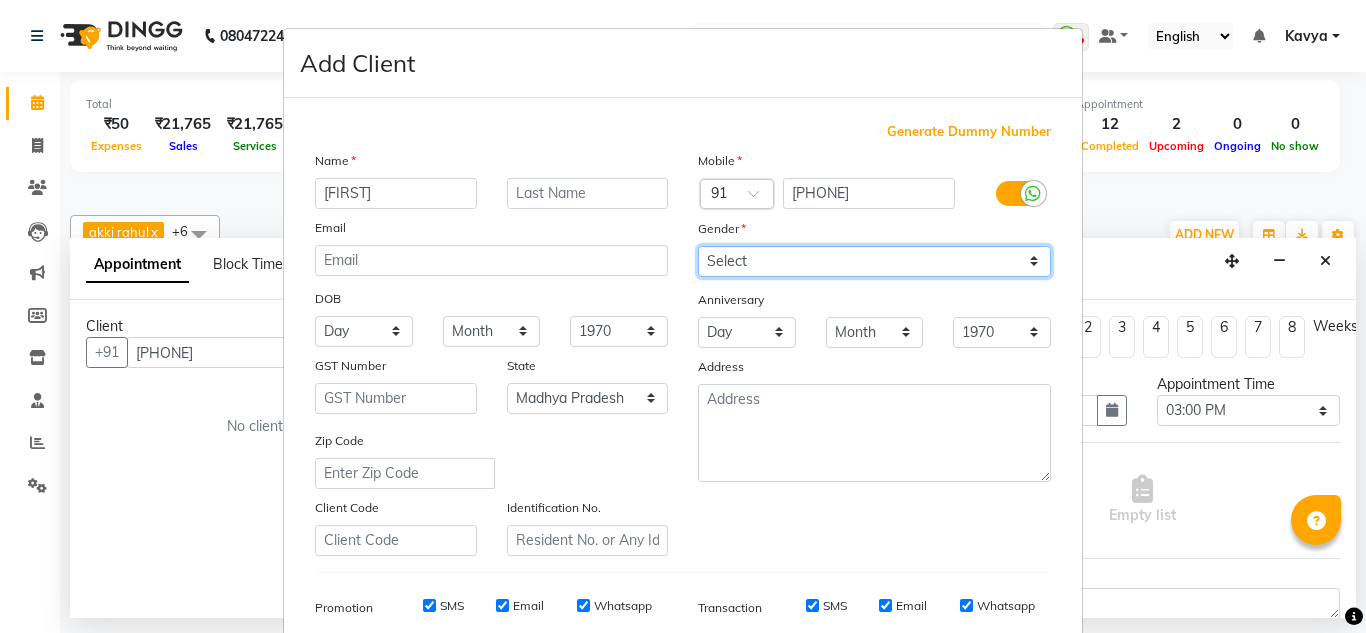 select on "female" 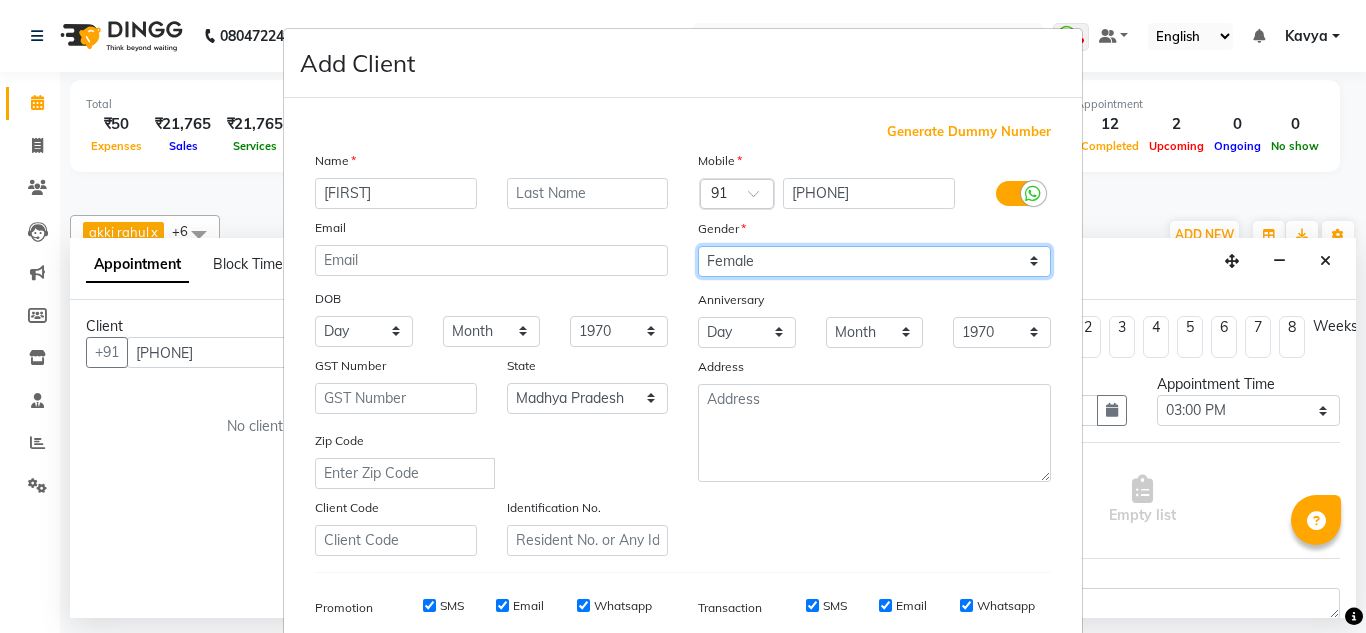 click on "Select Male Female Other Prefer Not To Say" at bounding box center [874, 261] 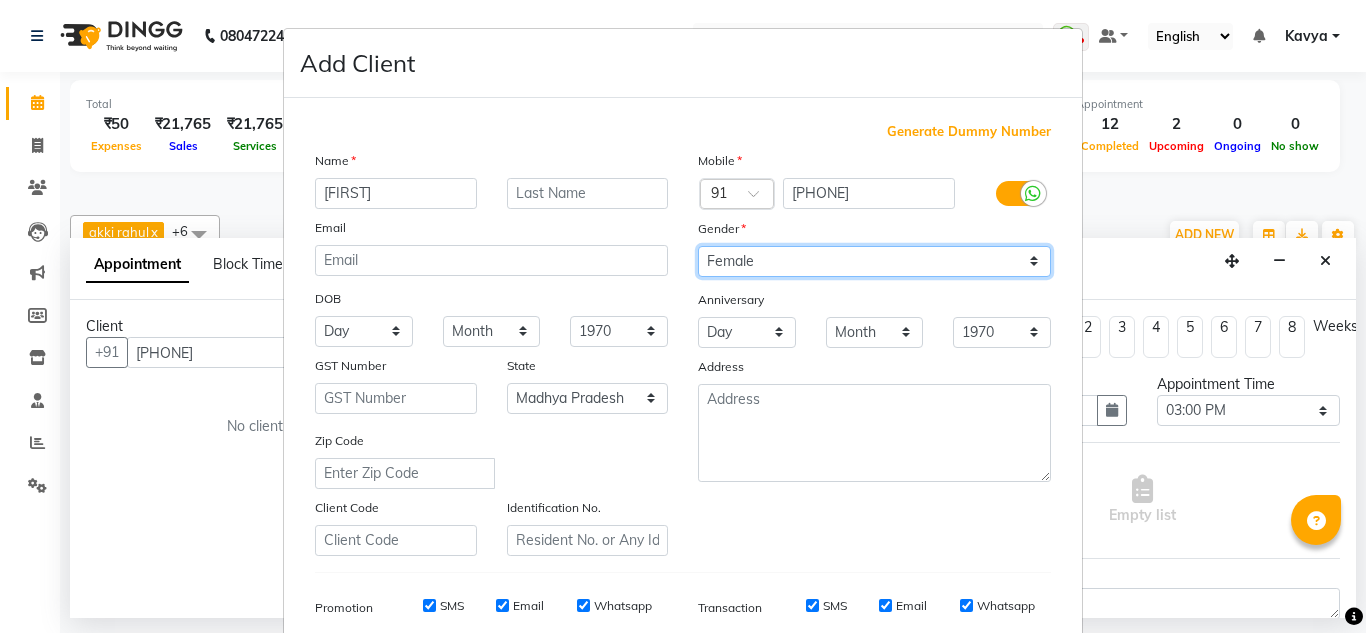 scroll, scrollTop: 290, scrollLeft: 0, axis: vertical 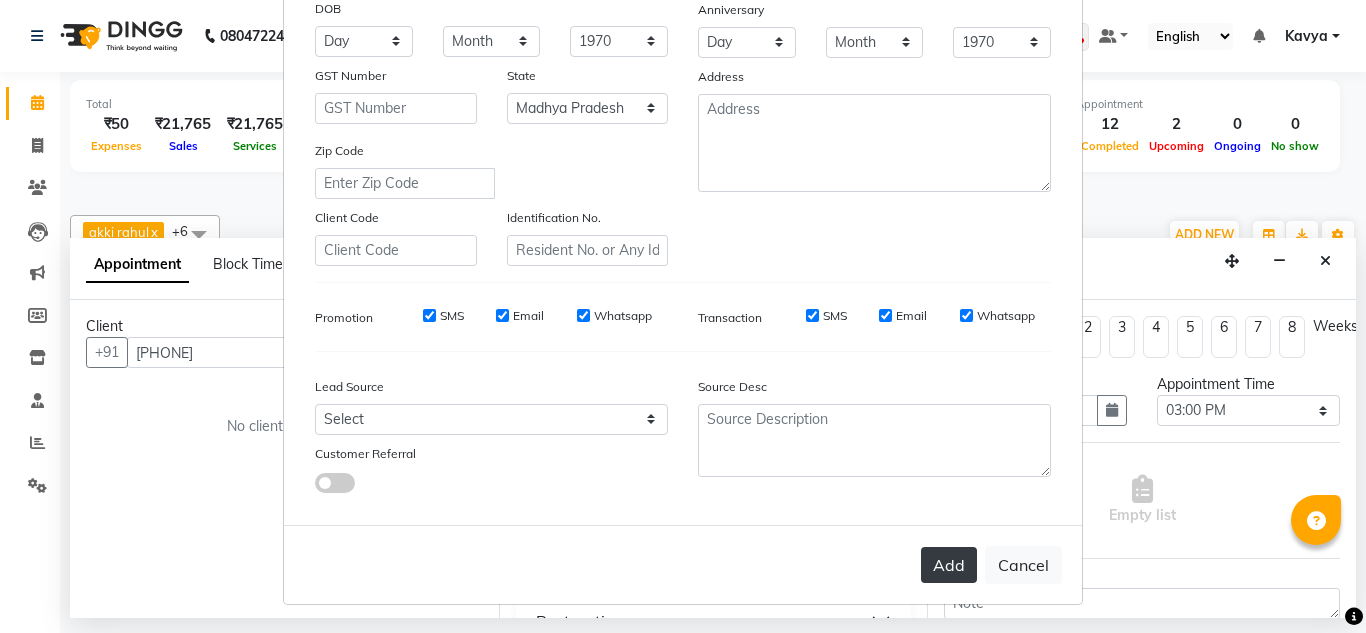 click on "Add" at bounding box center [949, 565] 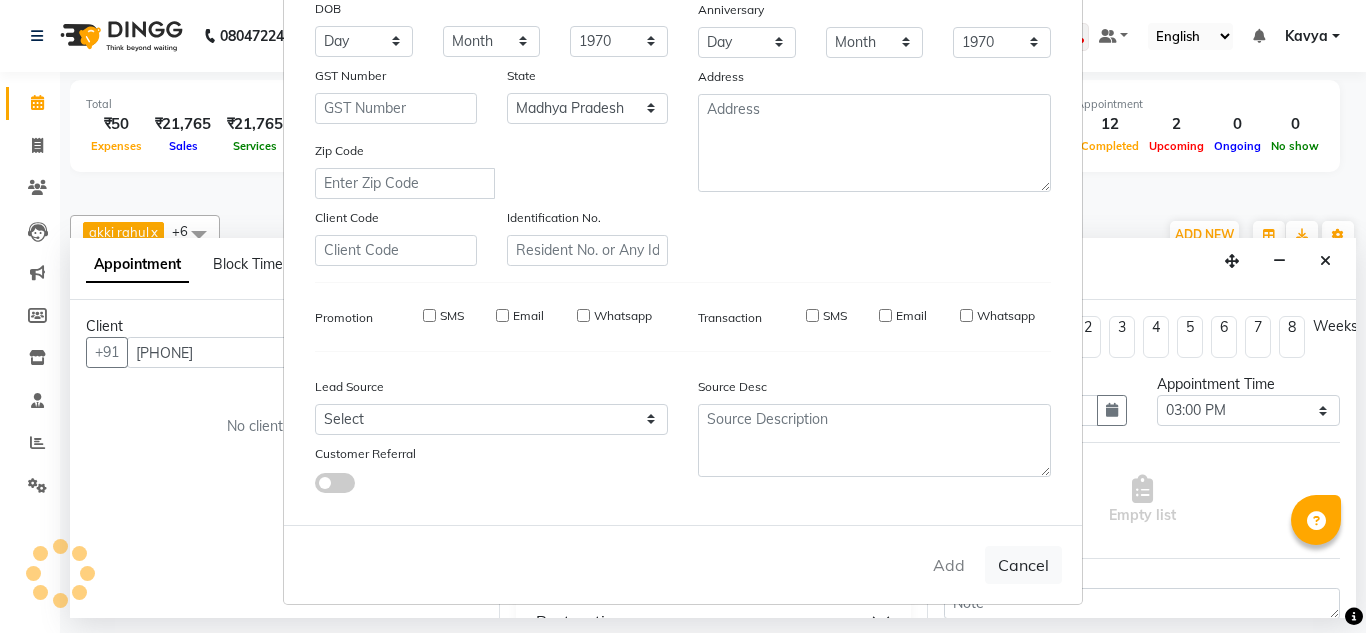 type on "83******16" 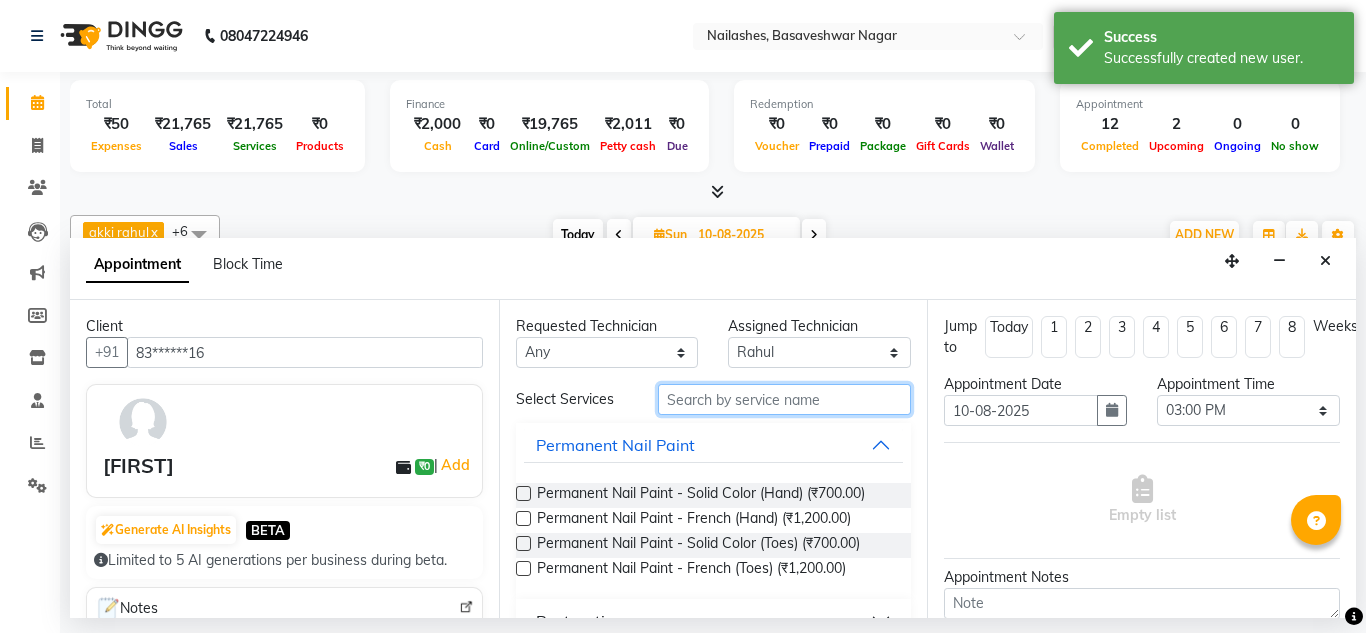 click at bounding box center (785, 399) 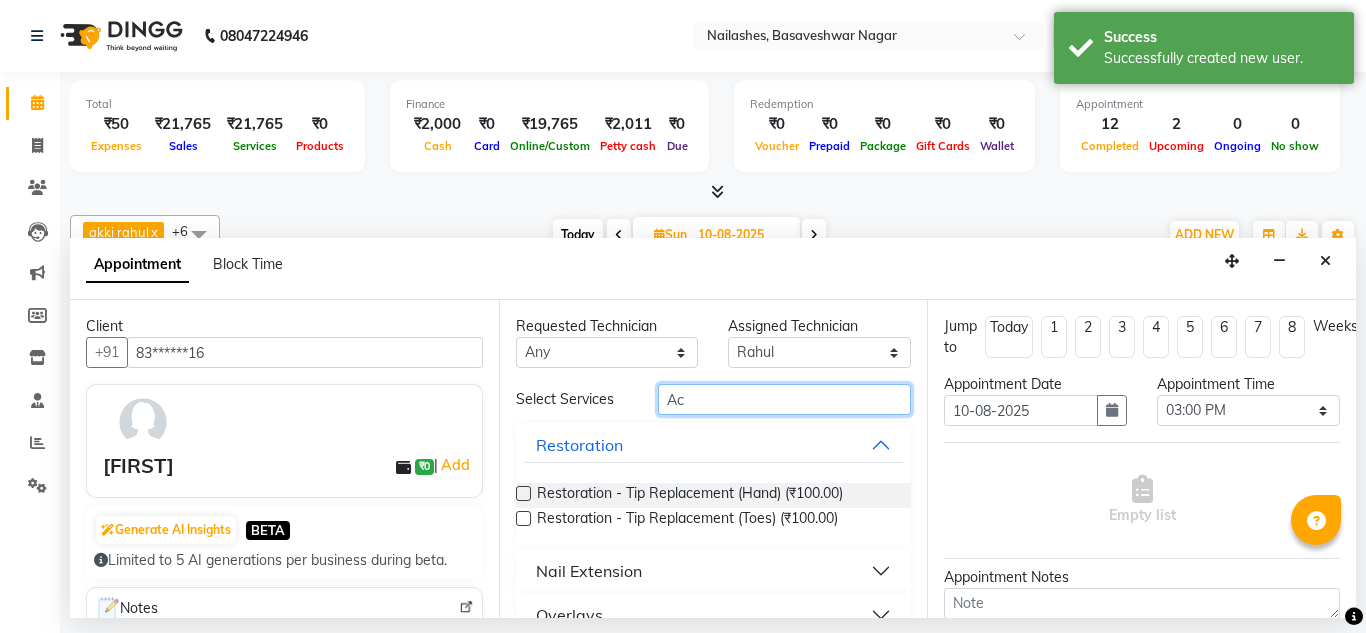 type on "Ac" 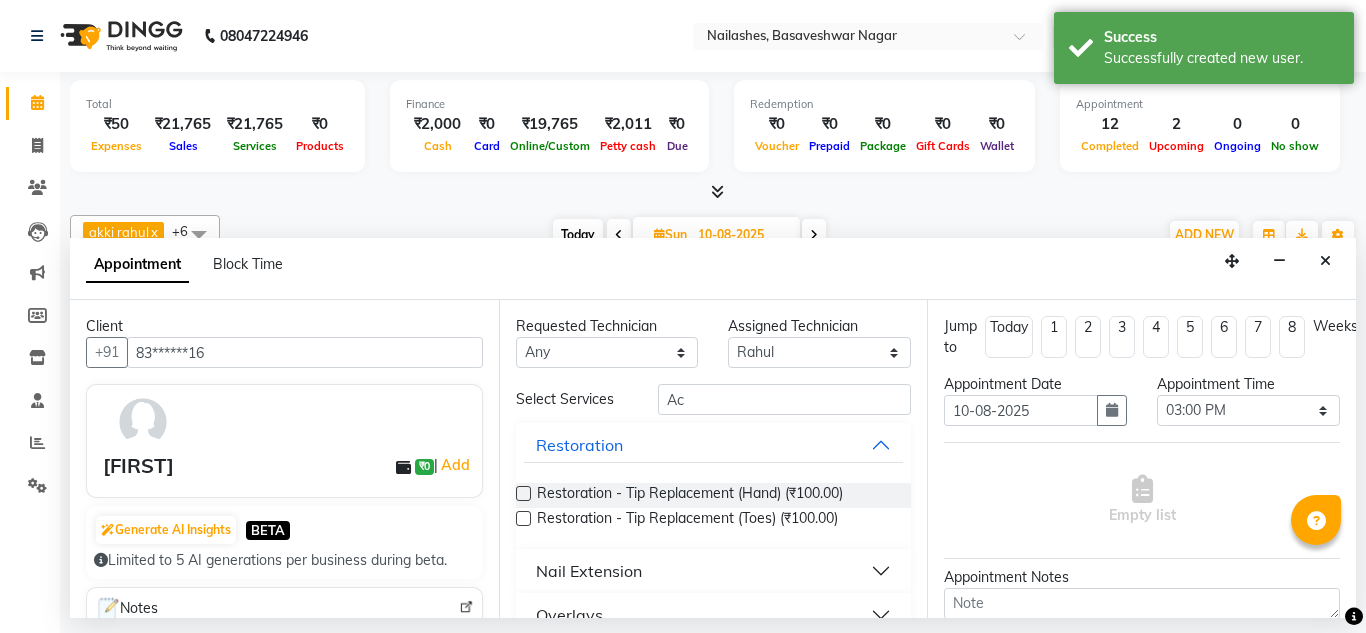 click on "Nail Extension" at bounding box center (589, 571) 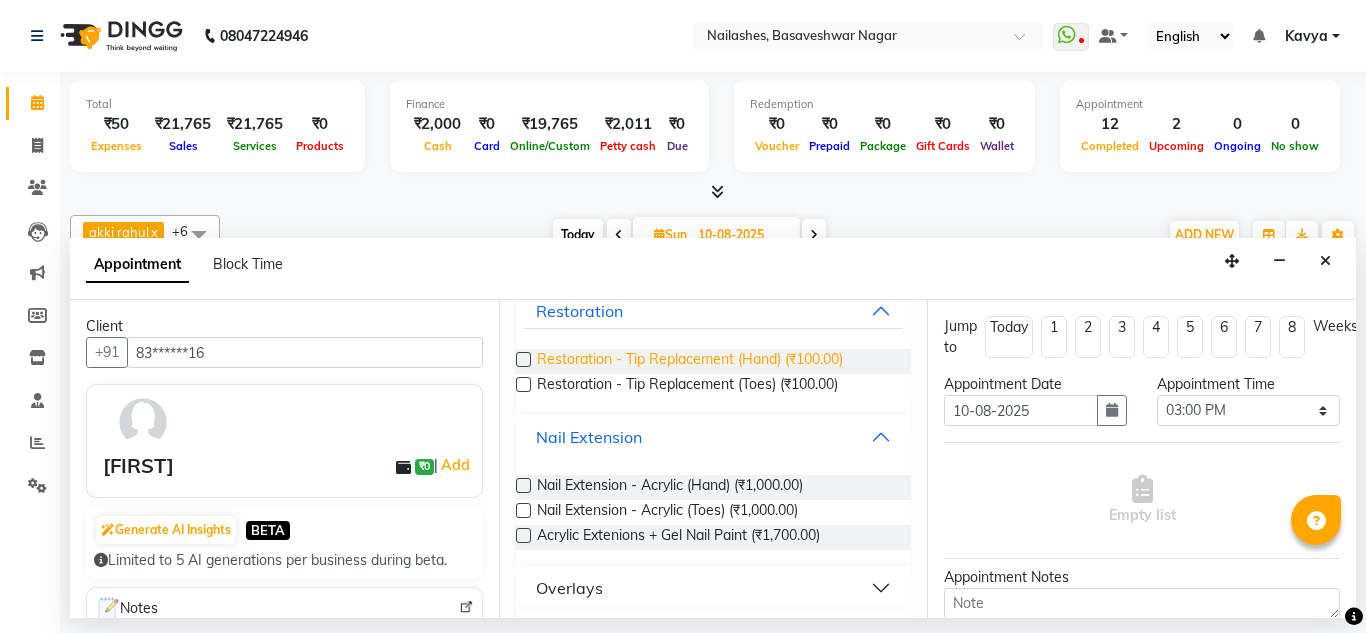 scroll, scrollTop: 135, scrollLeft: 0, axis: vertical 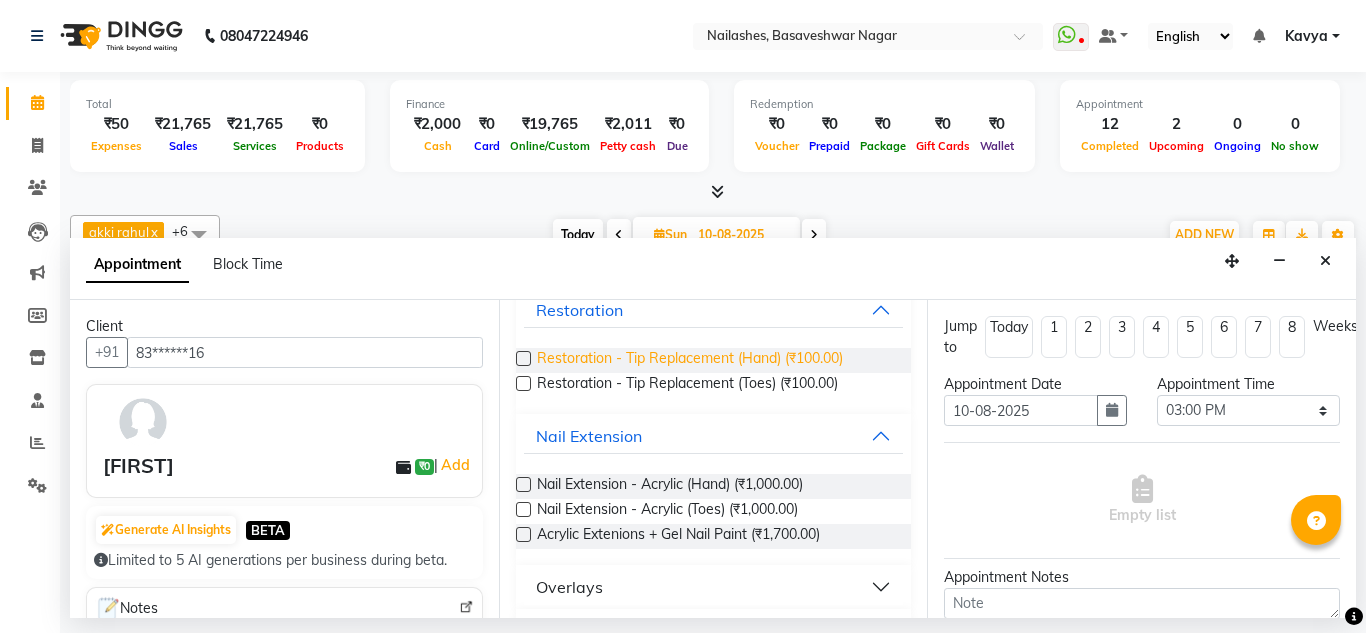 click on "Nail Extension - Acrylic (Hand) (₹1,000.00)" at bounding box center (670, 486) 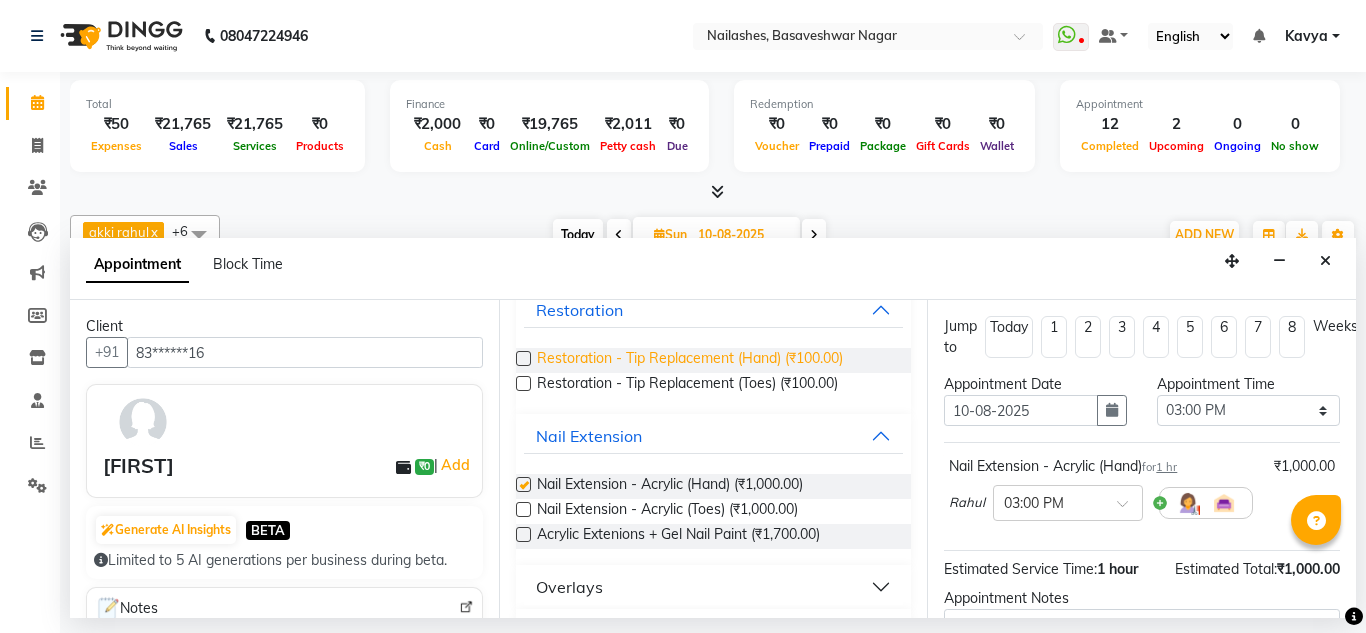 checkbox on "false" 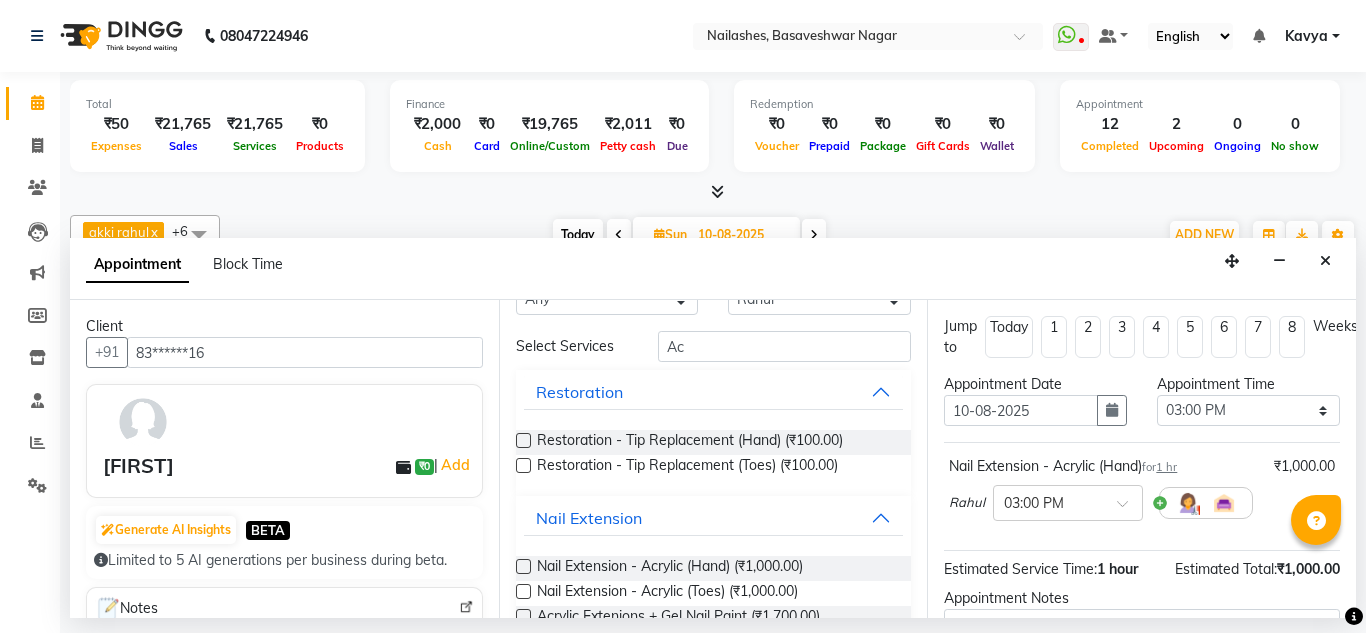 scroll, scrollTop: 0, scrollLeft: 0, axis: both 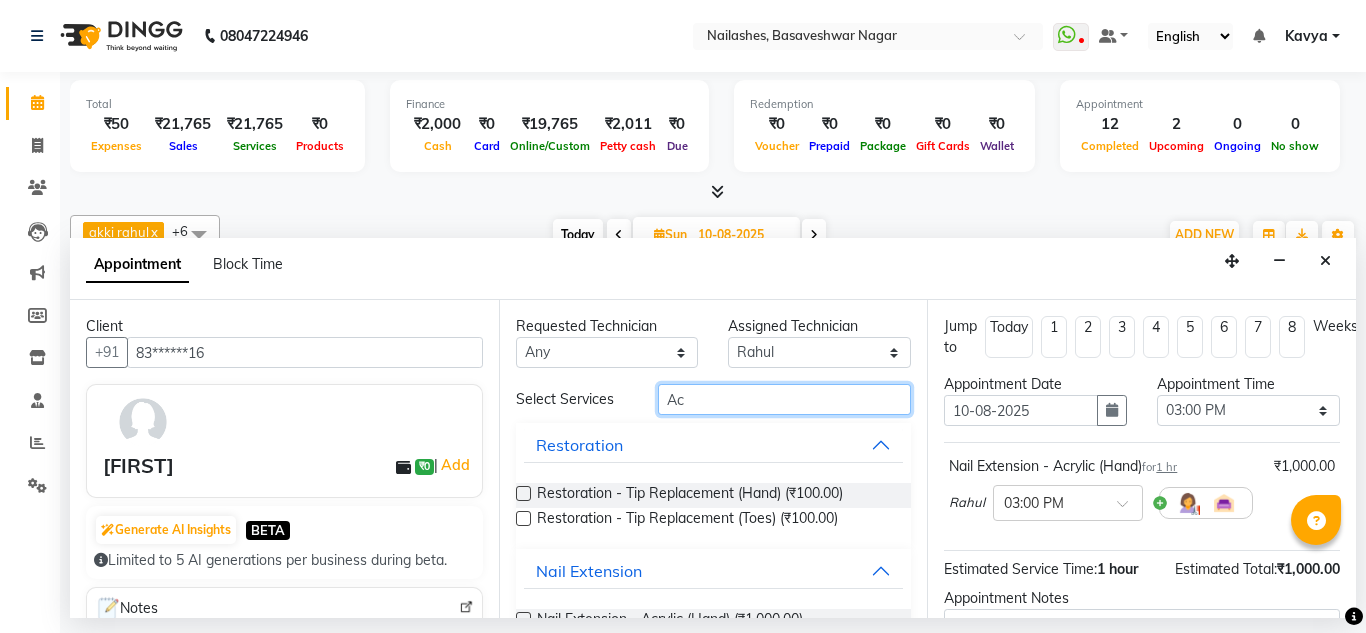 click on "Ac" at bounding box center [785, 399] 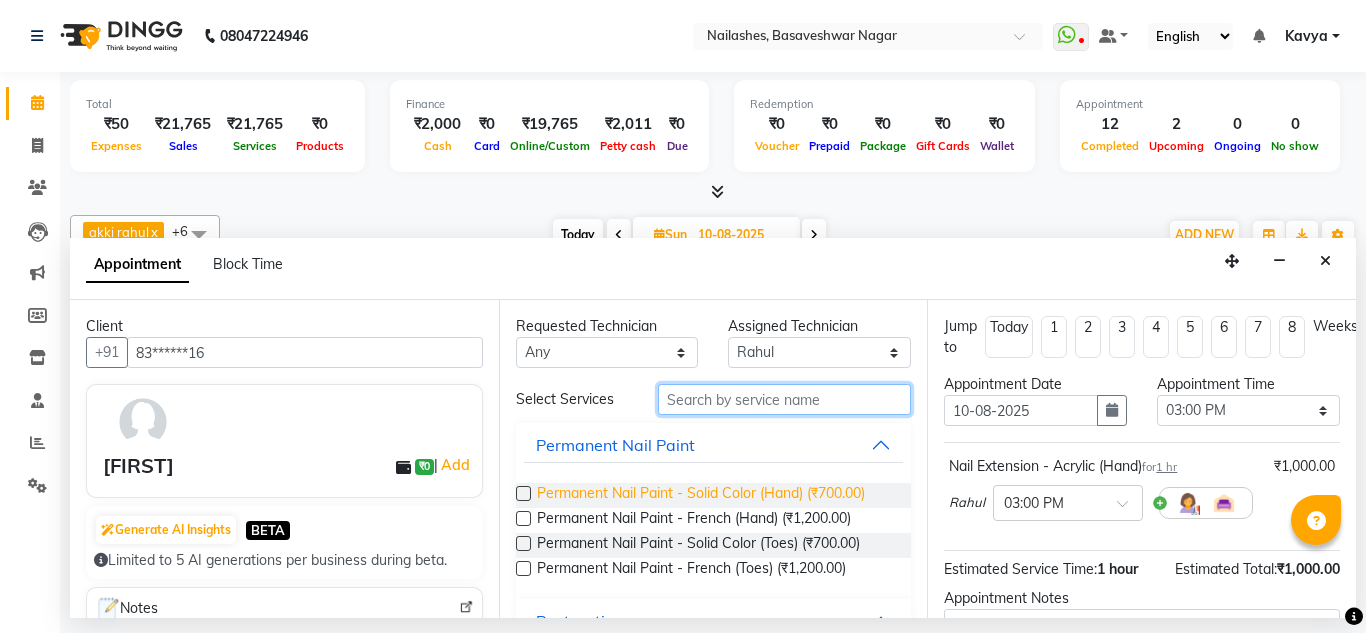 type 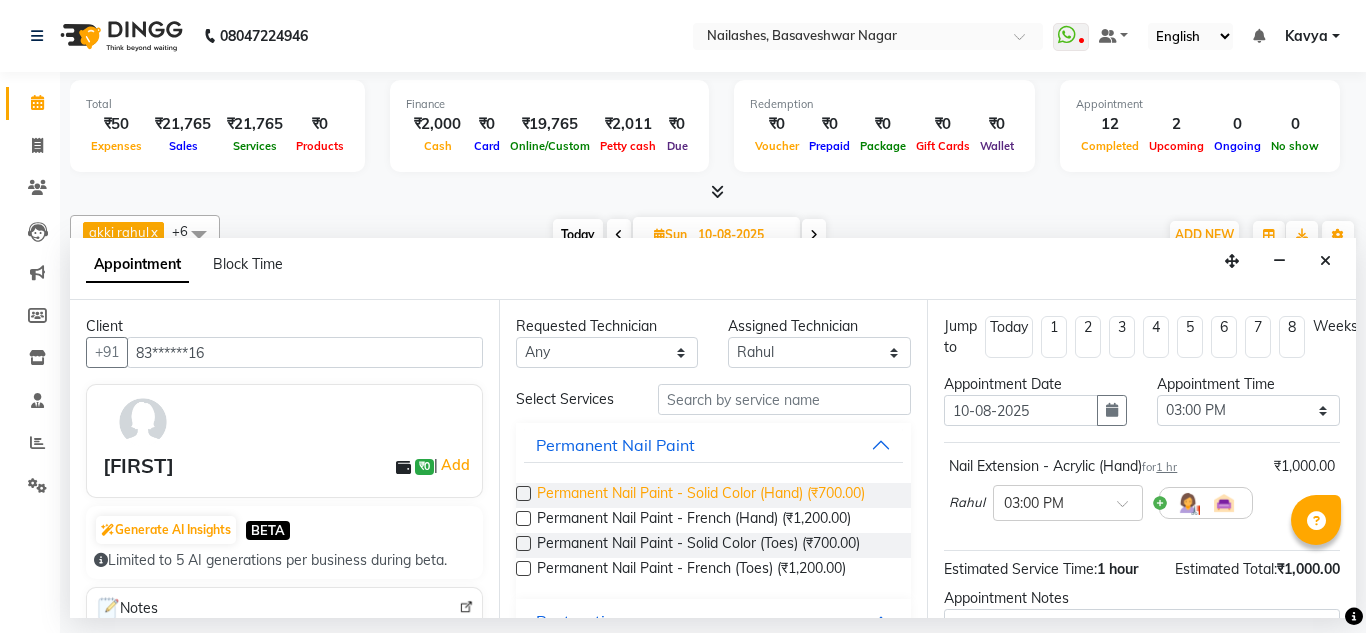 click on "Permanent Nail Paint - Solid Color (Hand) (₹700.00)" at bounding box center (701, 495) 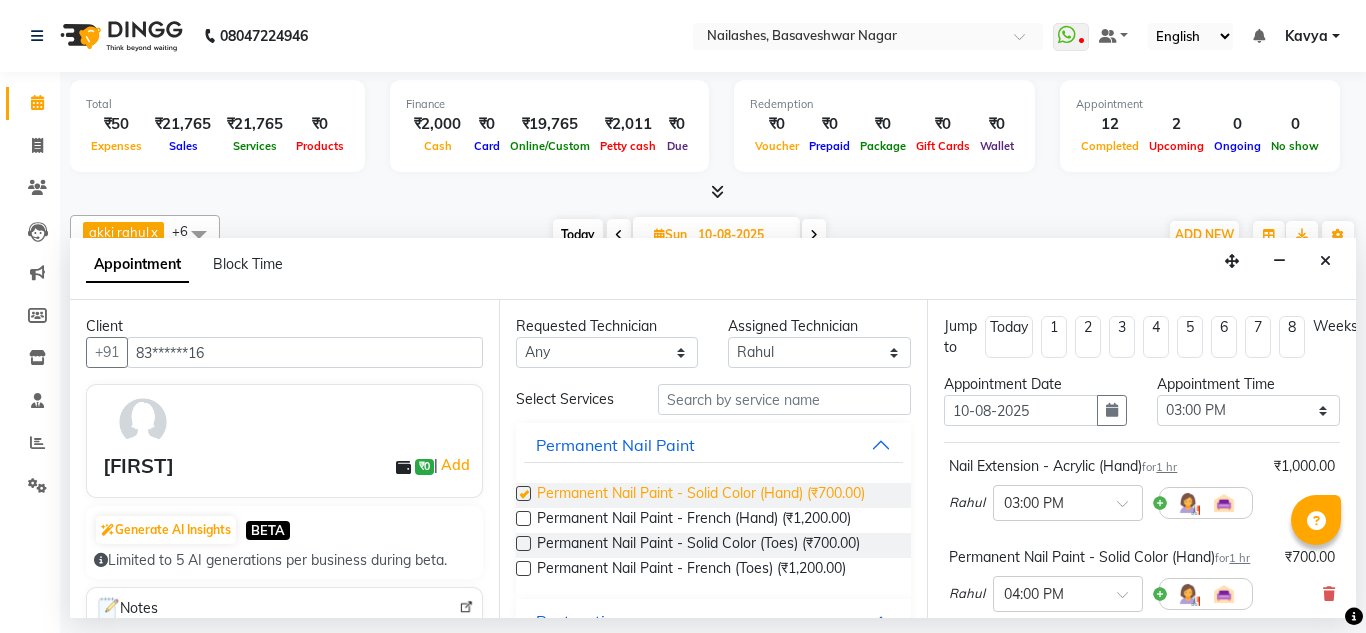 checkbox on "false" 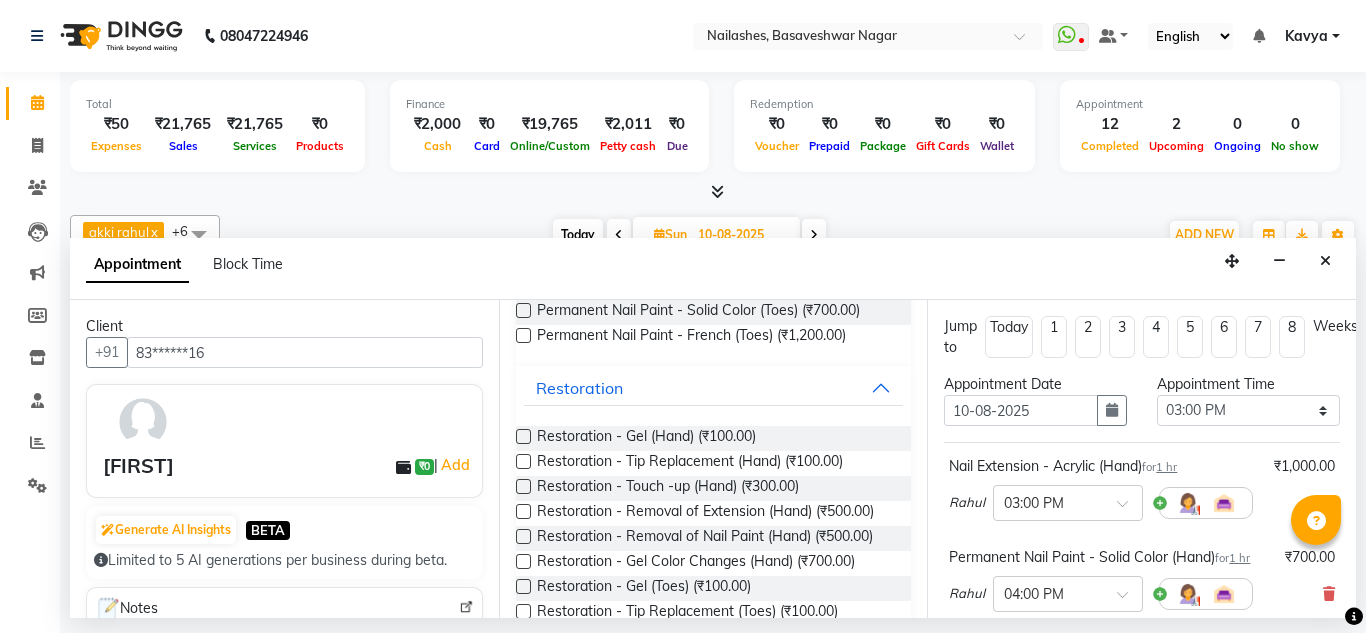 scroll, scrollTop: 234, scrollLeft: 0, axis: vertical 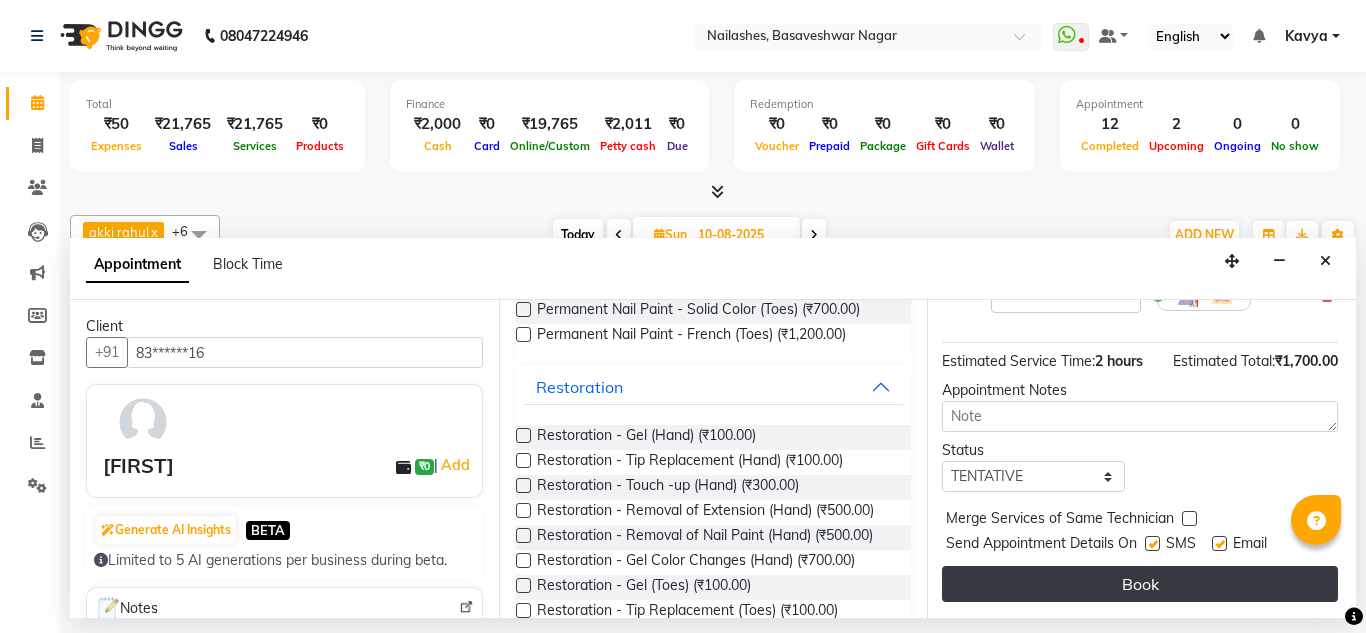 click on "Book" at bounding box center [1140, 584] 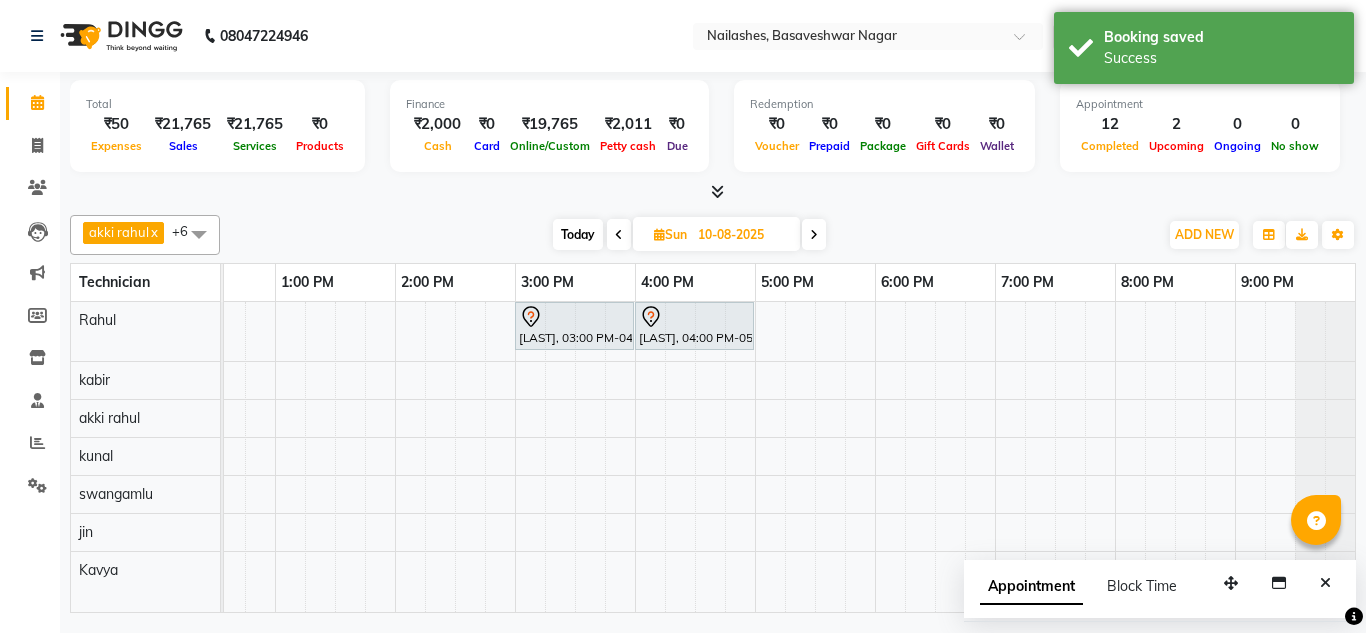 click at bounding box center (619, 234) 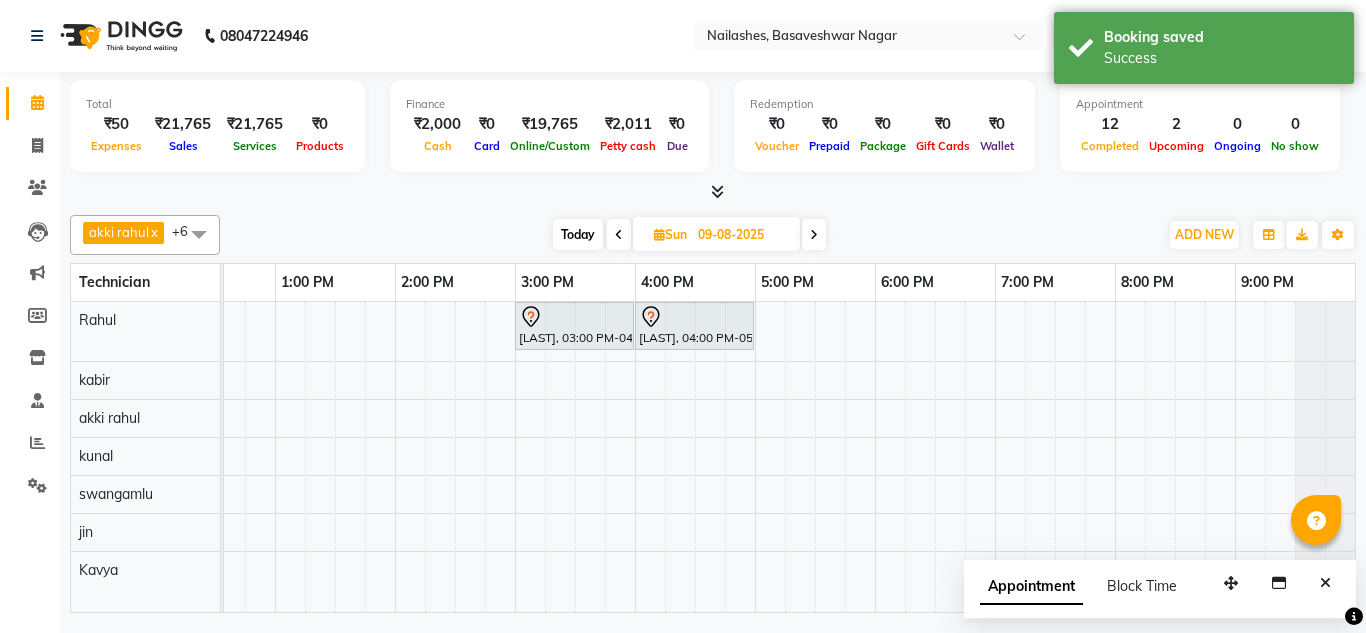 scroll, scrollTop: 0, scrollLeft: 0, axis: both 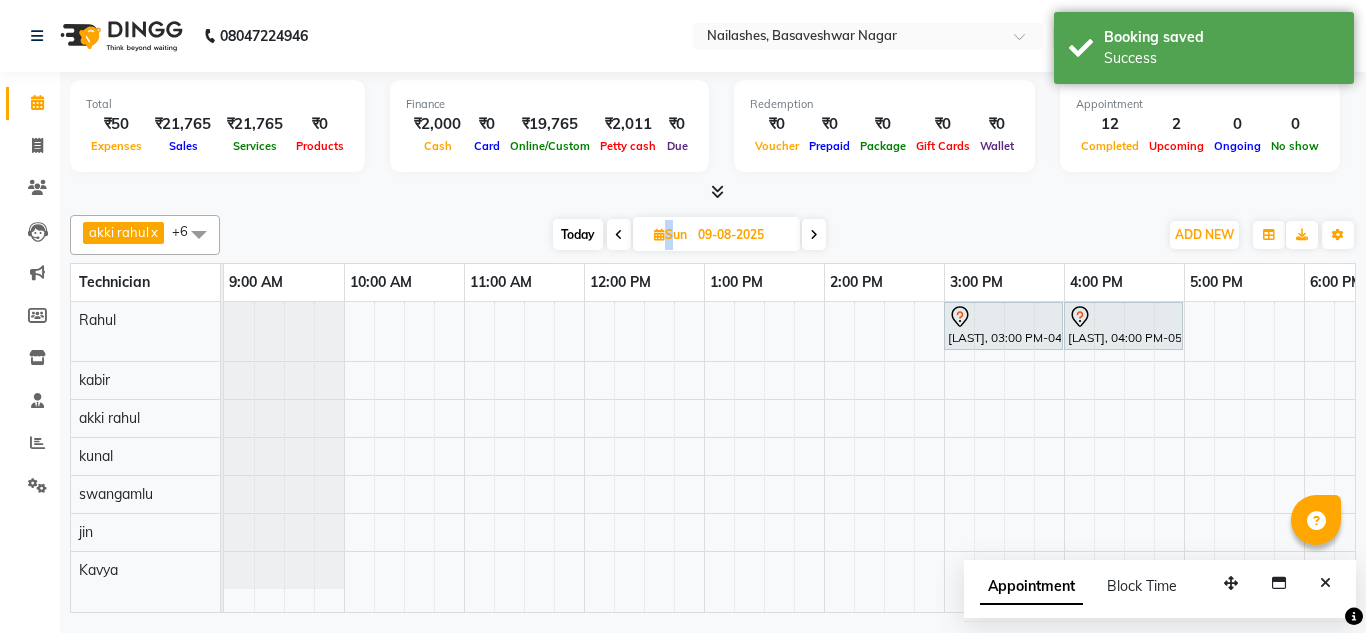 click at bounding box center (619, 234) 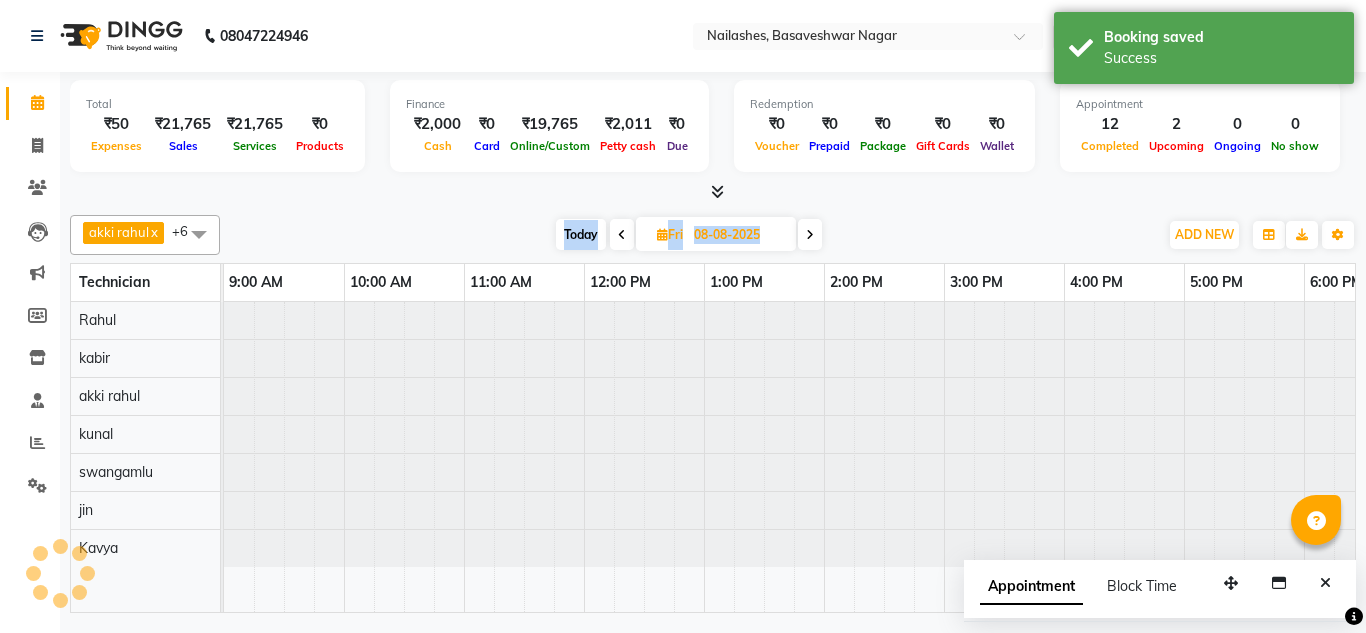 scroll, scrollTop: 0, scrollLeft: 429, axis: horizontal 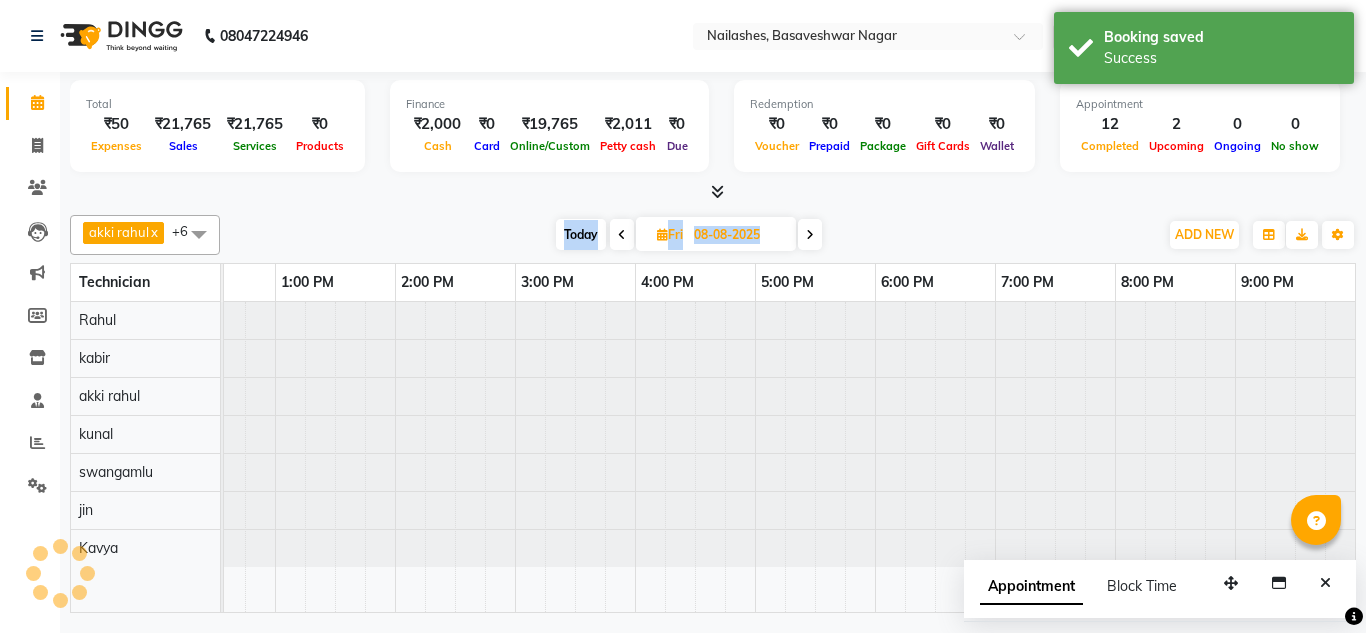 click at bounding box center [622, 235] 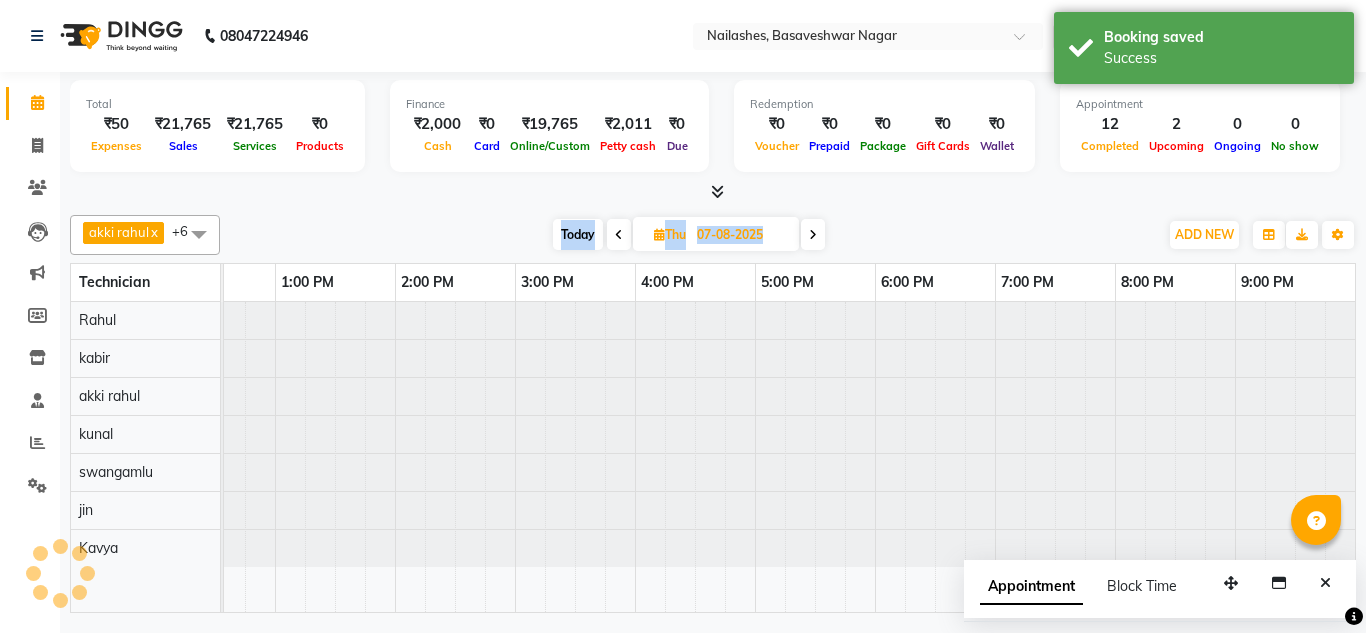 click at bounding box center [619, 234] 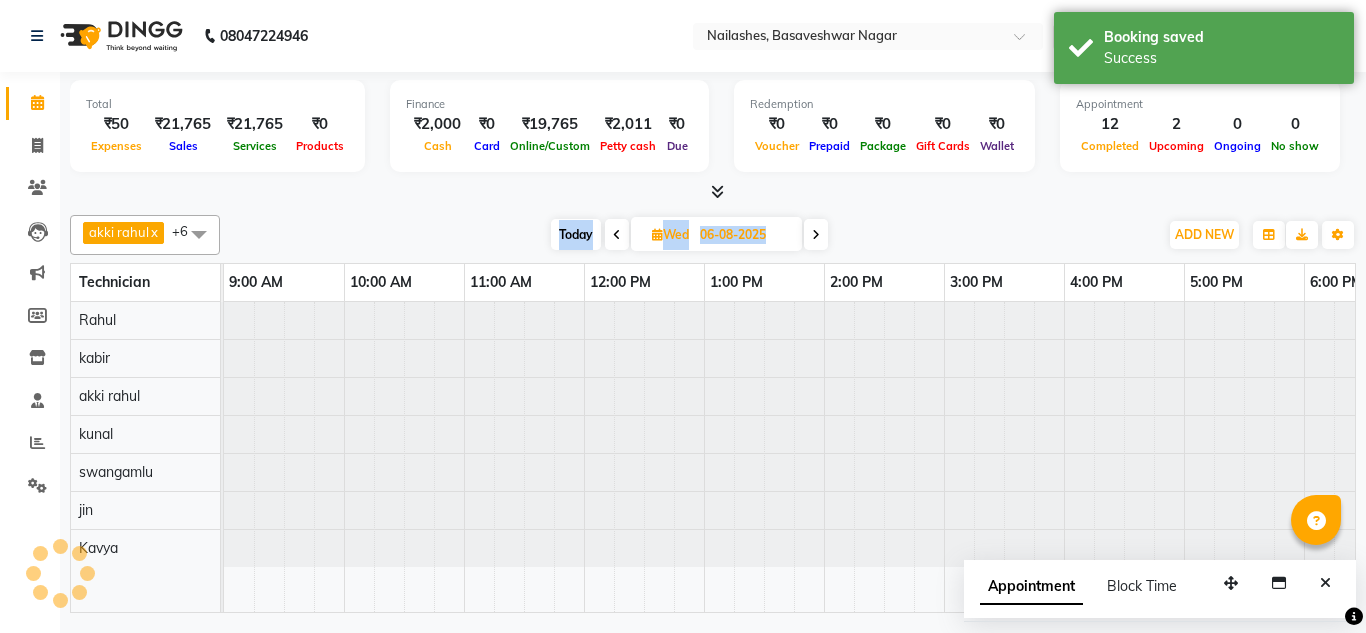 click at bounding box center (617, 234) 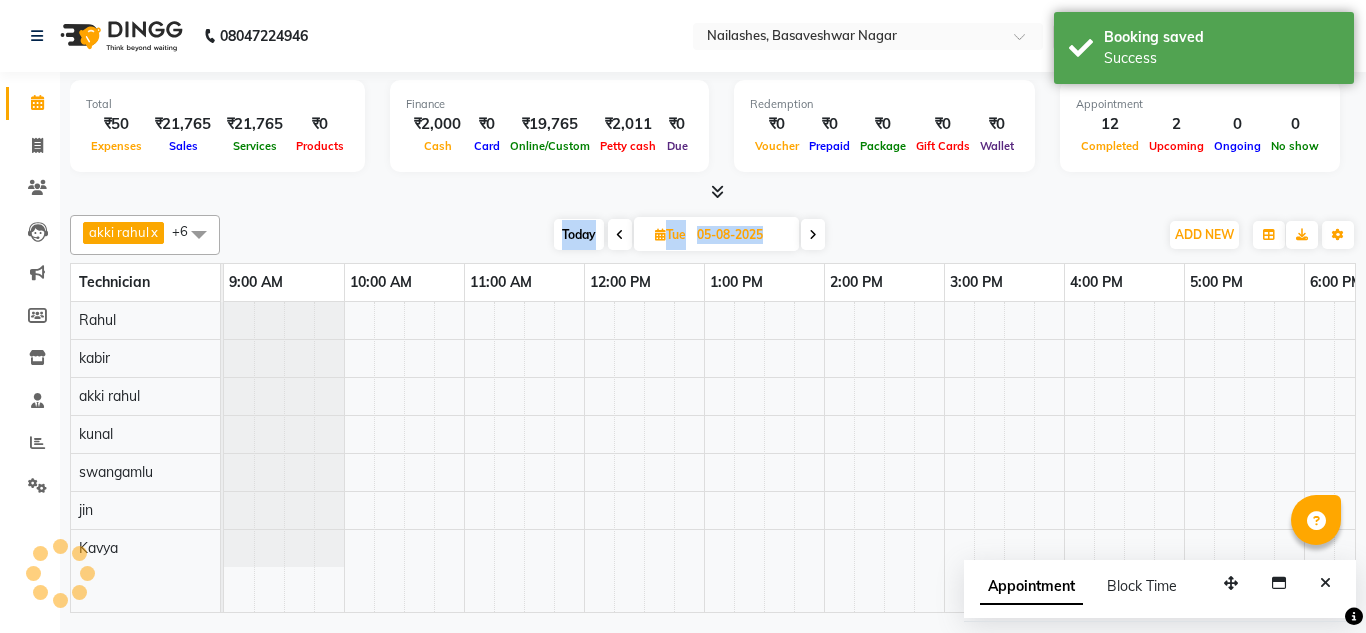 scroll, scrollTop: 0, scrollLeft: 0, axis: both 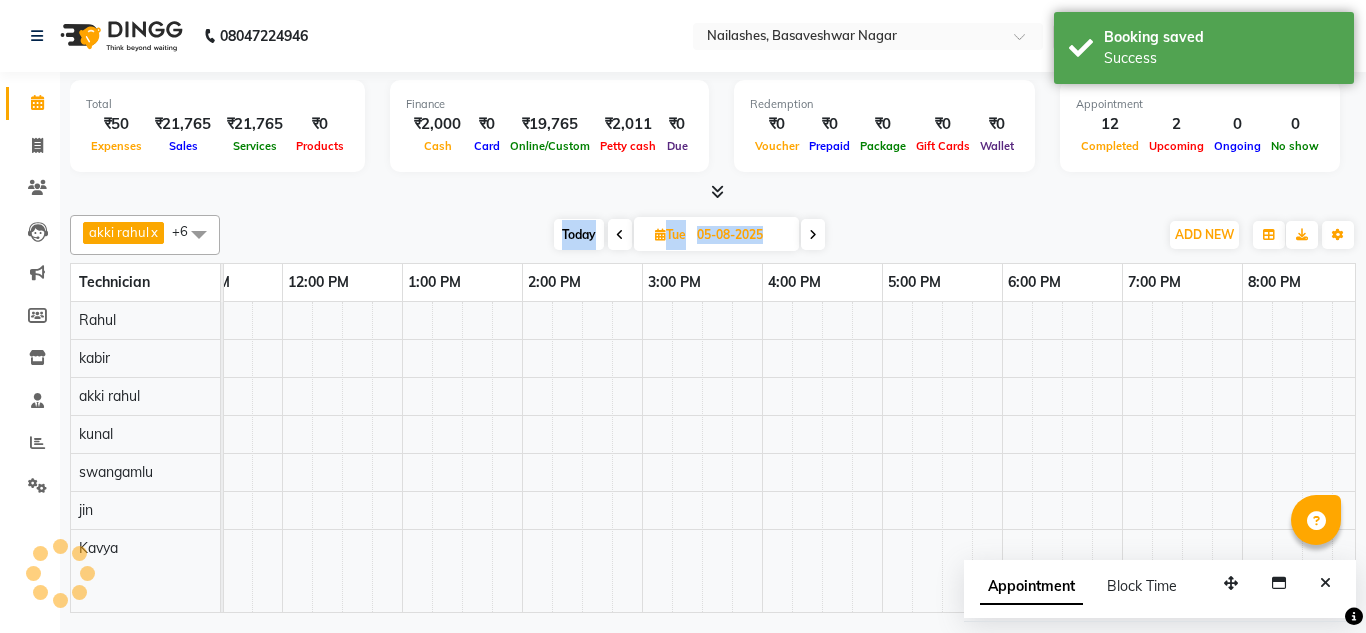 click at bounding box center (620, 234) 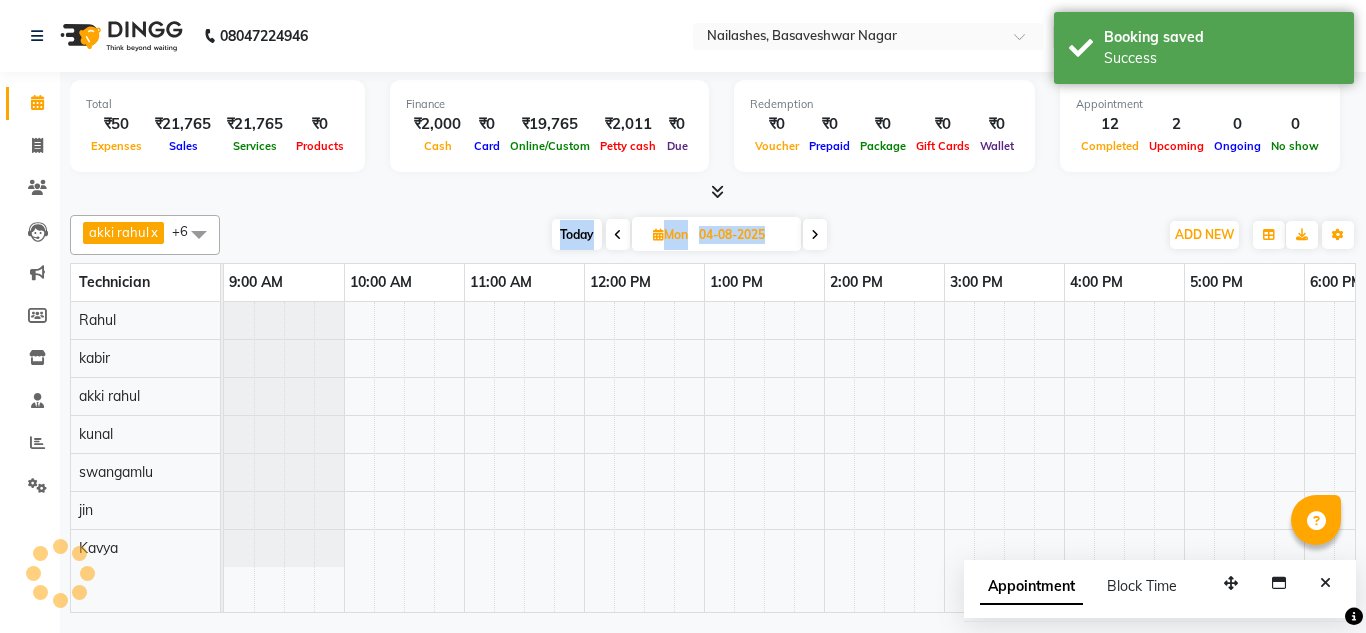 click at bounding box center (618, 234) 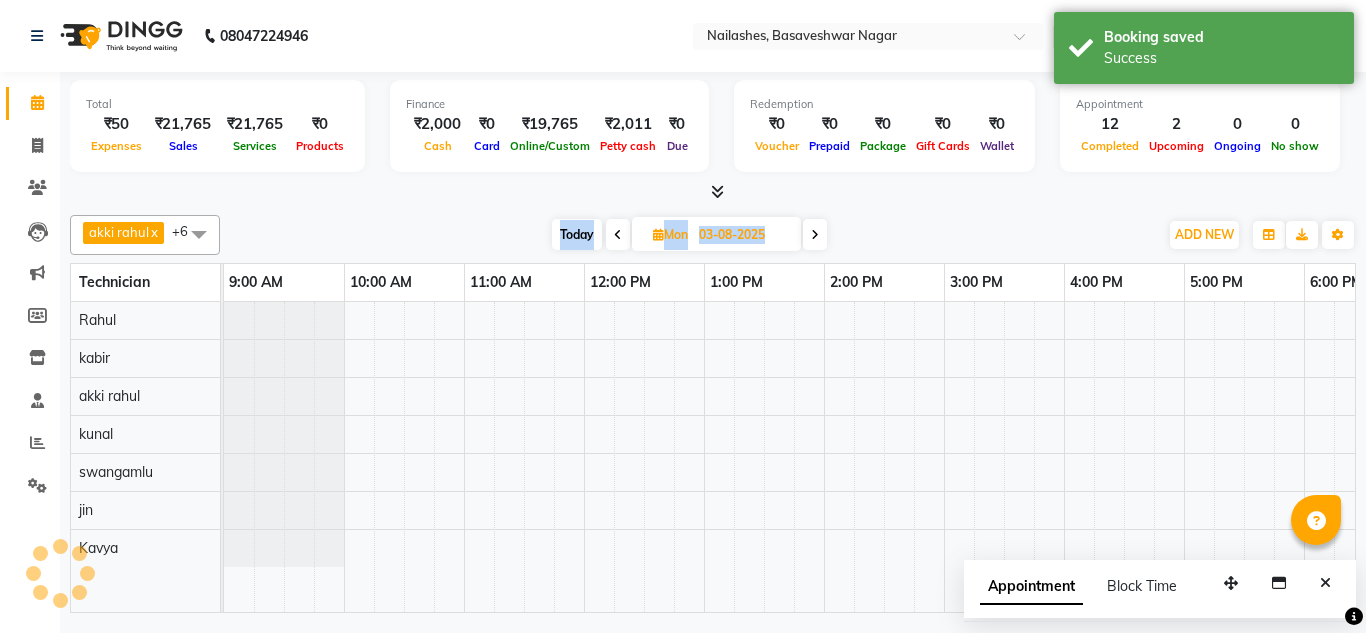 scroll, scrollTop: 0, scrollLeft: 0, axis: both 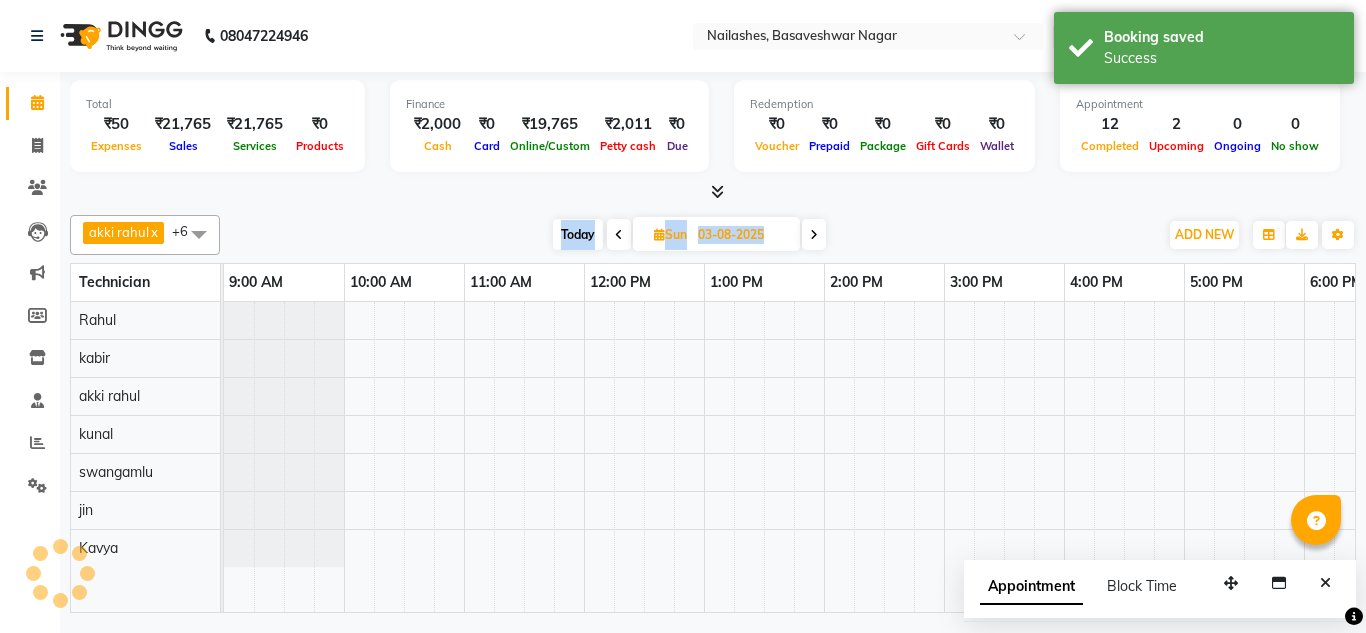 click at bounding box center [619, 234] 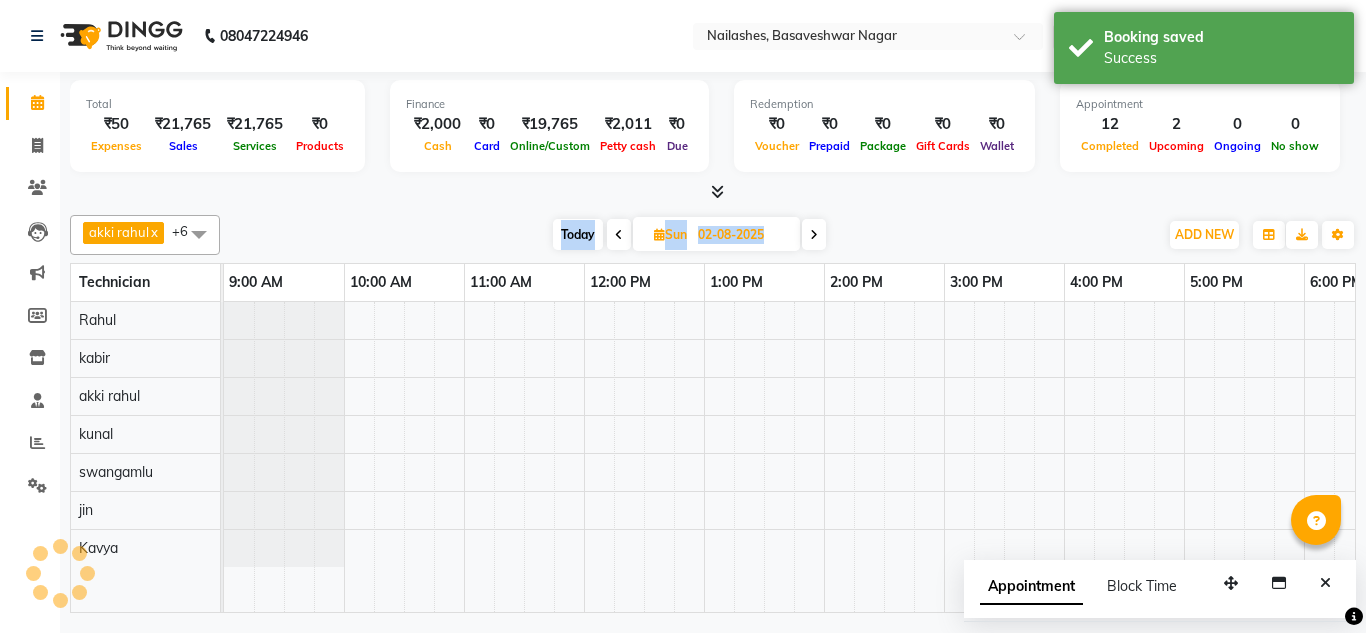 scroll, scrollTop: 0, scrollLeft: 0, axis: both 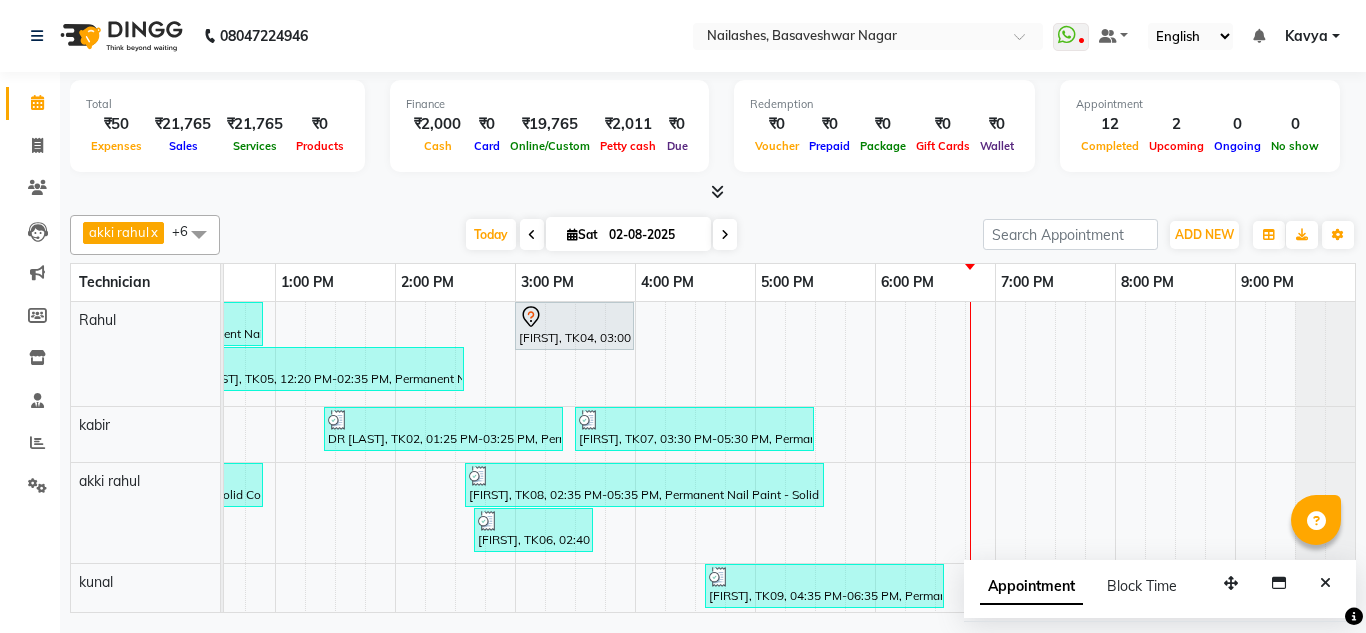 click at bounding box center [713, 192] 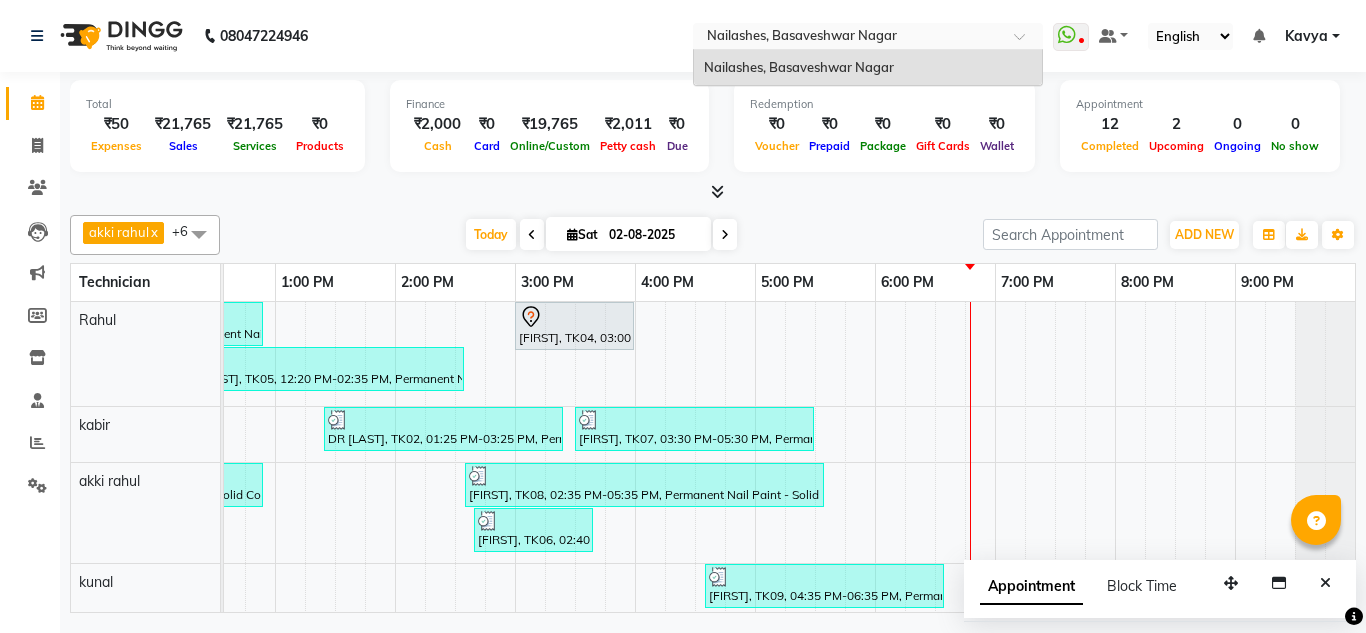 click on "Select Location × Nailashes, Basaveshwar Nagar" at bounding box center [868, 36] 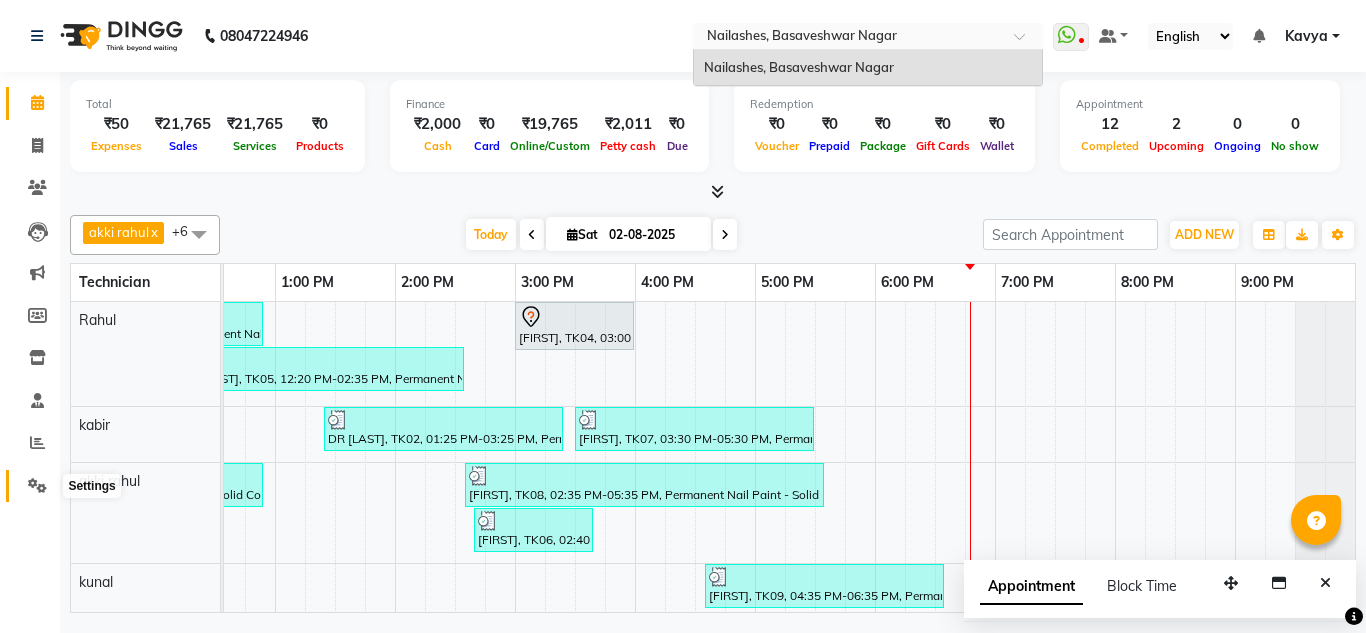 click 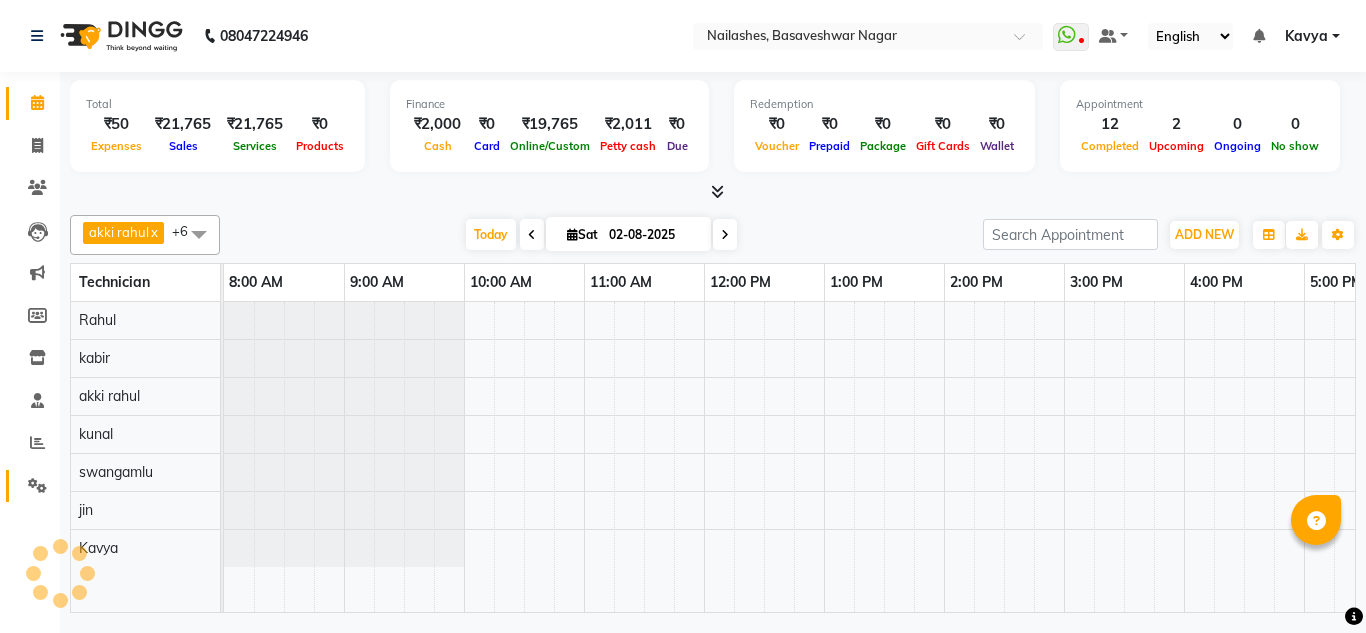 scroll, scrollTop: 0, scrollLeft: 309, axis: horizontal 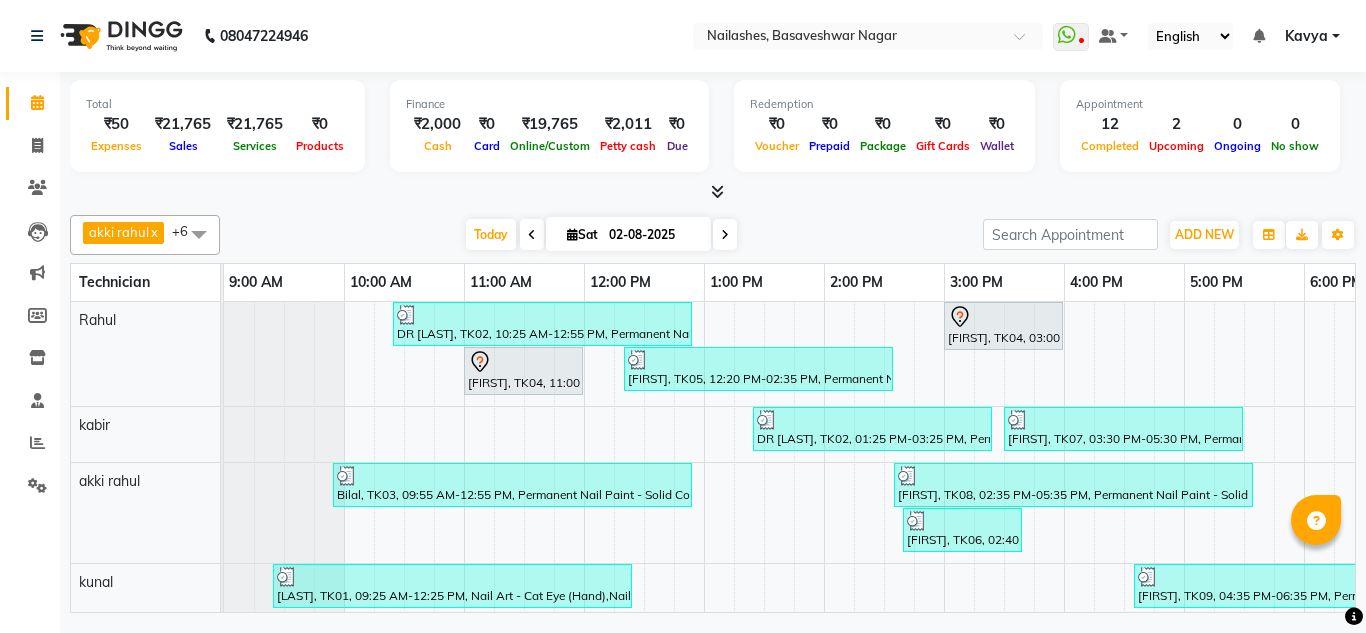 select on "service" 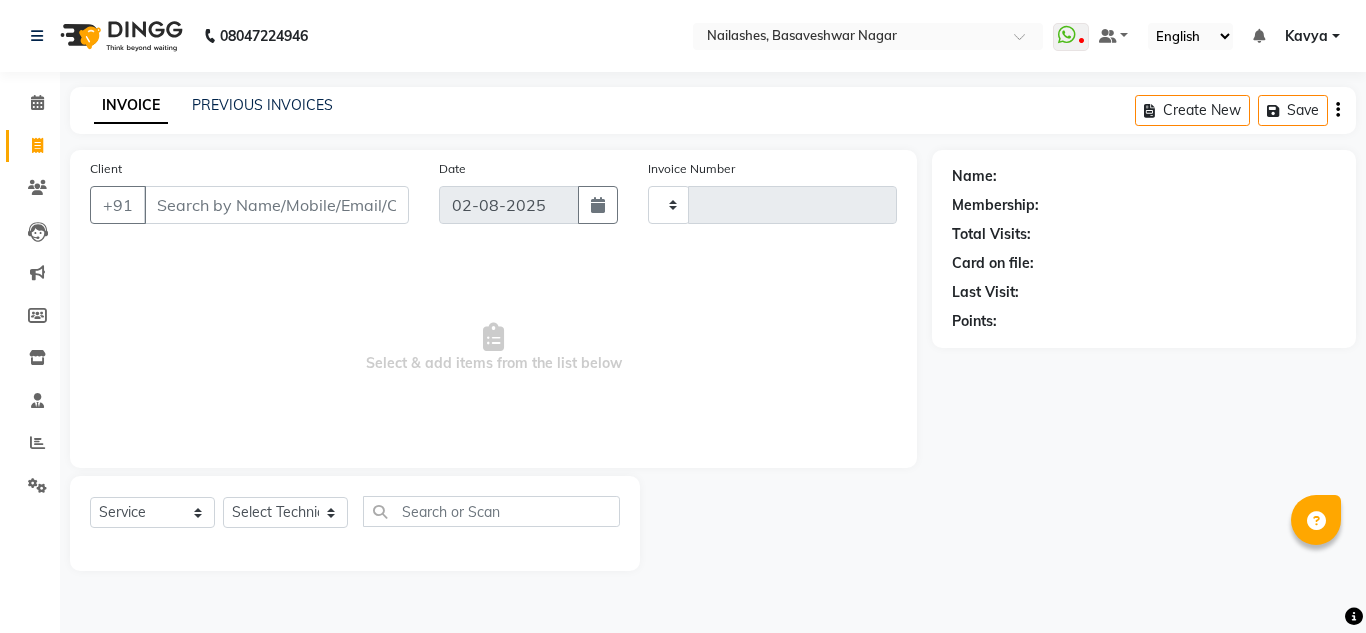 type on "1103" 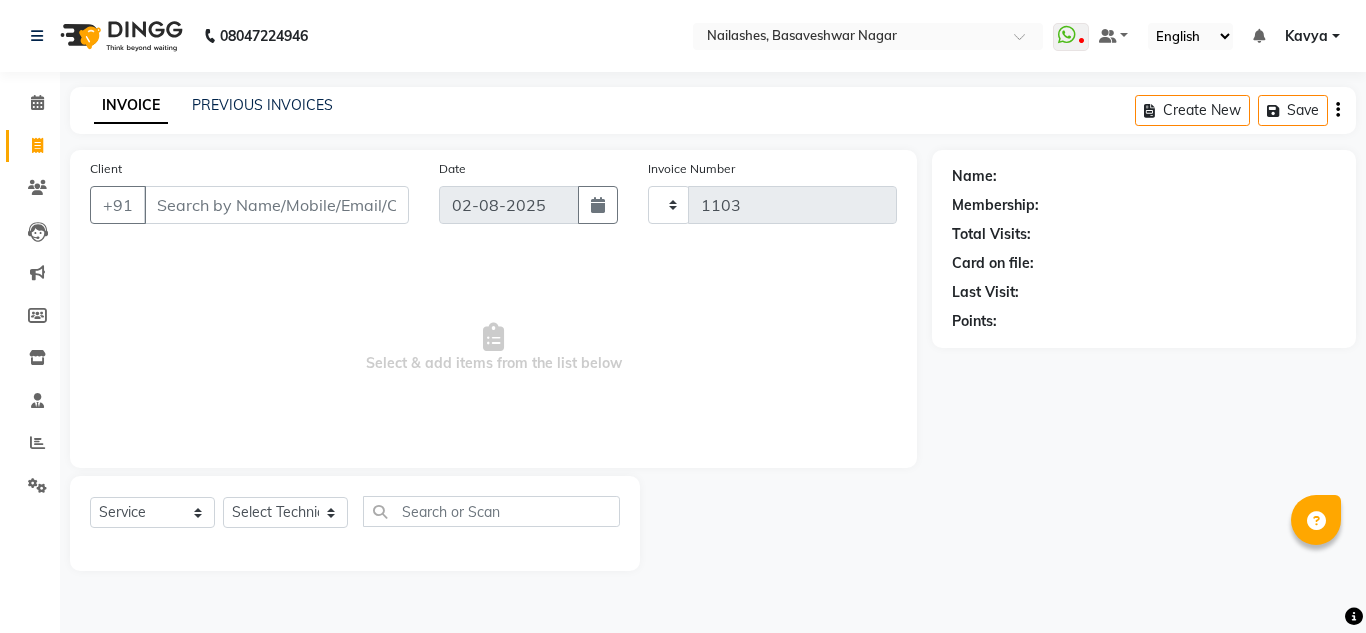select on "7686" 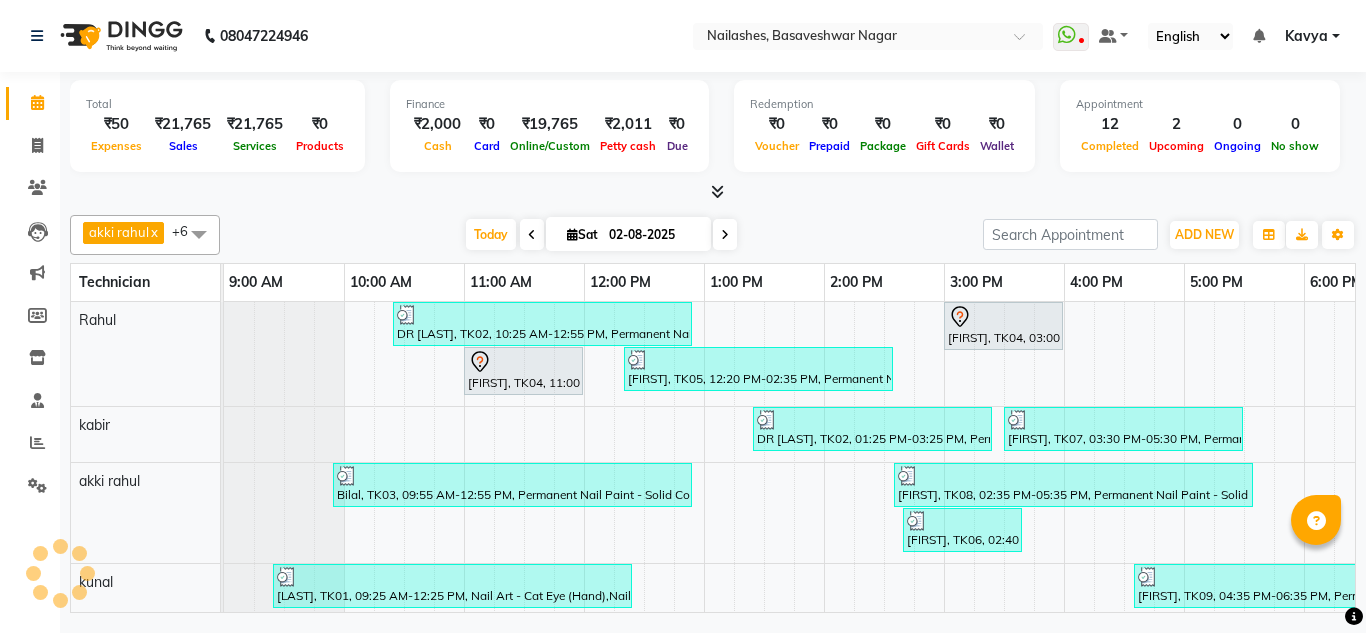scroll, scrollTop: 0, scrollLeft: 0, axis: both 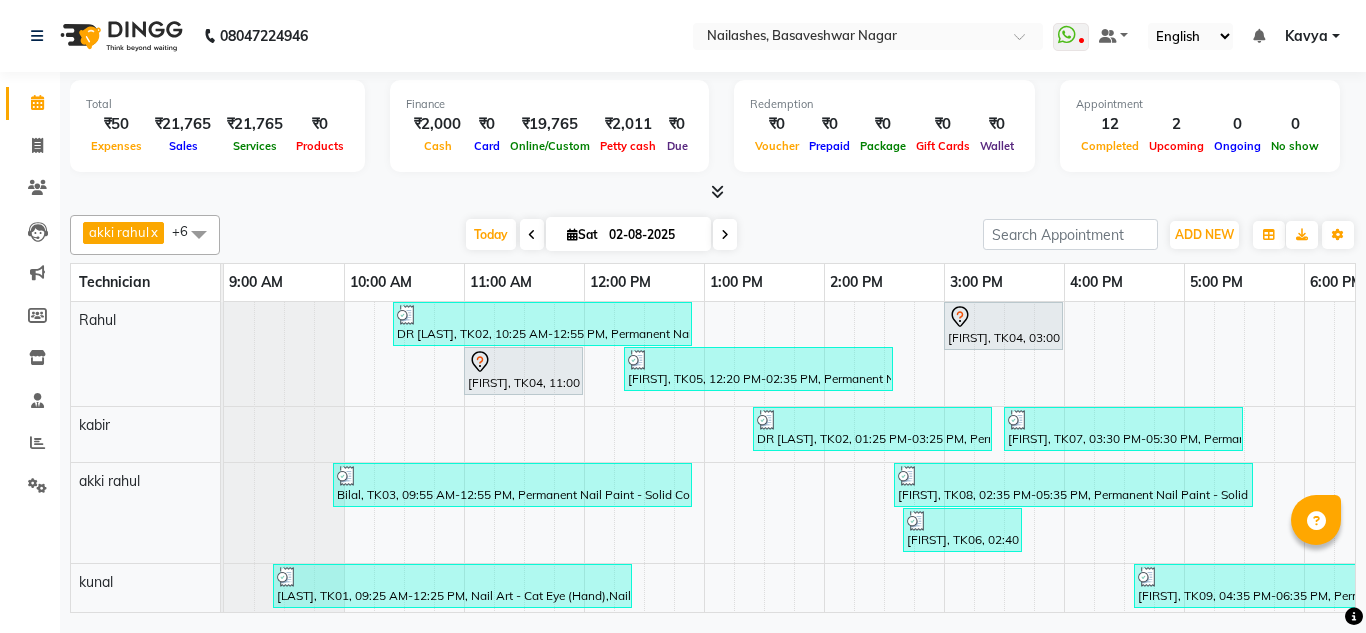 select on "7686" 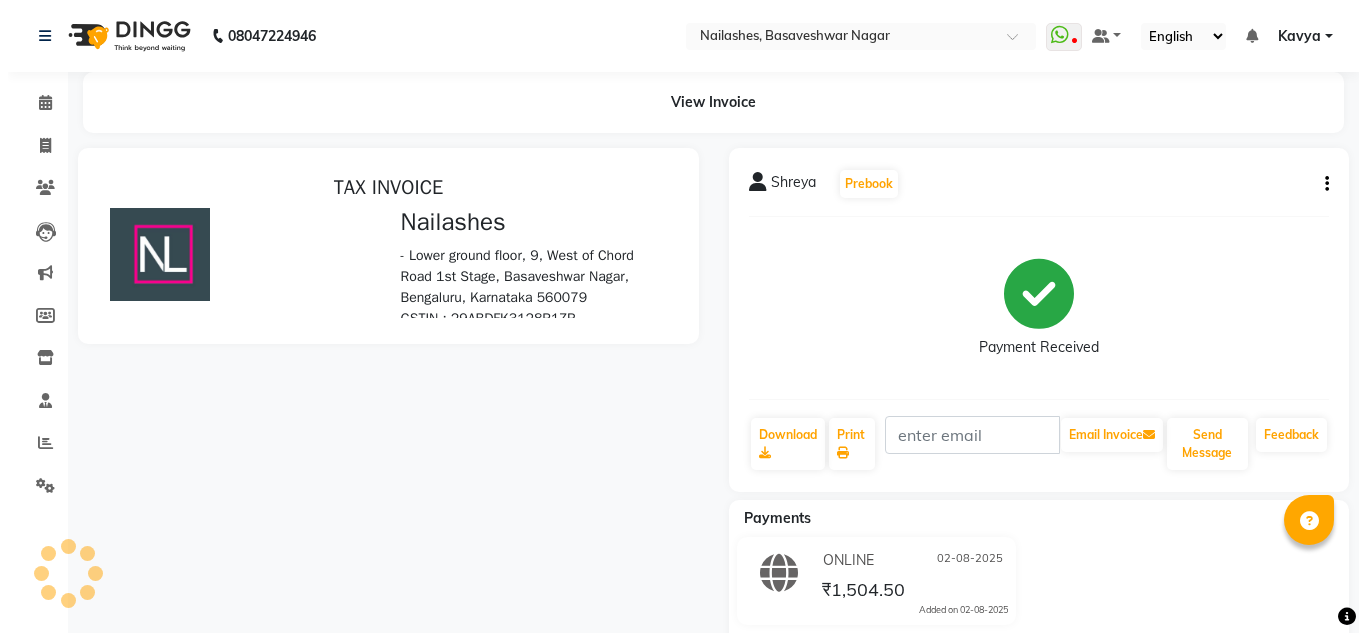 scroll, scrollTop: 0, scrollLeft: 0, axis: both 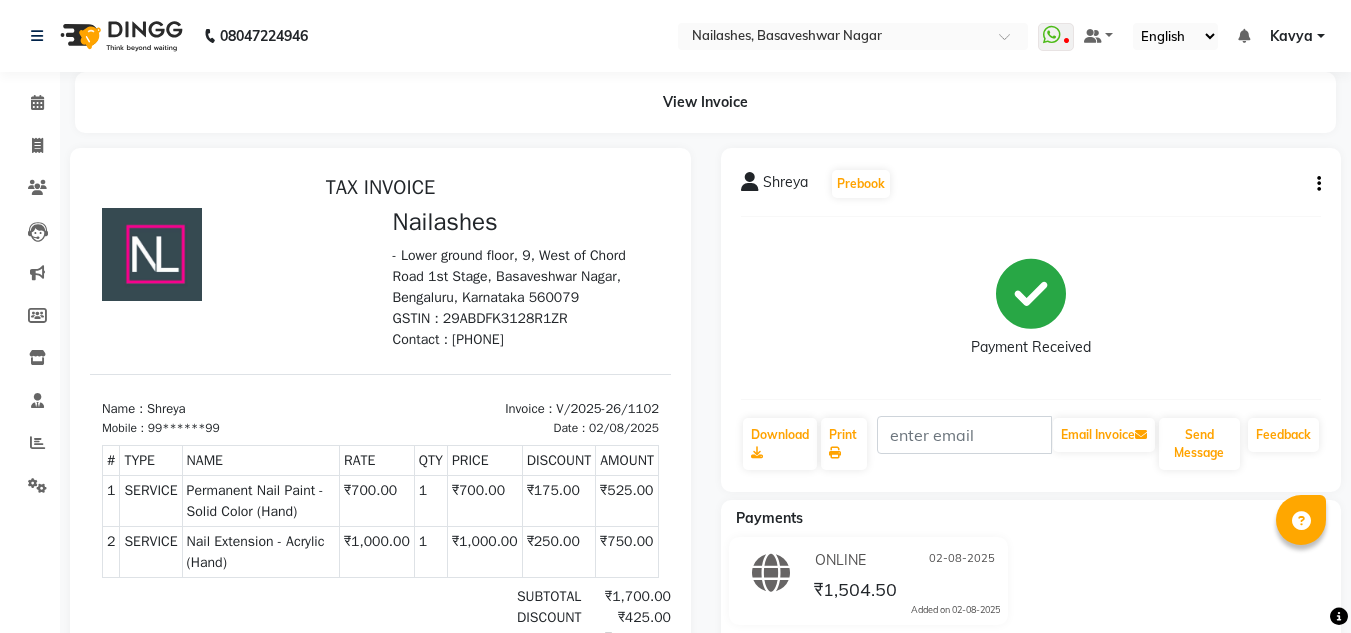 select on "service" 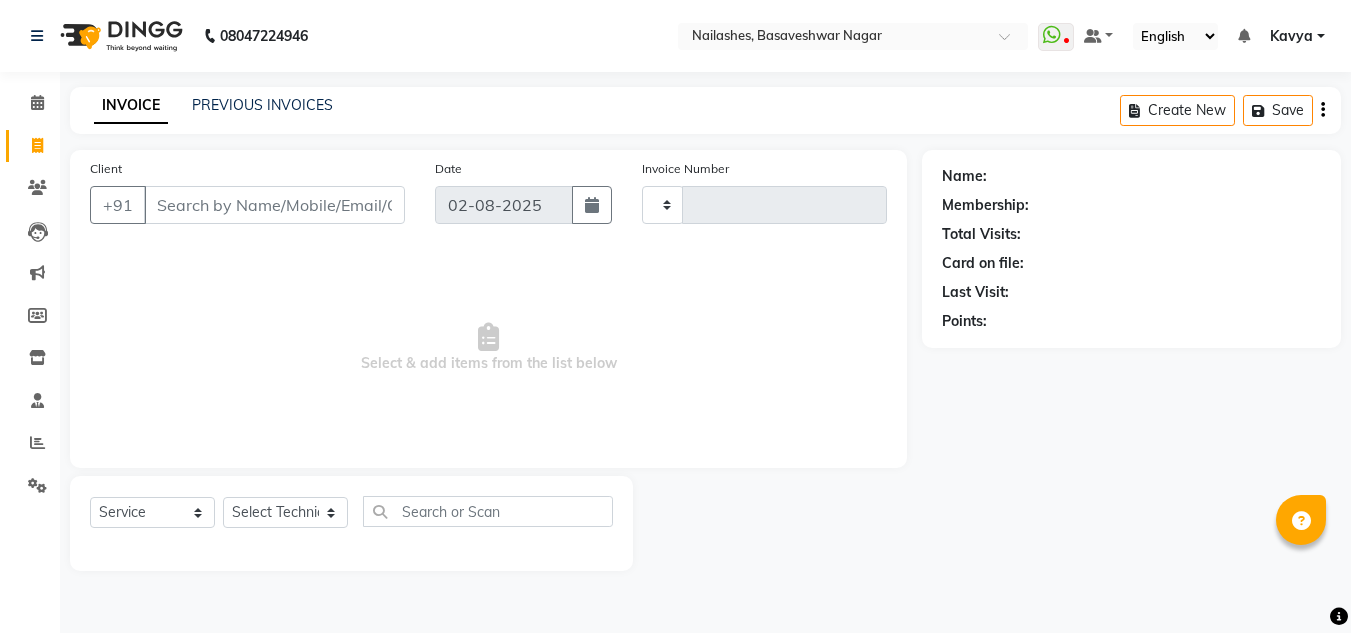 type on "1103" 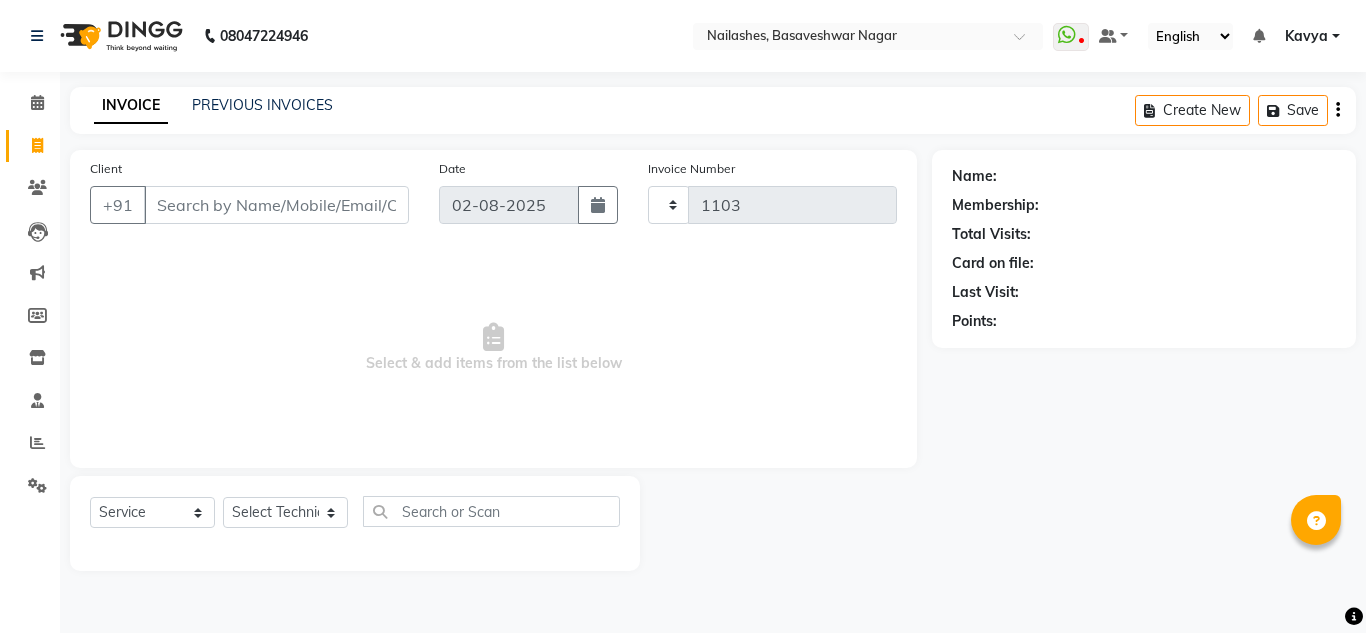 select on "7686" 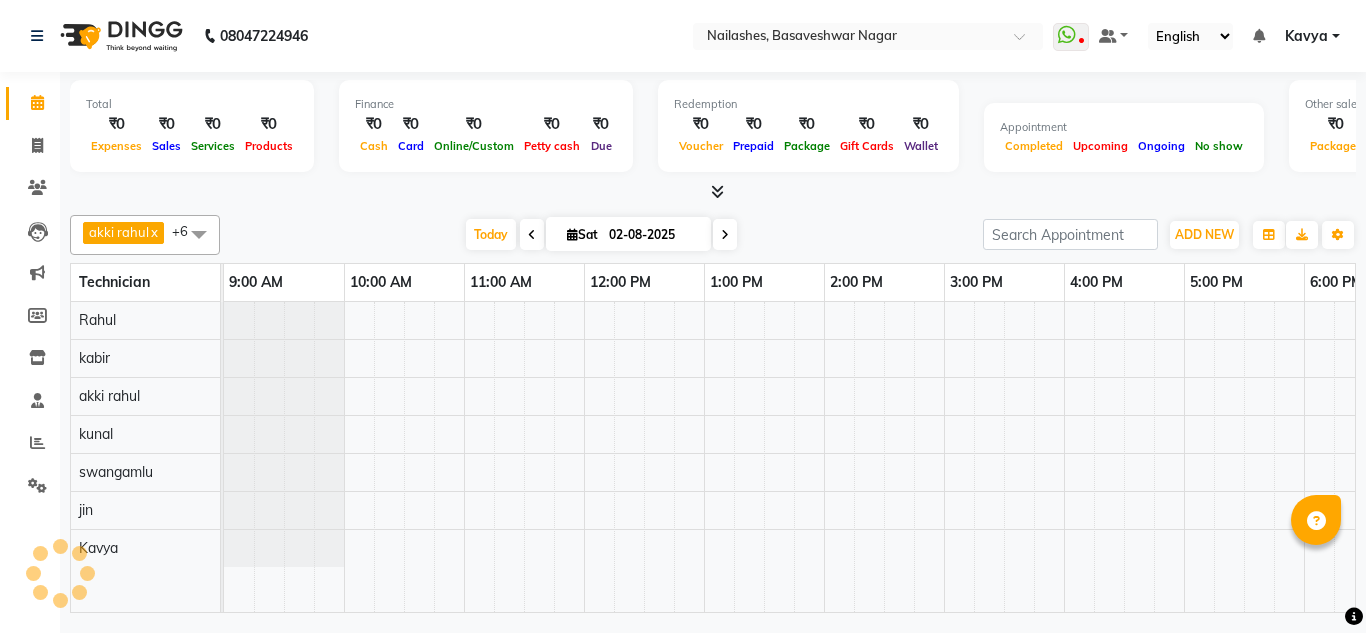 scroll, scrollTop: 0, scrollLeft: 429, axis: horizontal 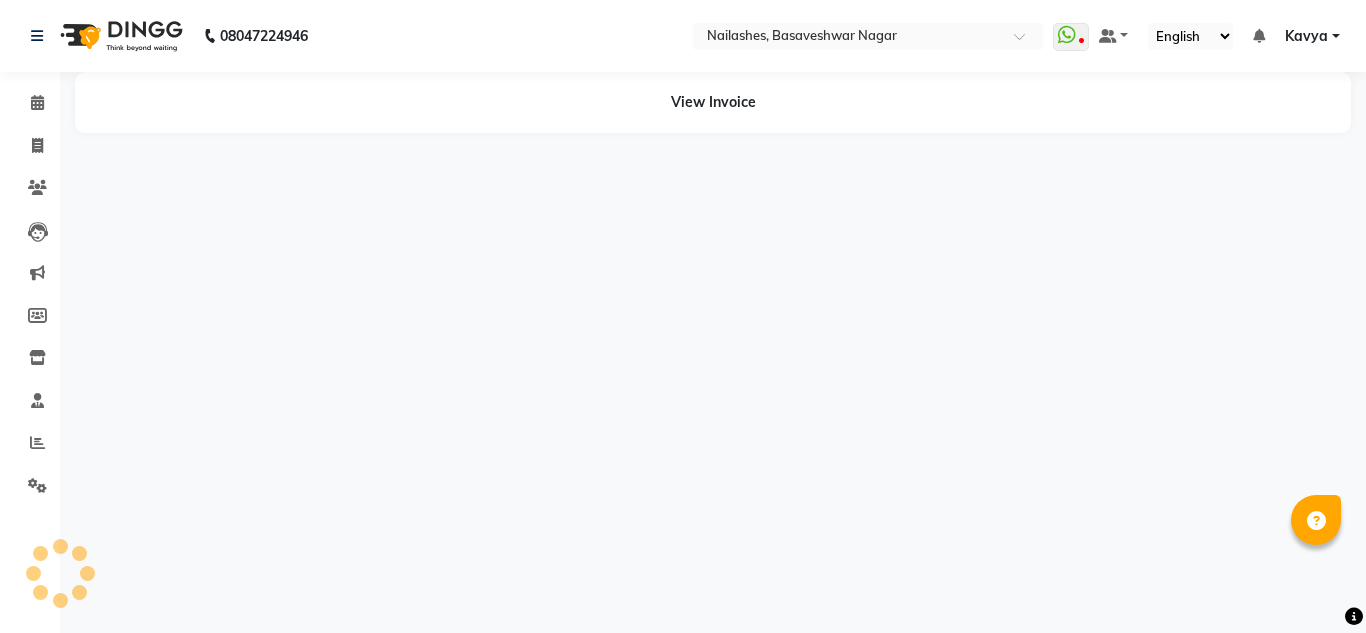 select on "service" 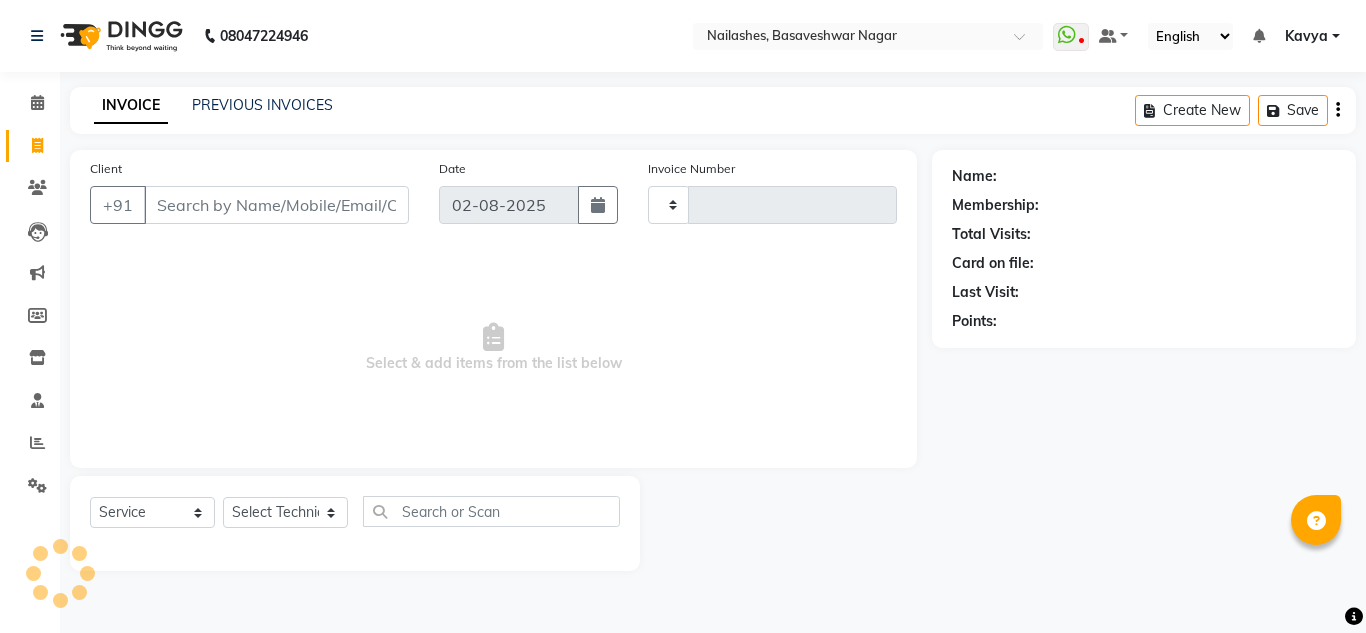 type on "1103" 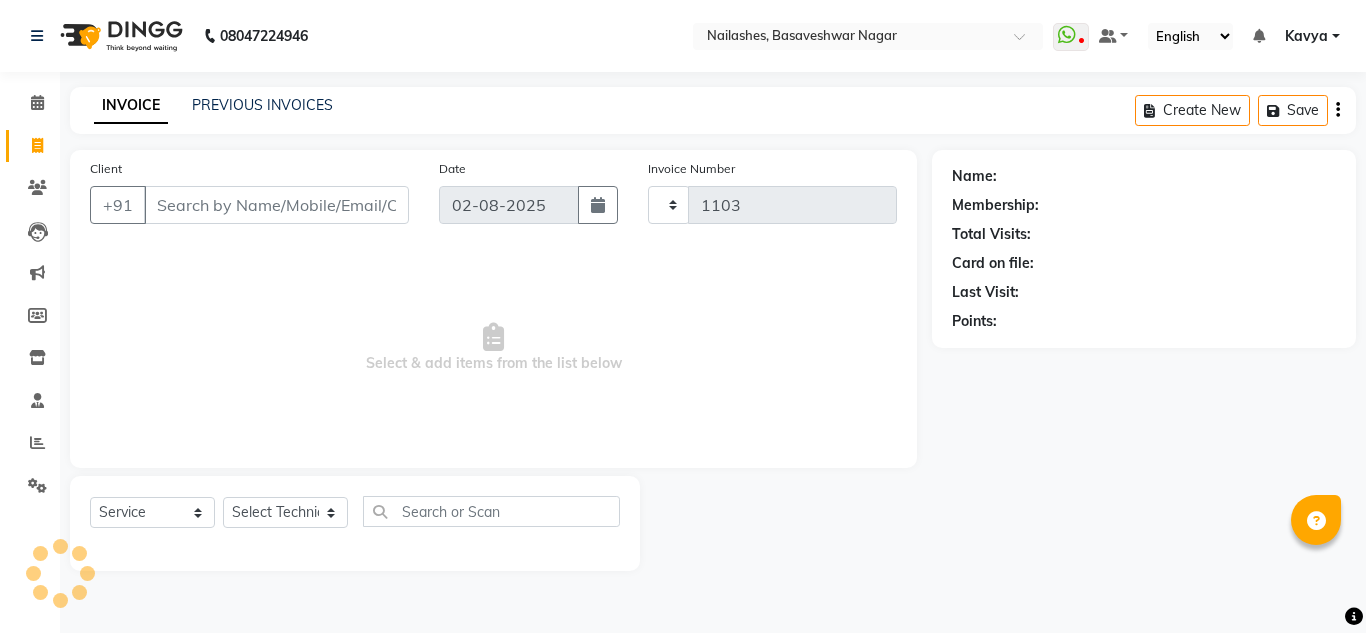 select on "7686" 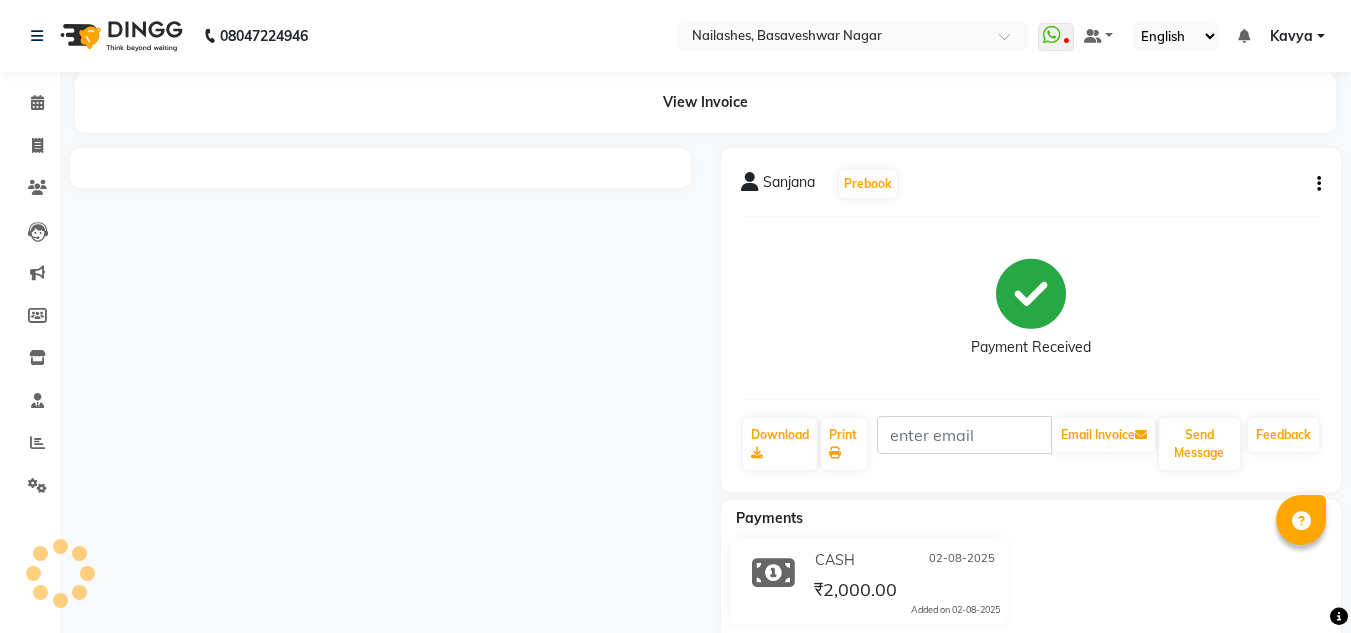 select on "7686" 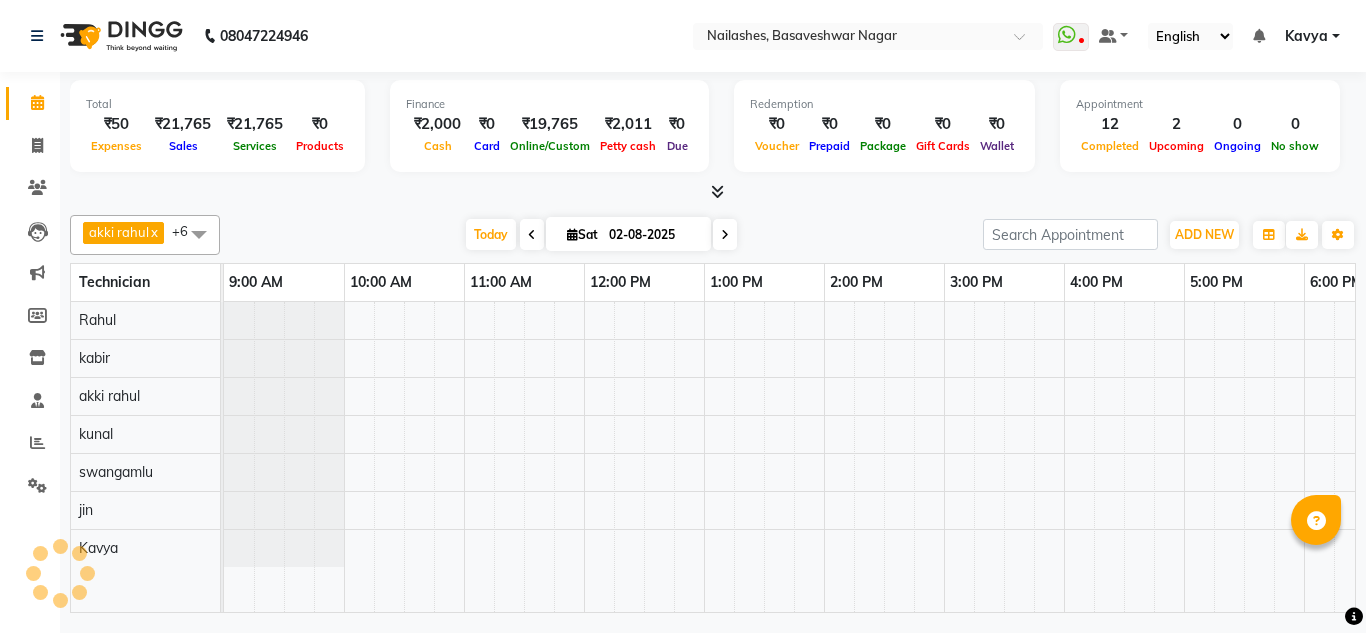 select on "service" 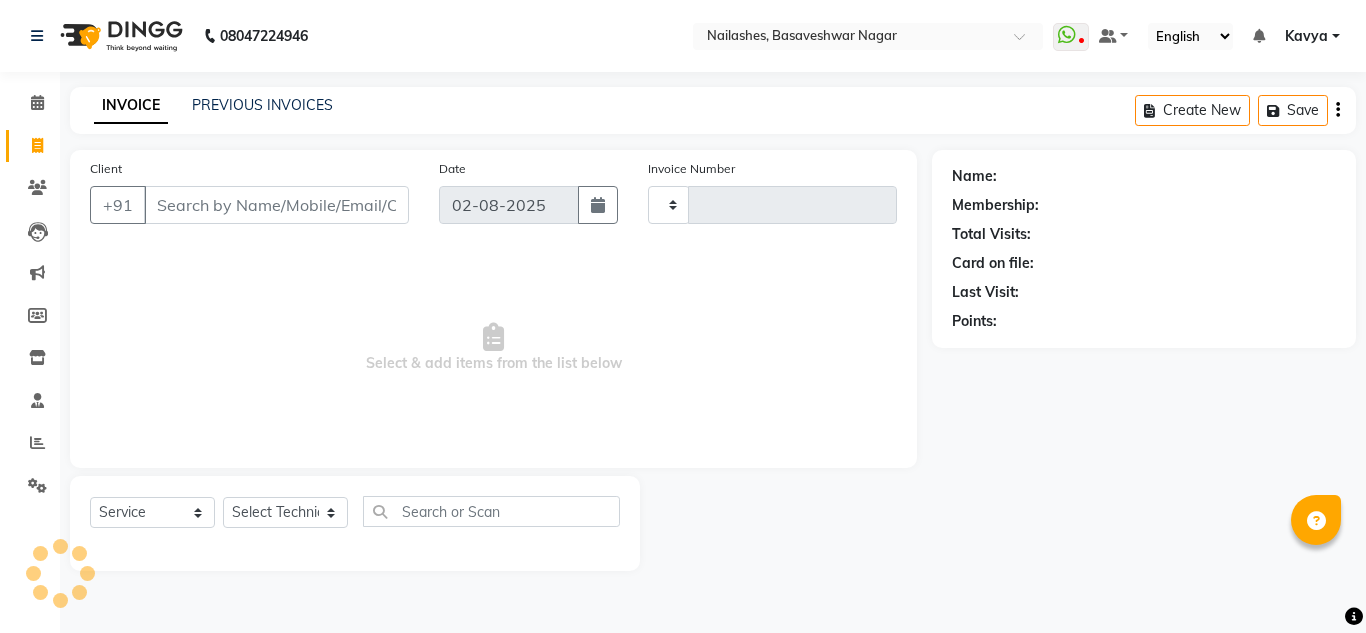 type on "1103" 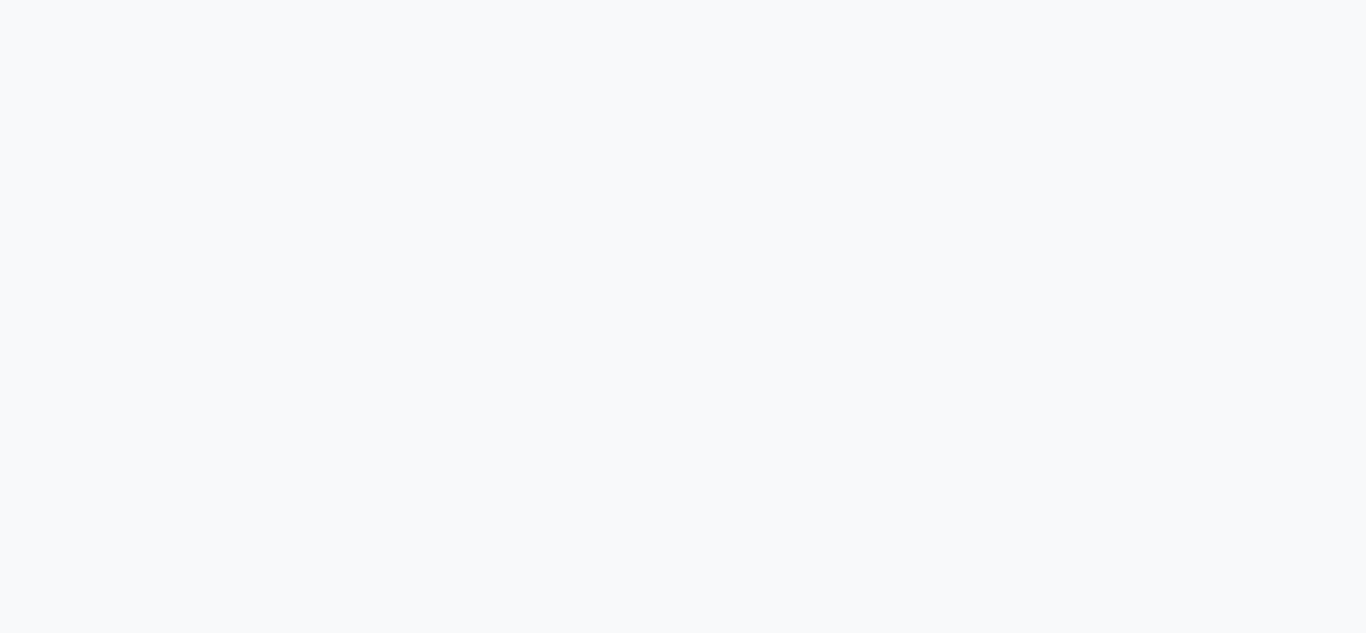 scroll, scrollTop: 0, scrollLeft: 0, axis: both 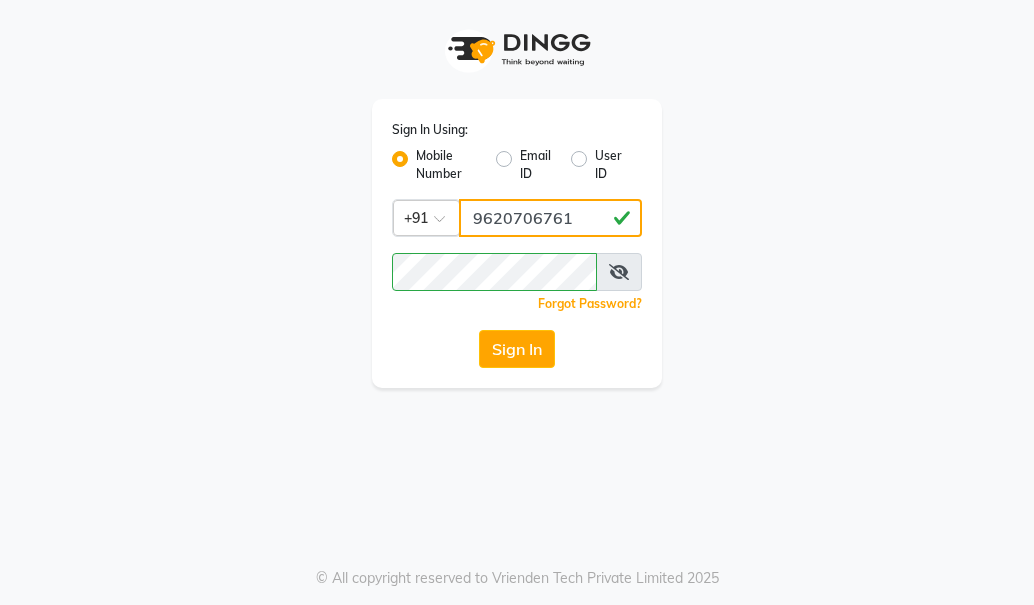 click on "9620706761" 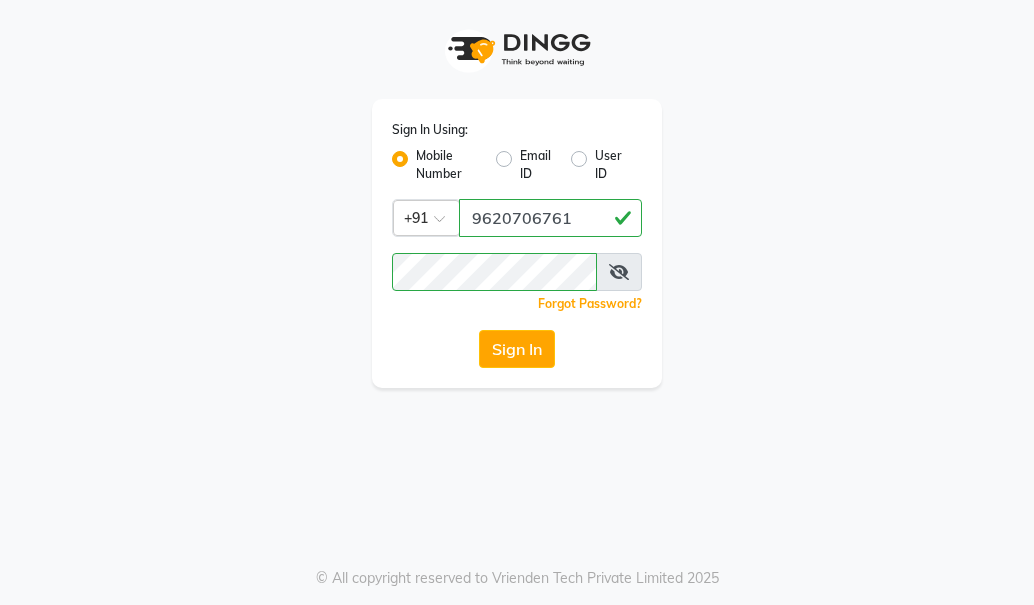 click on "9599286489" 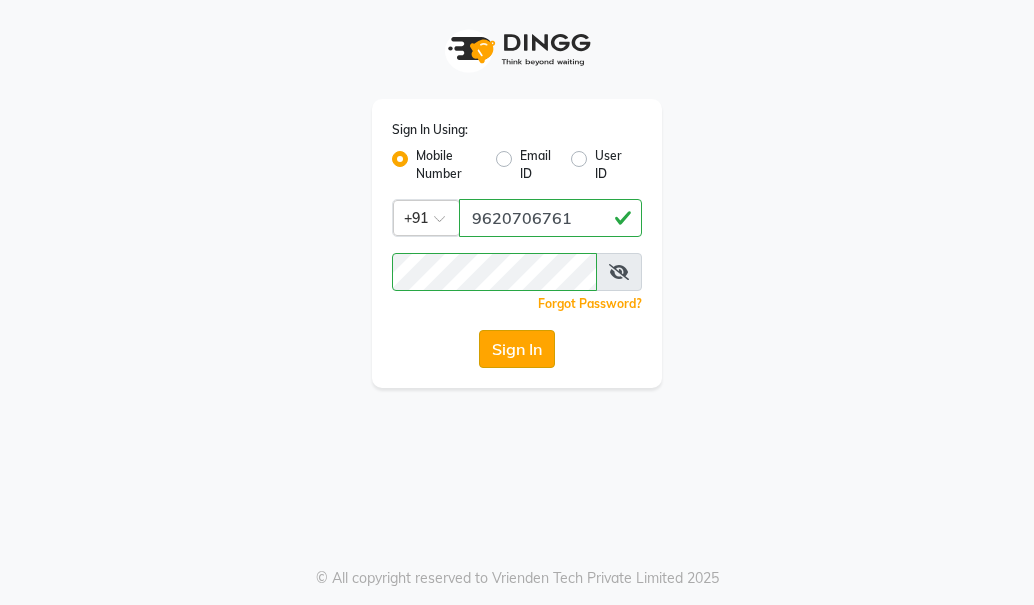 click on "Sign In" 